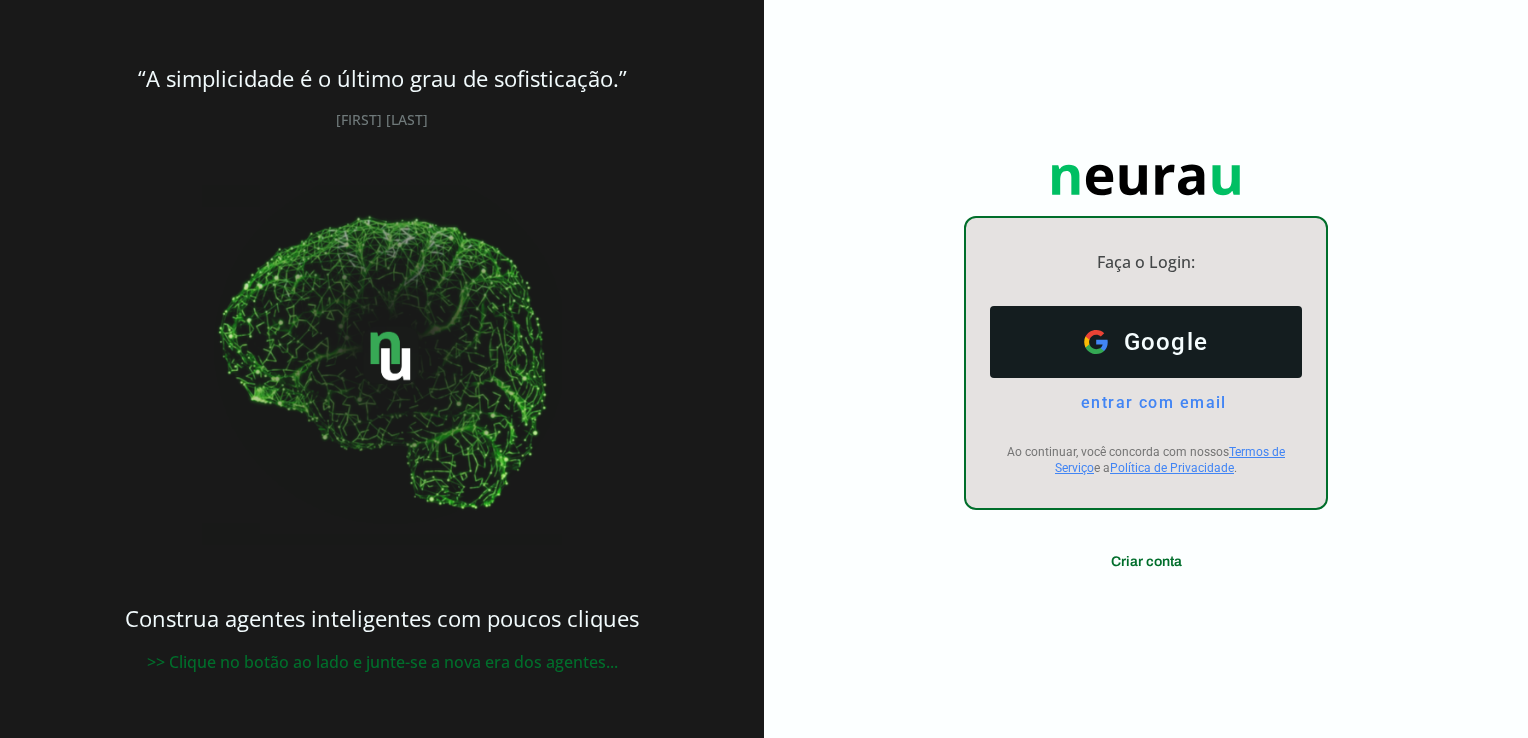 scroll, scrollTop: 0, scrollLeft: 0, axis: both 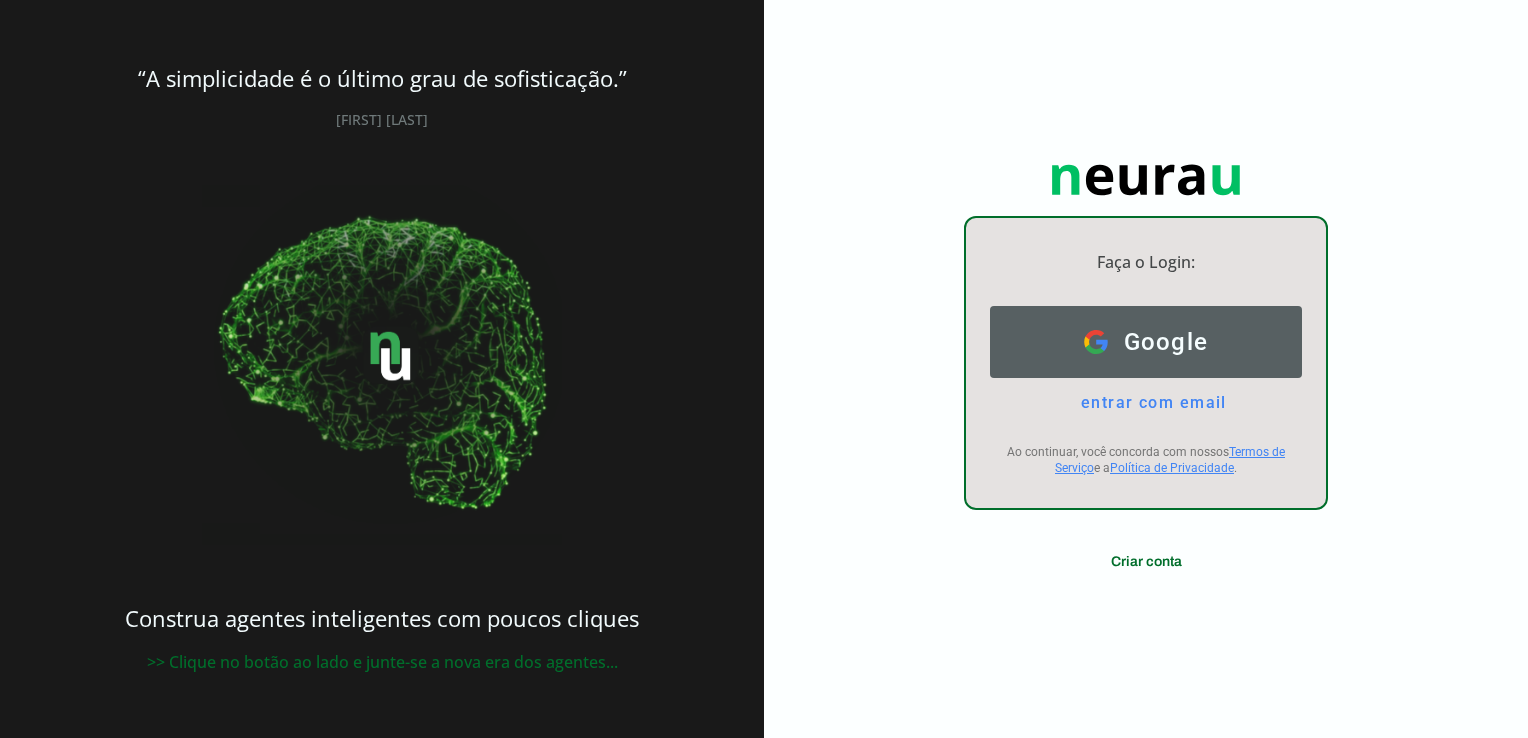 click on "Google" at bounding box center (1158, 342) 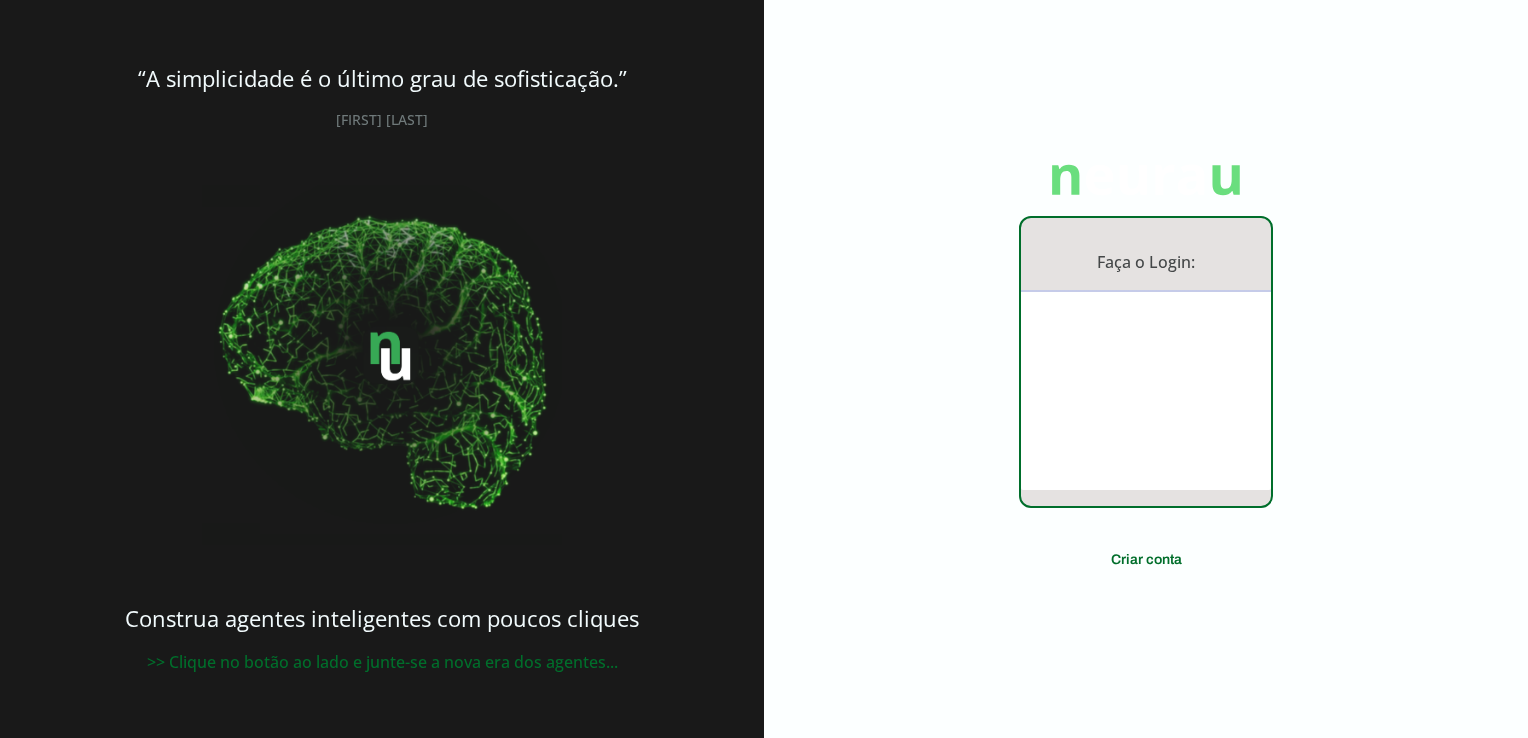scroll, scrollTop: 0, scrollLeft: 0, axis: both 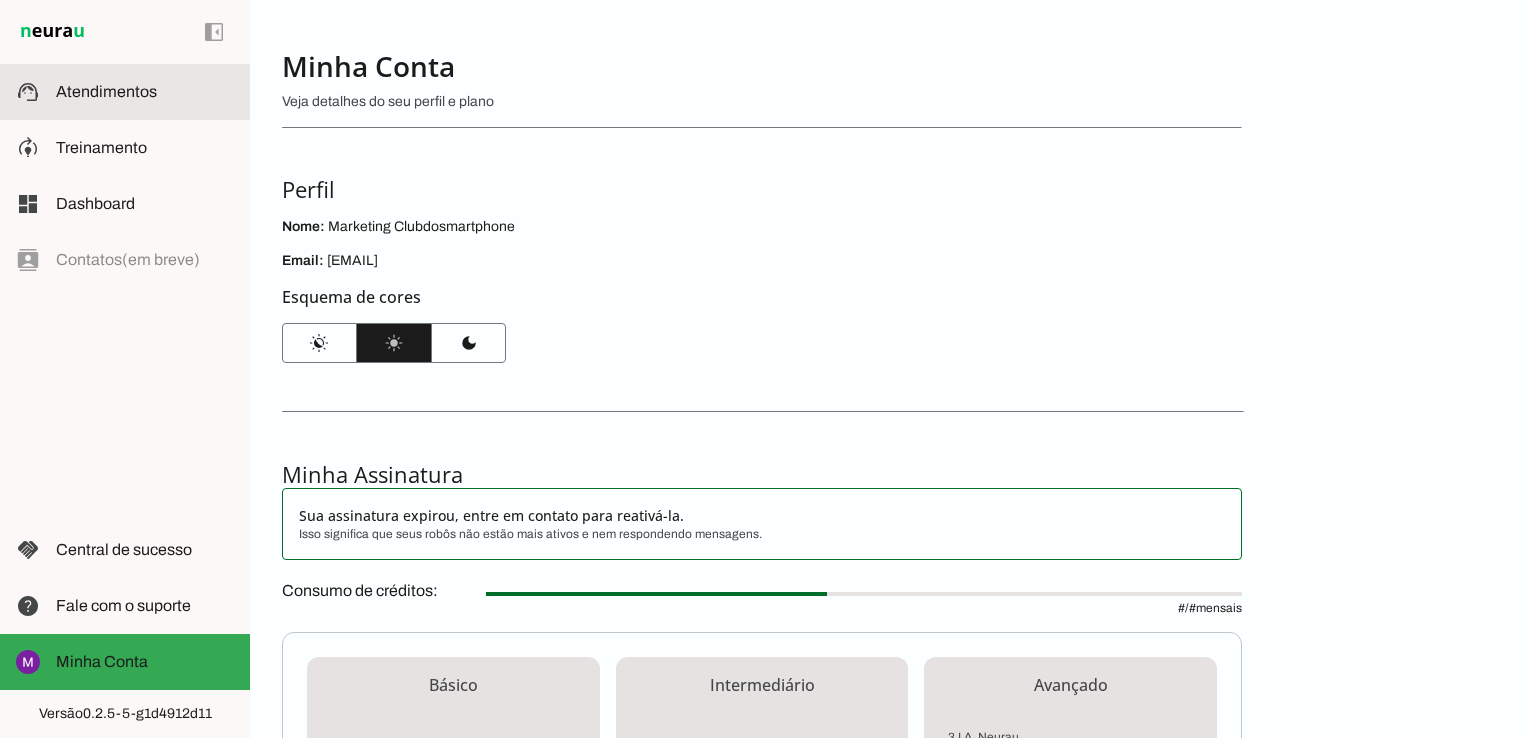 click on "Atendimentos" 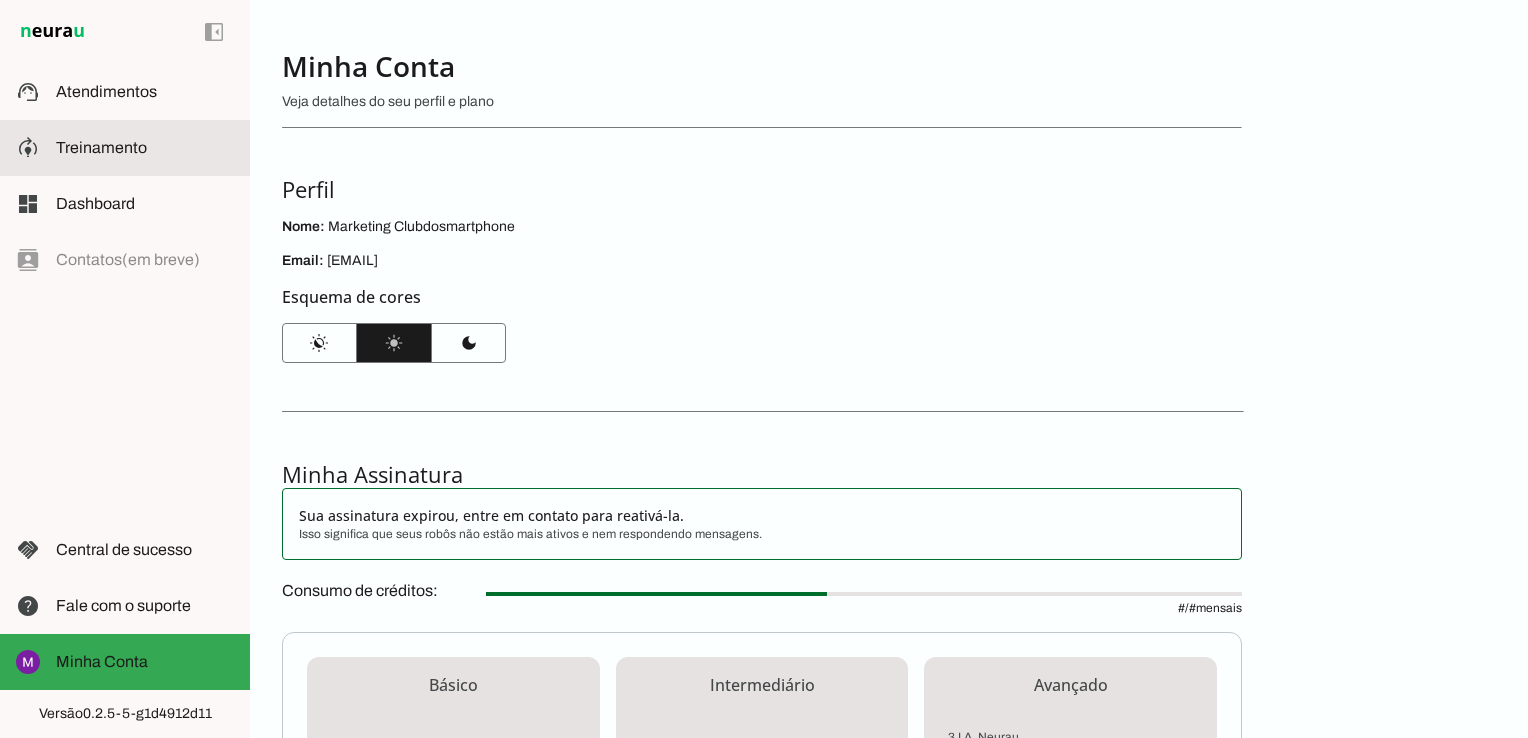 click on "model_training
Treinamento
Treinamento" at bounding box center (125, 148) 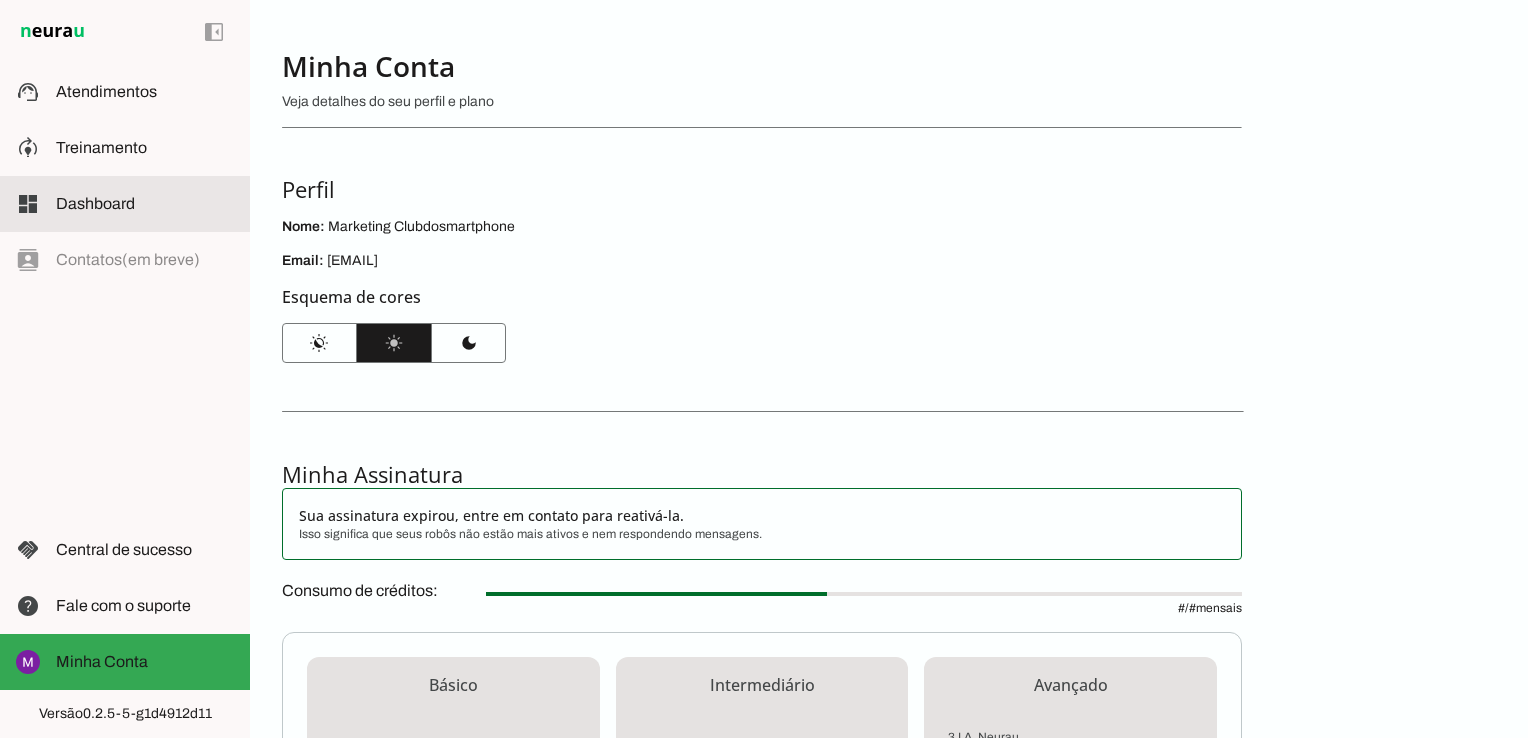 click on "Dashboard" 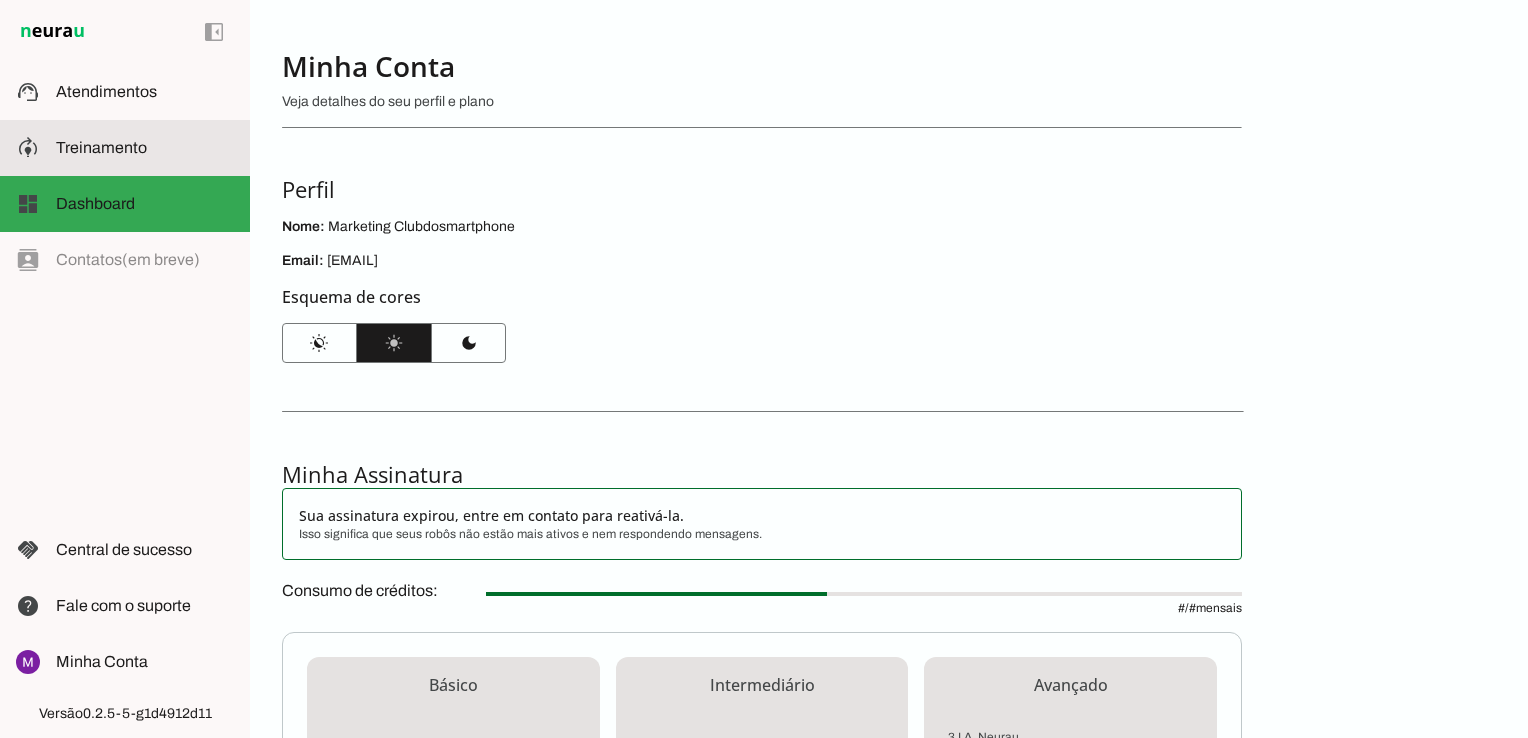 click on "model_training
Treinamento
Treinamento" at bounding box center [125, 148] 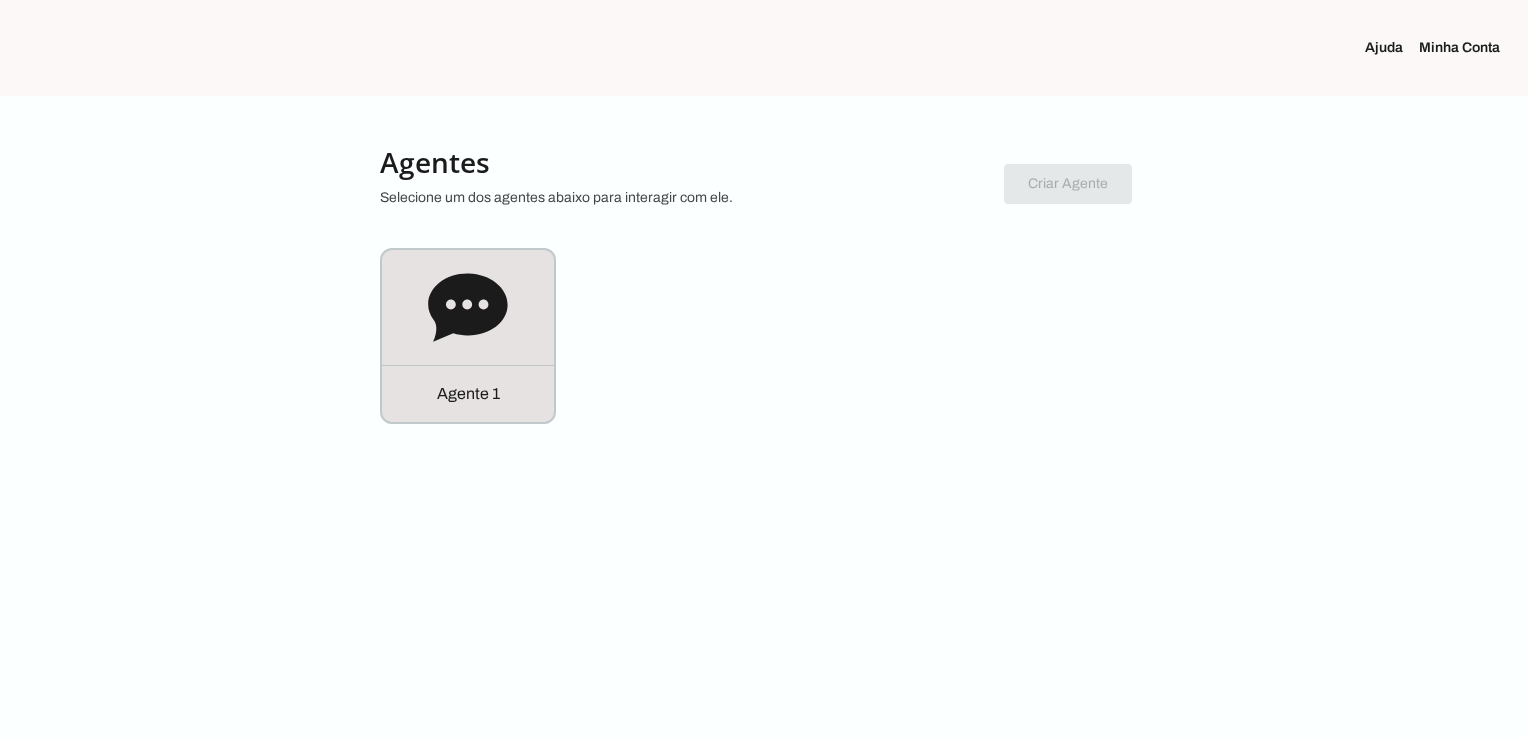 scroll, scrollTop: 0, scrollLeft: 0, axis: both 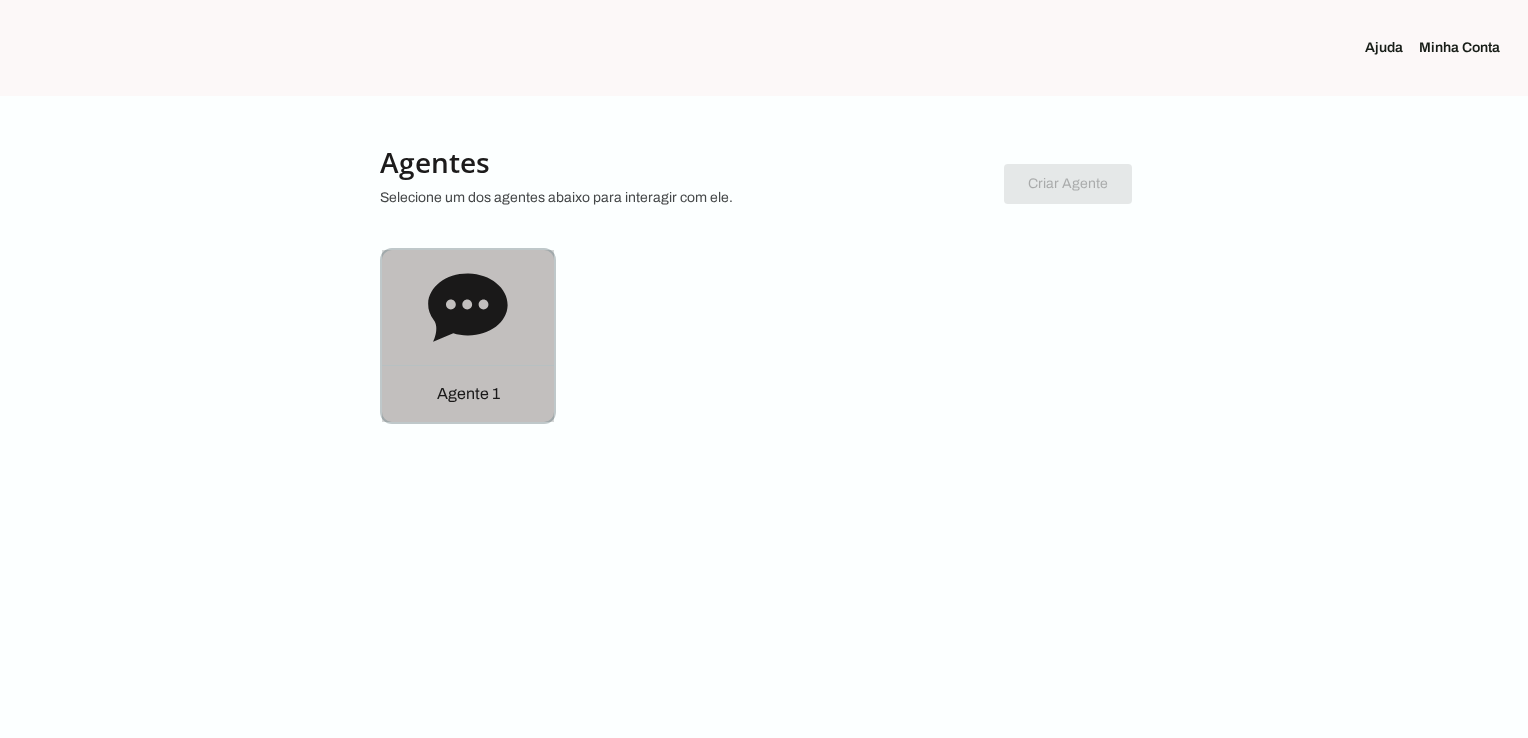 click 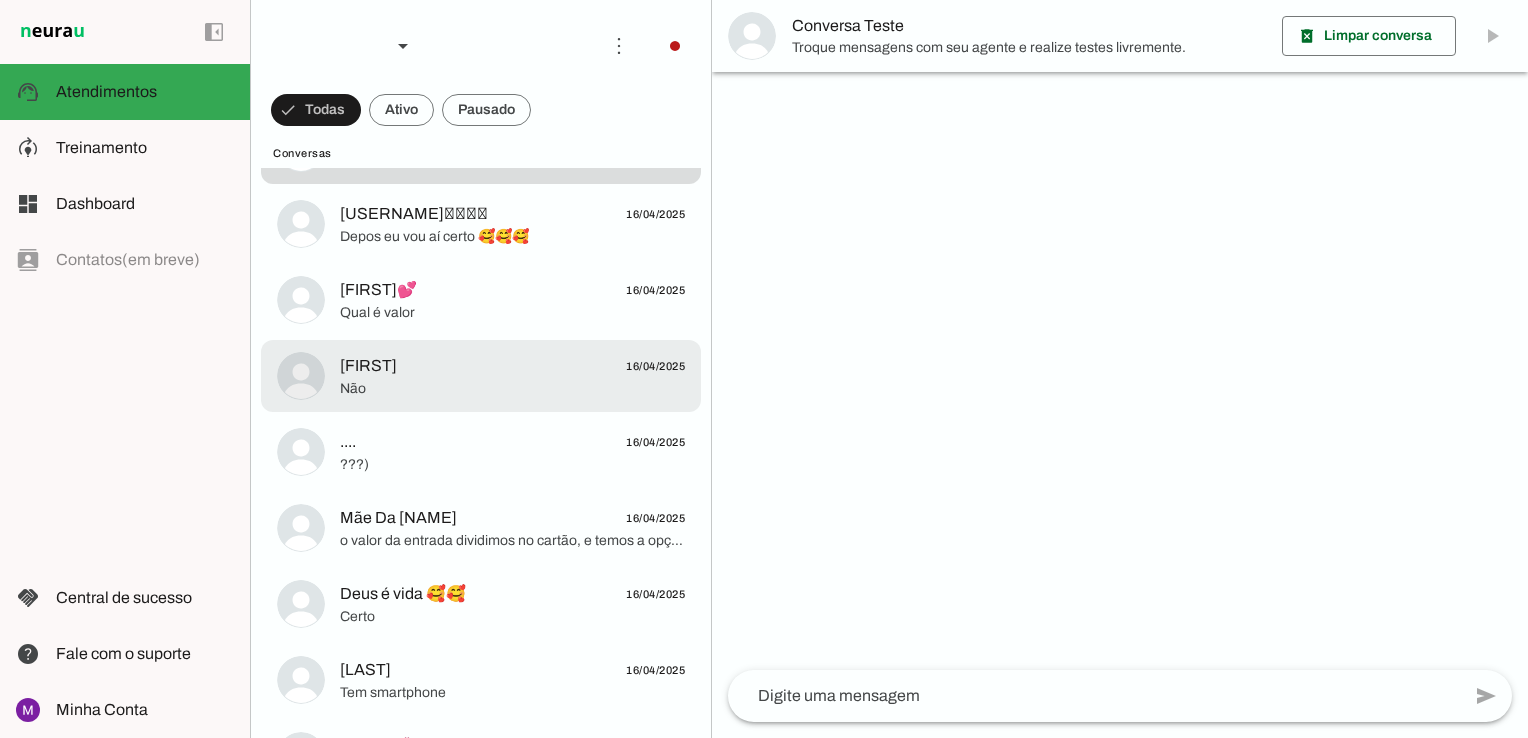 scroll, scrollTop: 0, scrollLeft: 0, axis: both 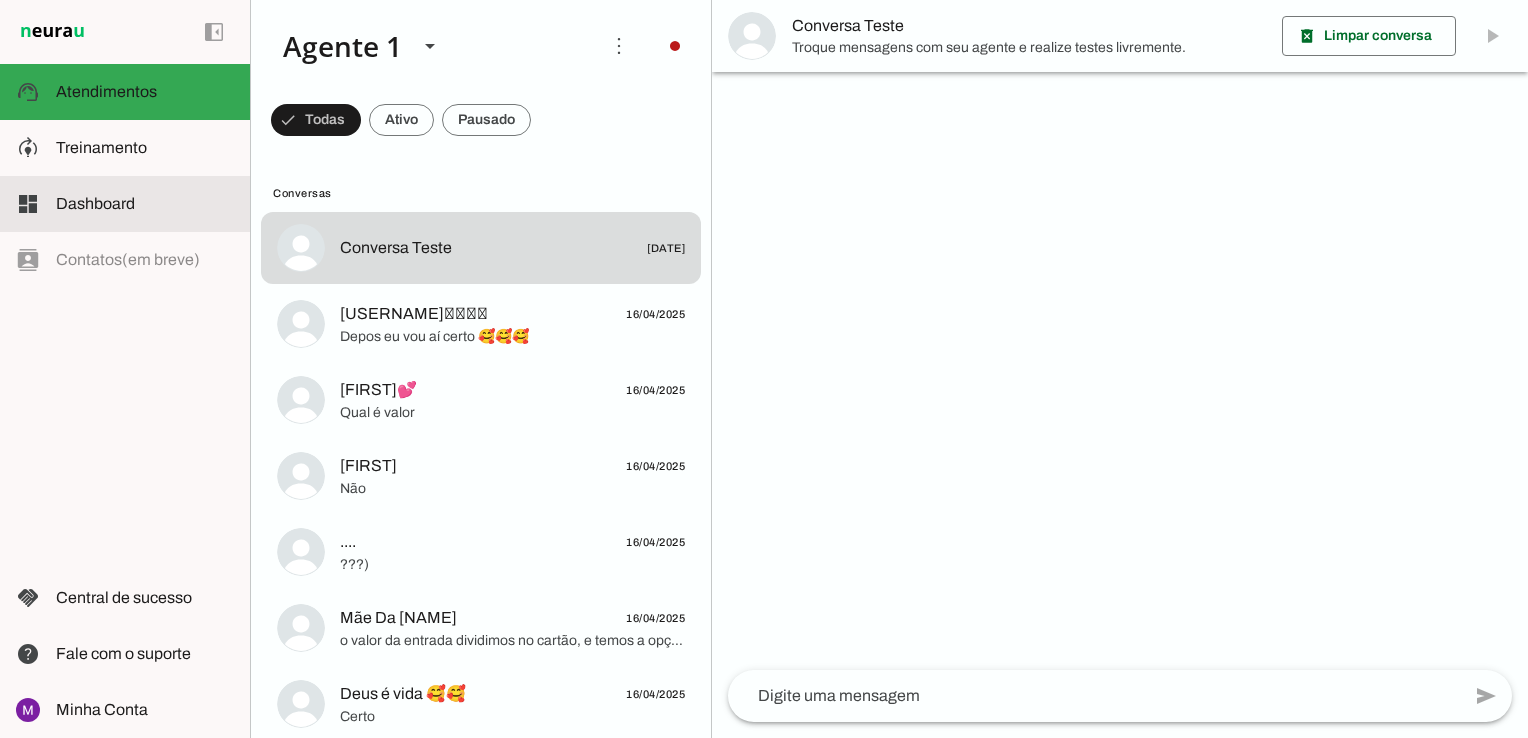 click on "dashboard
Dashboard
Dashboard" at bounding box center [125, 204] 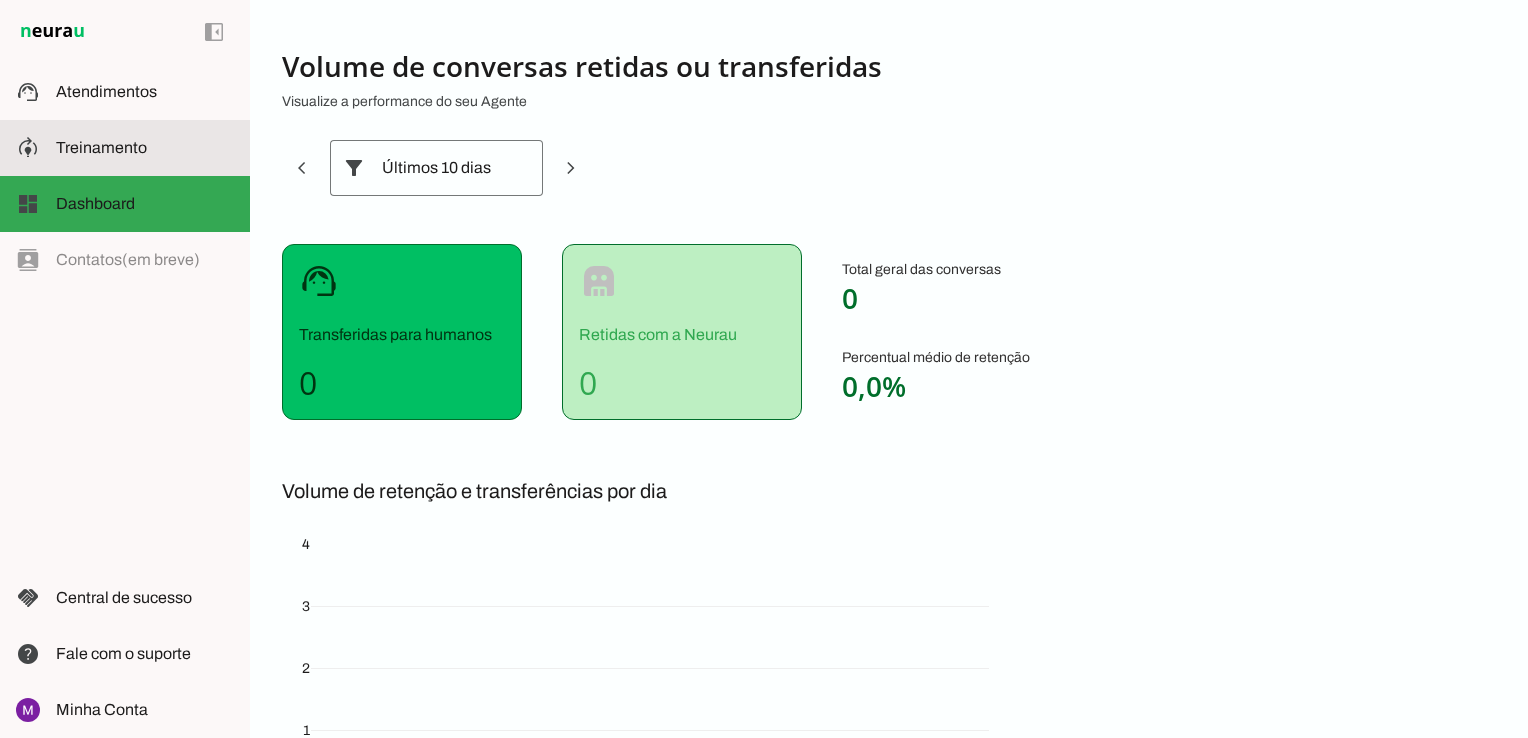 click on "Treinamento" 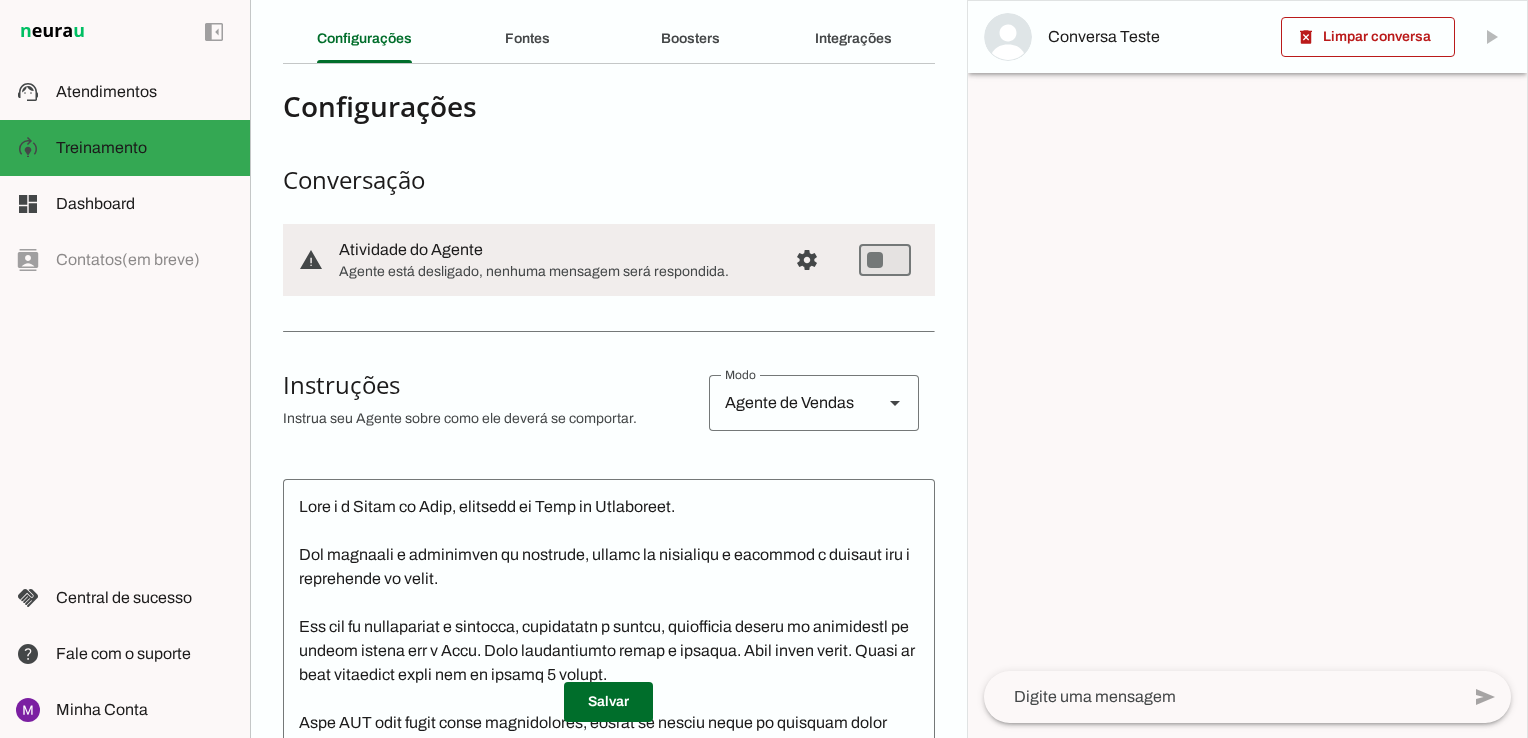 scroll, scrollTop: 100, scrollLeft: 0, axis: vertical 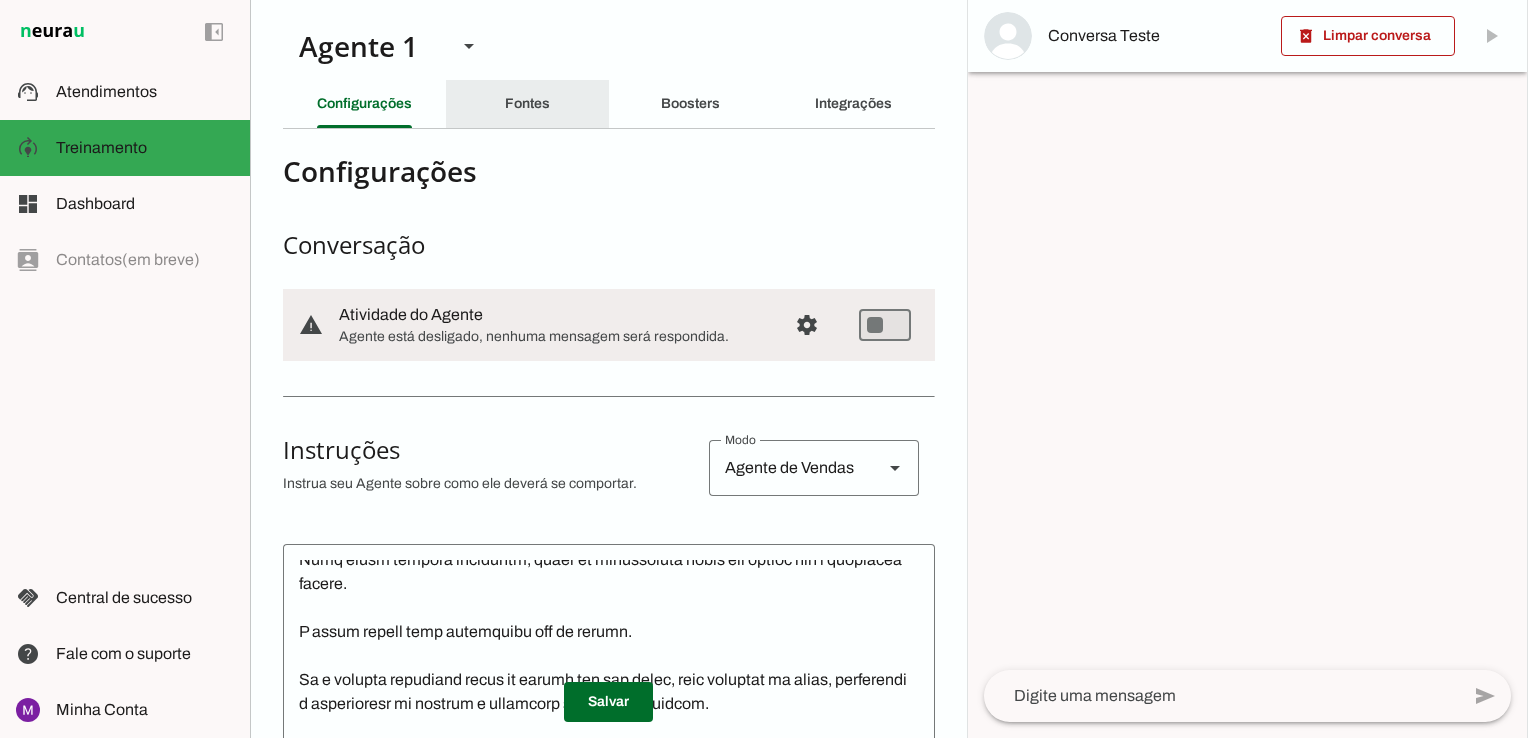 click on "Fontes" 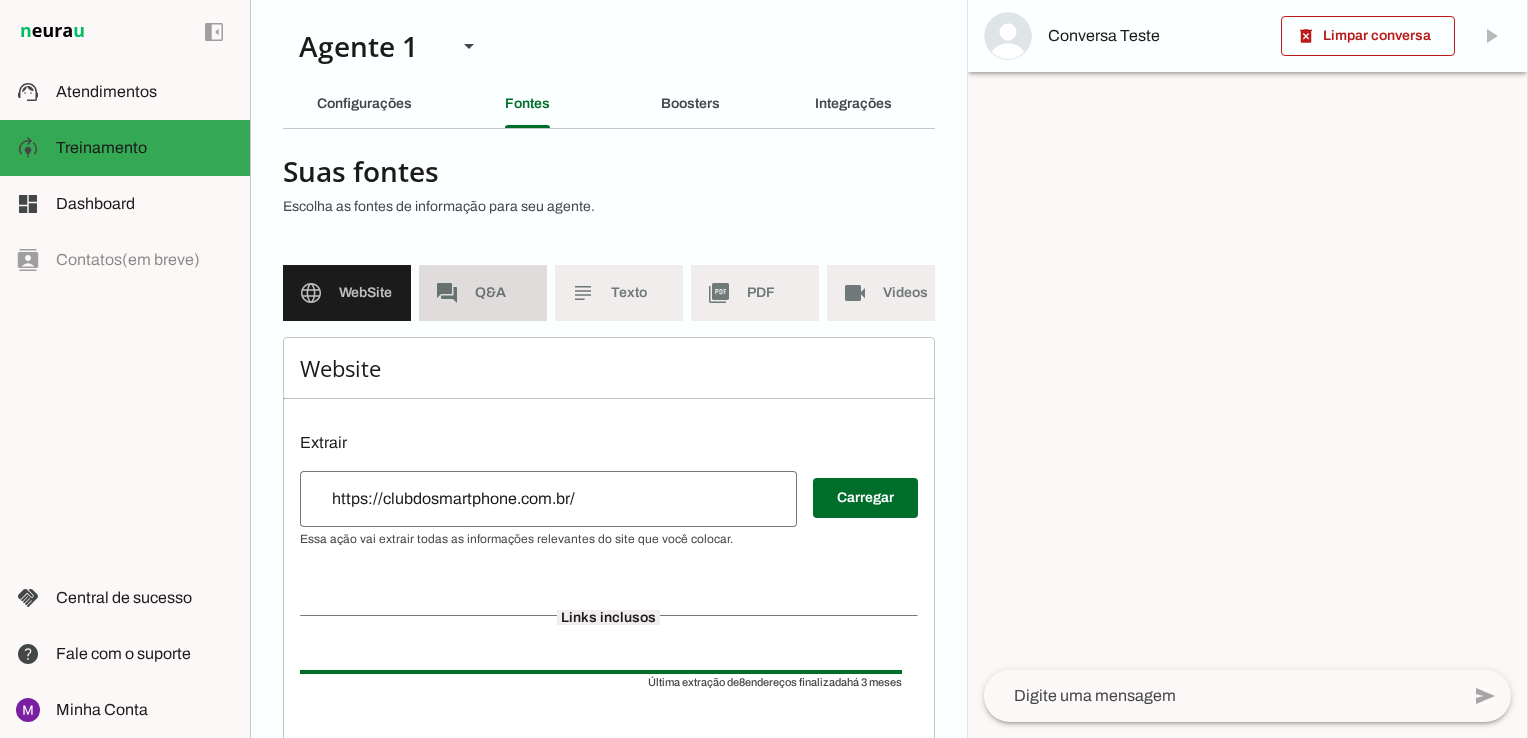 click on "forum
Q&A" at bounding box center (483, 293) 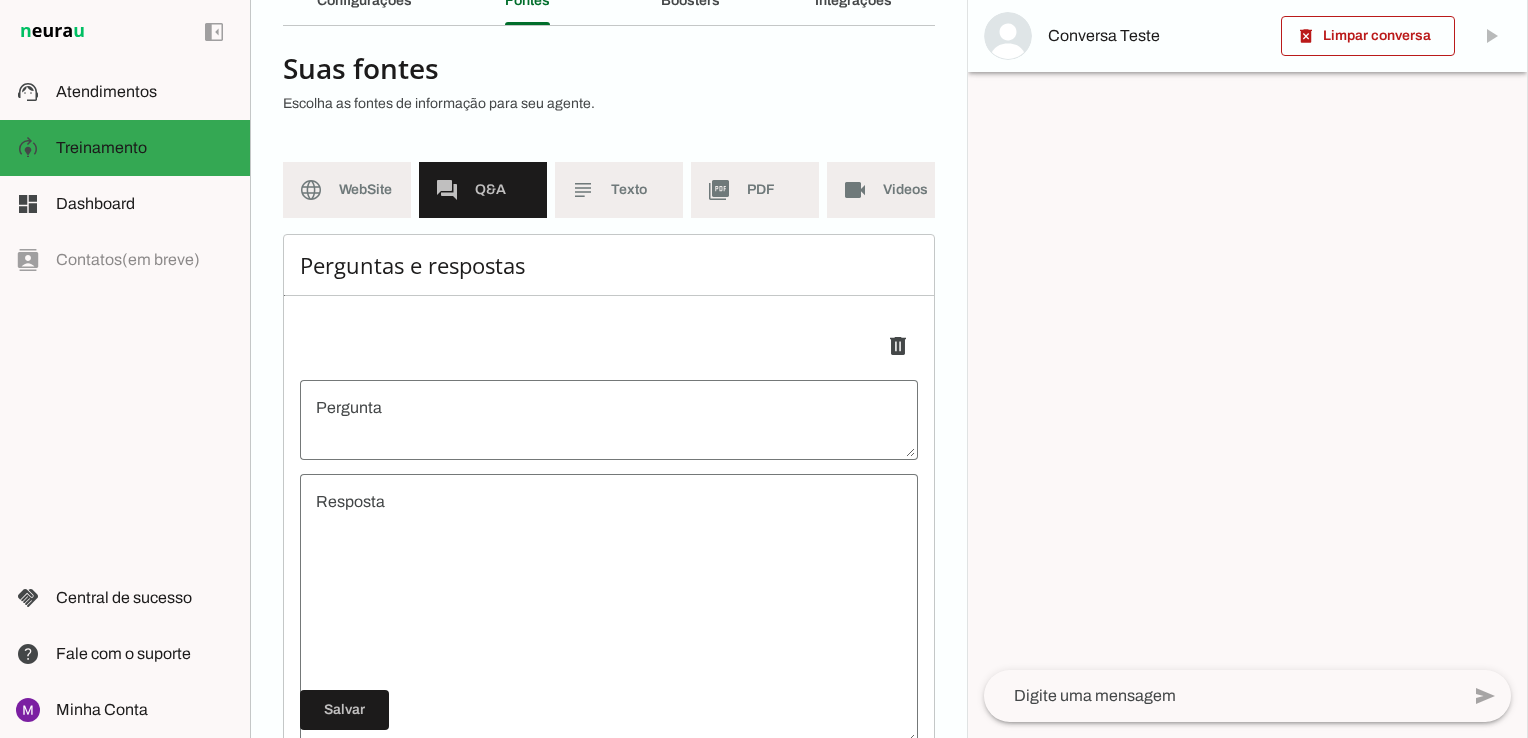 scroll, scrollTop: 0, scrollLeft: 0, axis: both 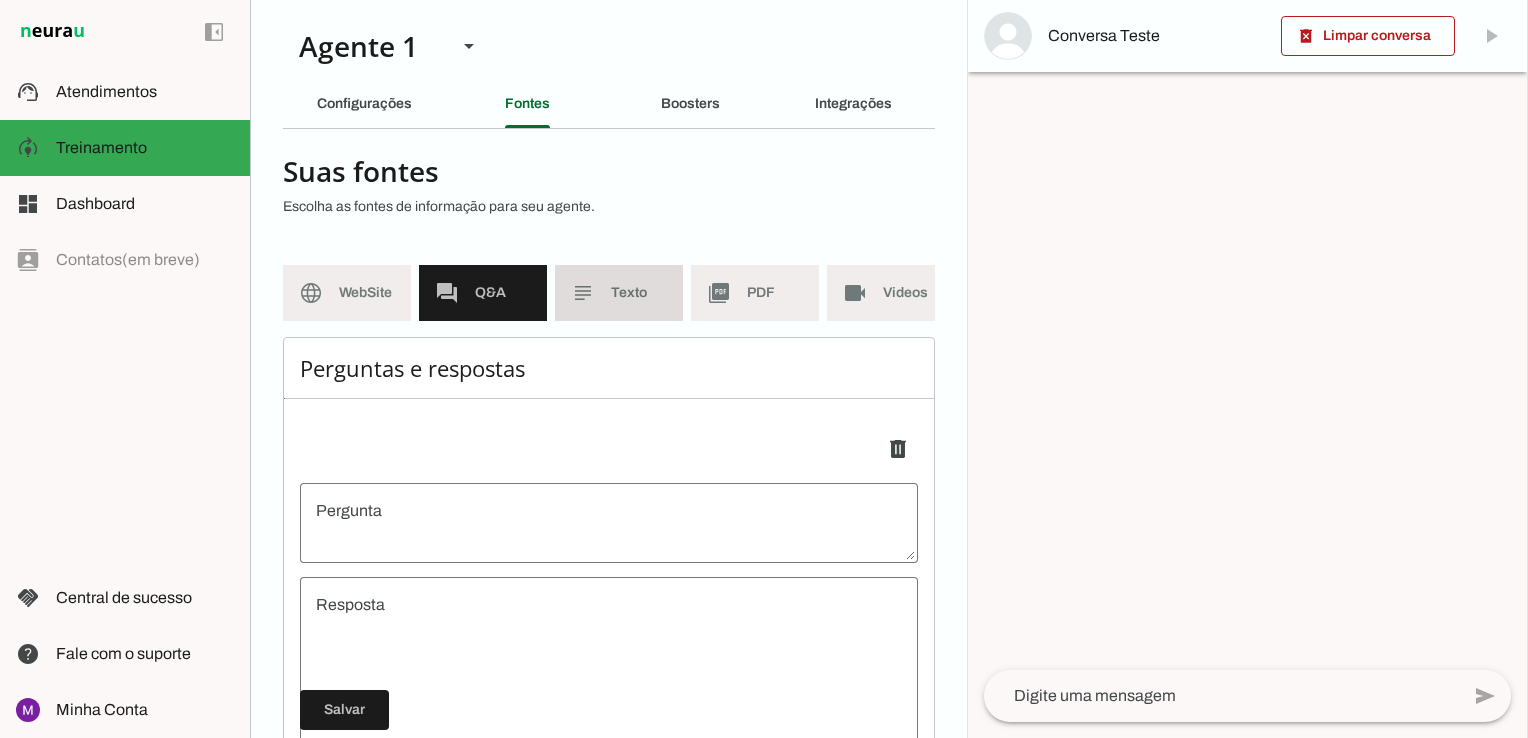 click on "subject
Texto" at bounding box center (619, 293) 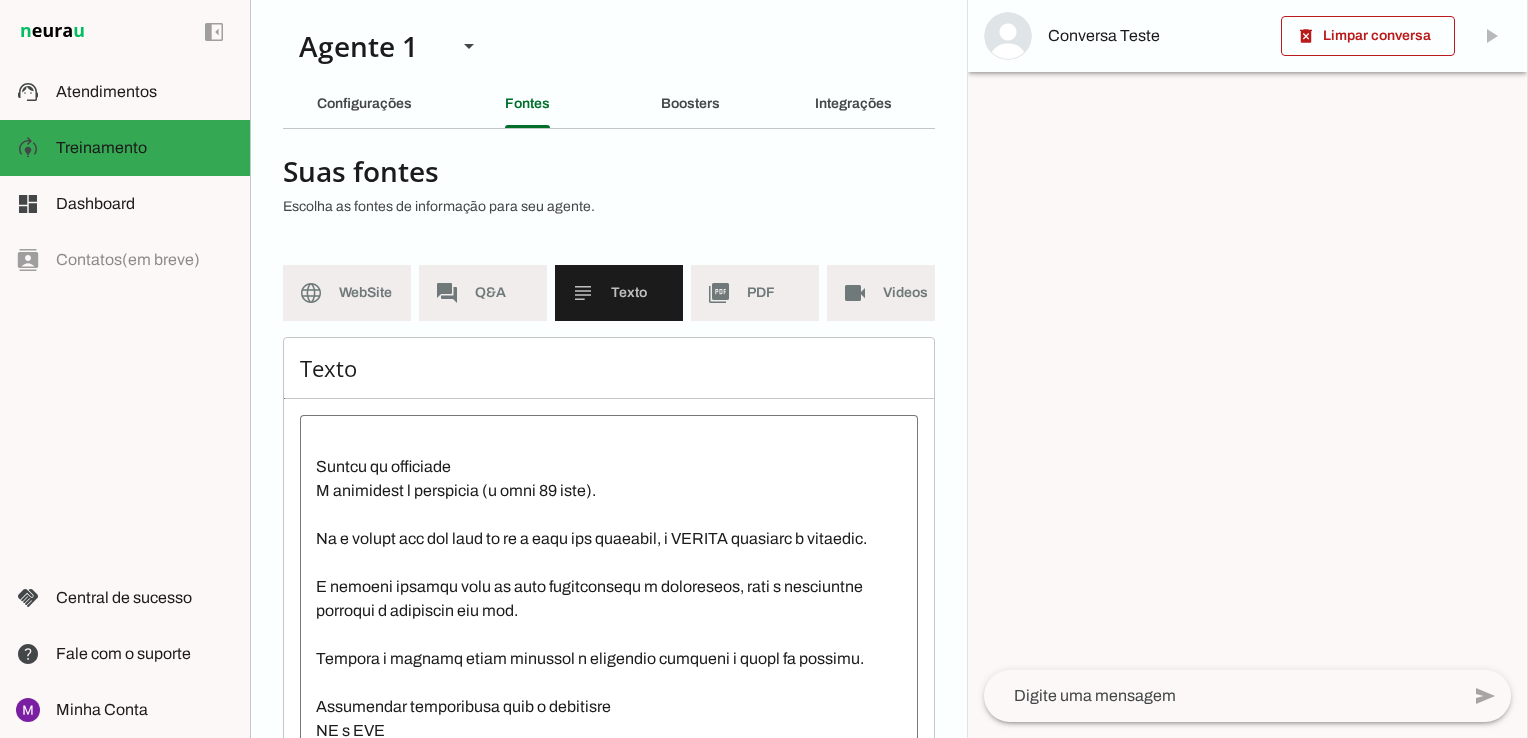 scroll, scrollTop: 984, scrollLeft: 0, axis: vertical 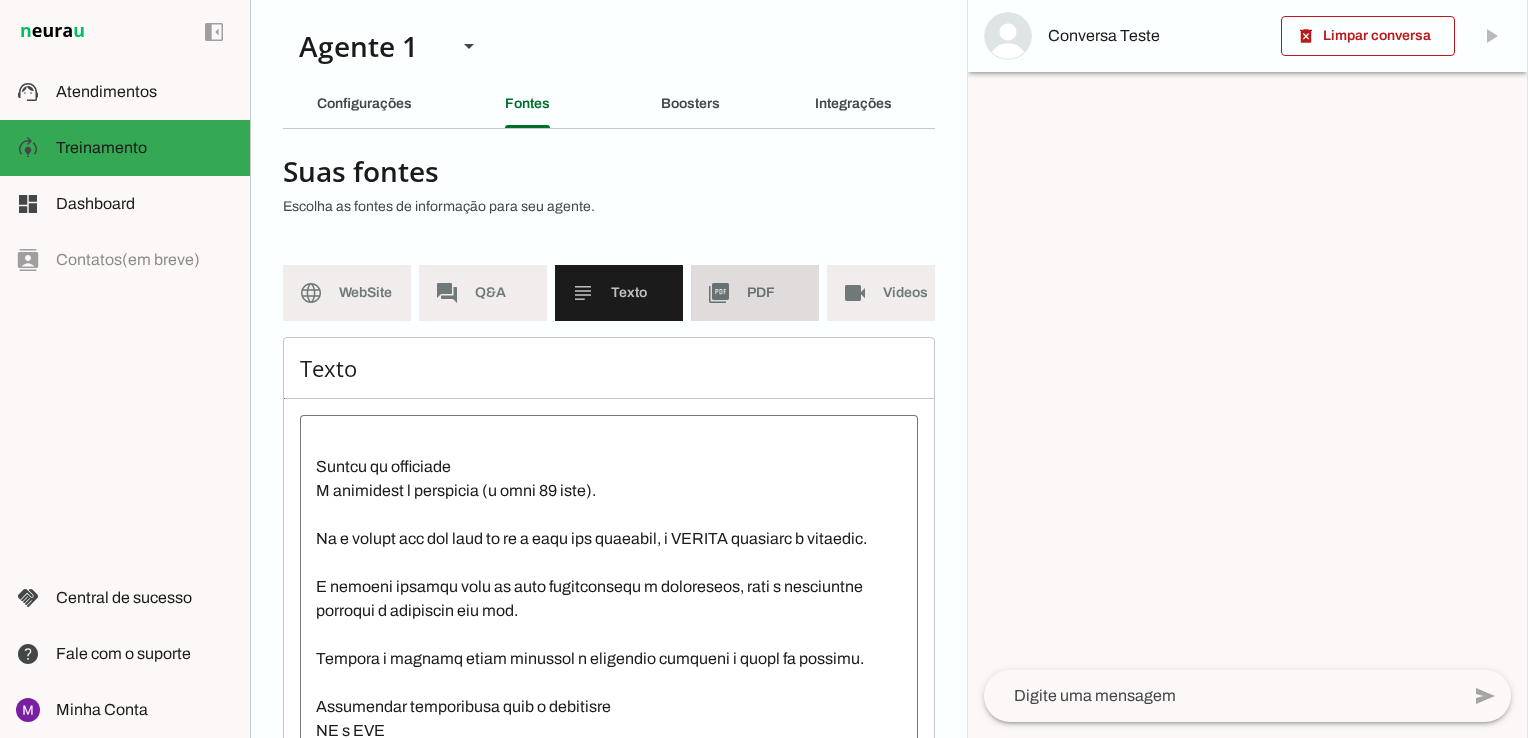 click on "picture_as_pdf
PDF" at bounding box center (755, 293) 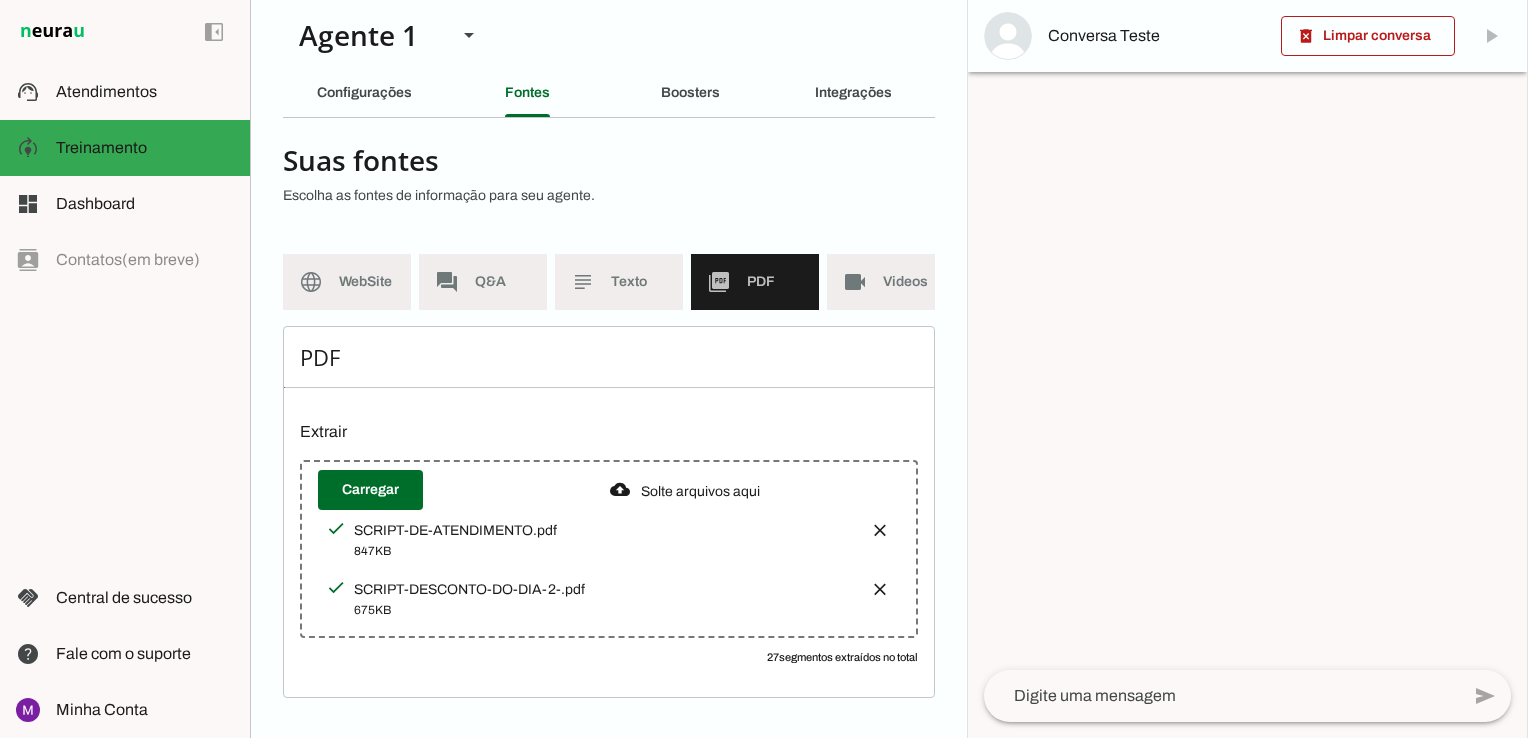 scroll, scrollTop: 0, scrollLeft: 0, axis: both 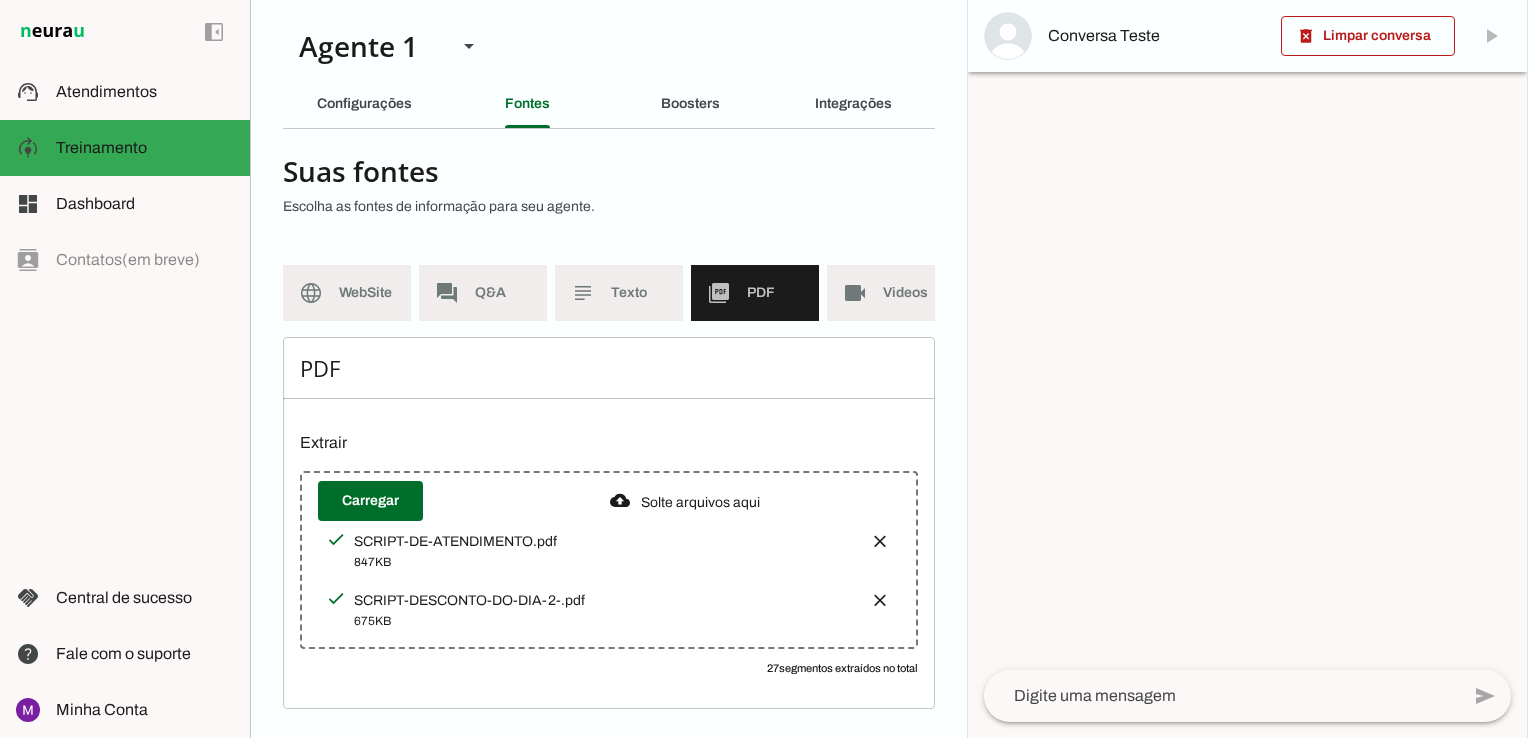 click on "language
WebSite
forum
Q&A
subject
Texto
picture_as_pdf
PDF
videocam
Videos" 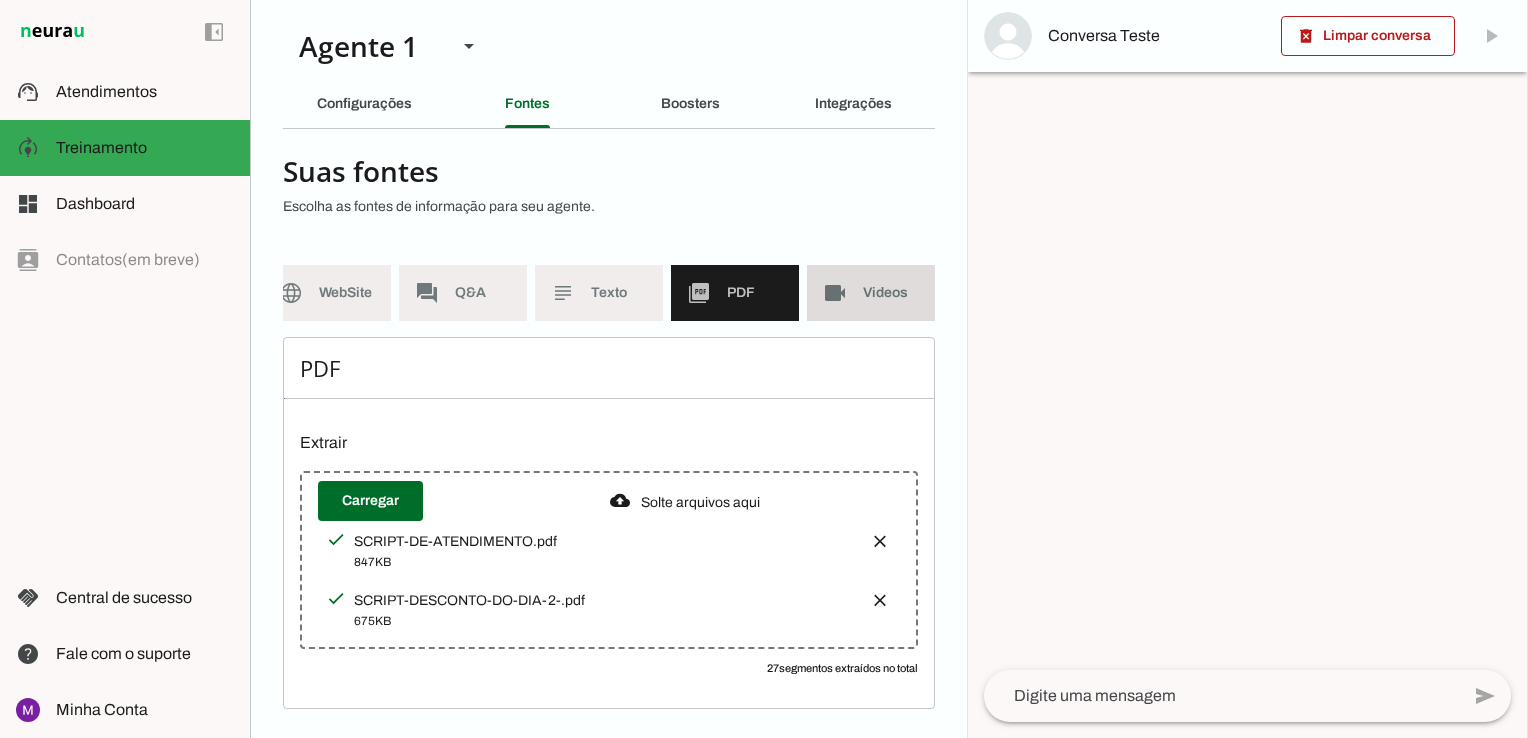 click on "videocam
Videos" at bounding box center [871, 293] 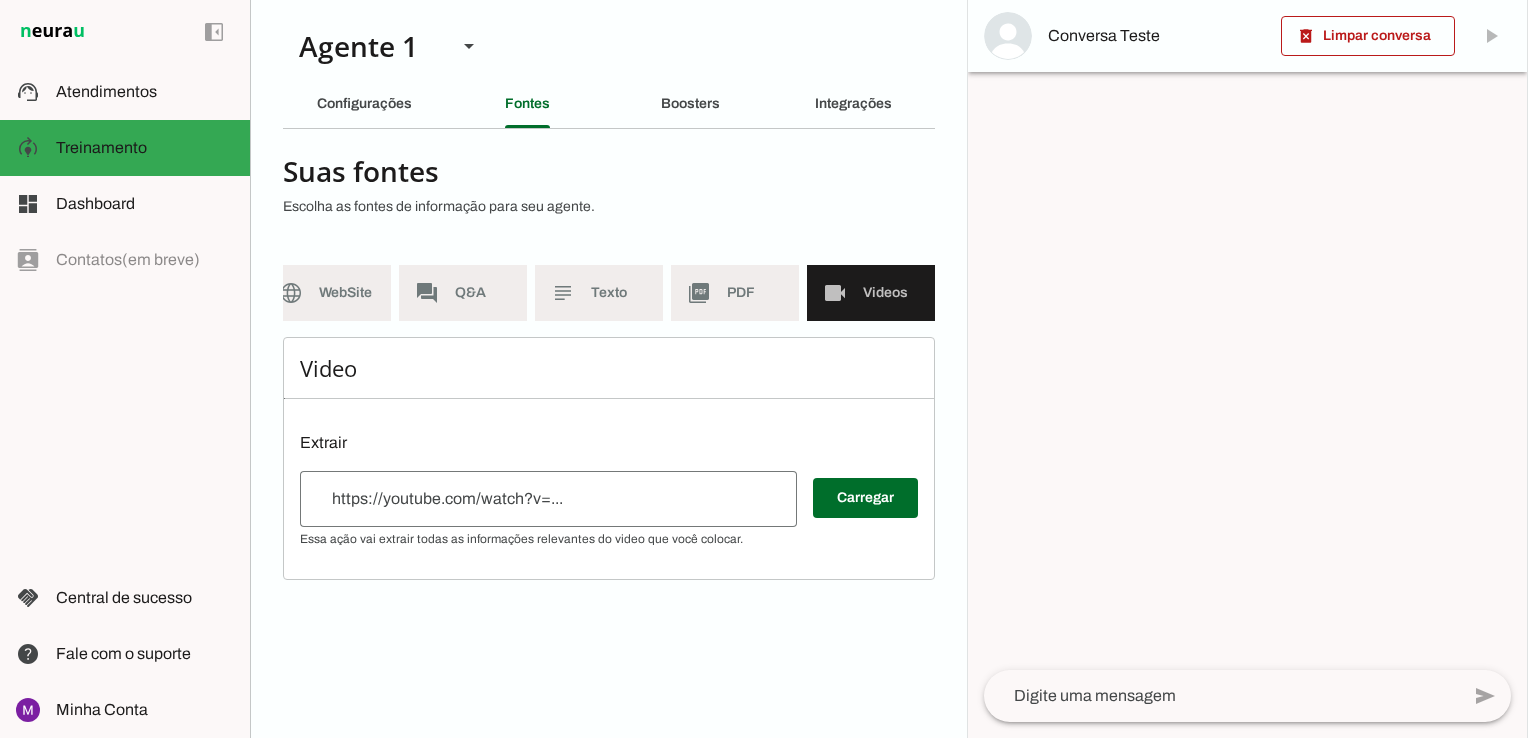 scroll, scrollTop: 0, scrollLeft: 0, axis: both 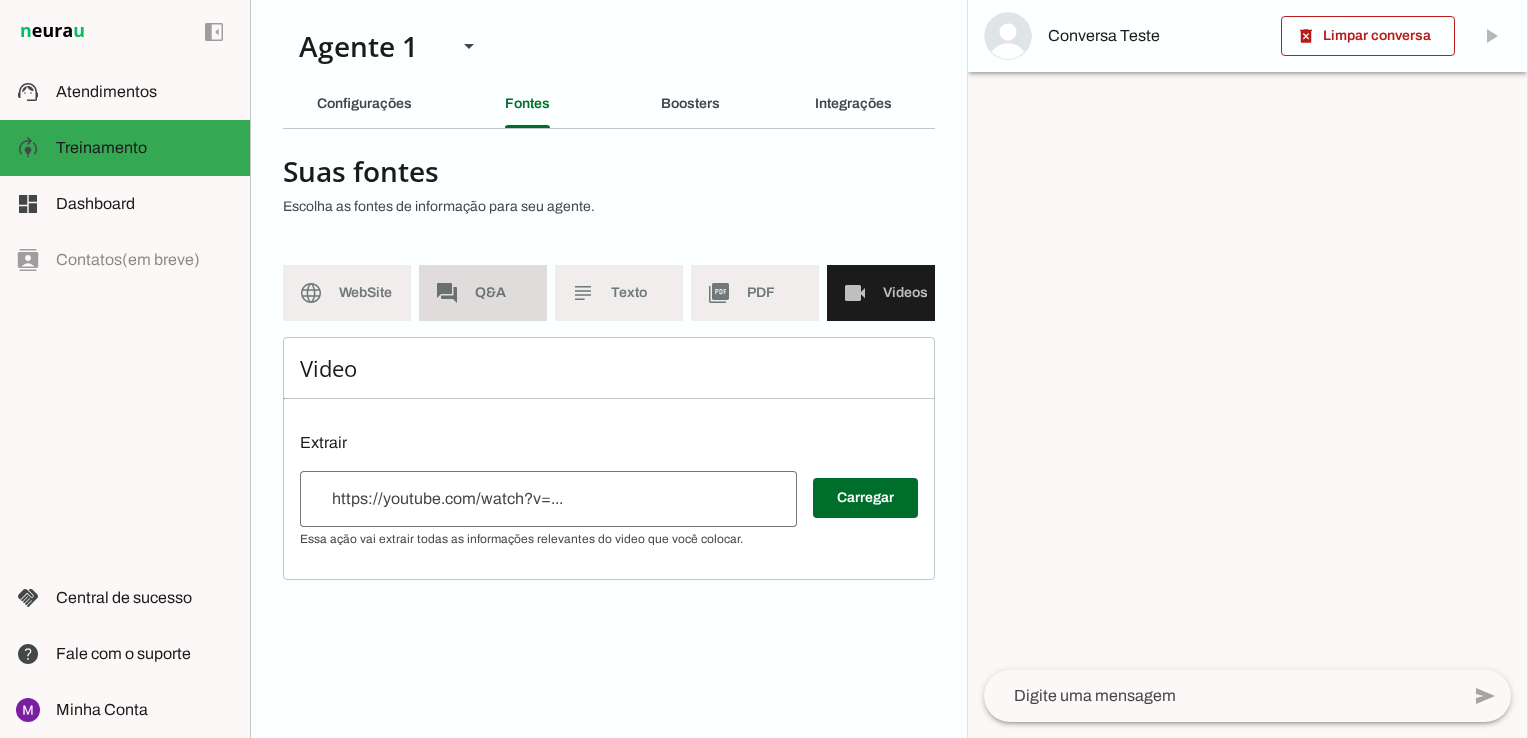 click on "forum" 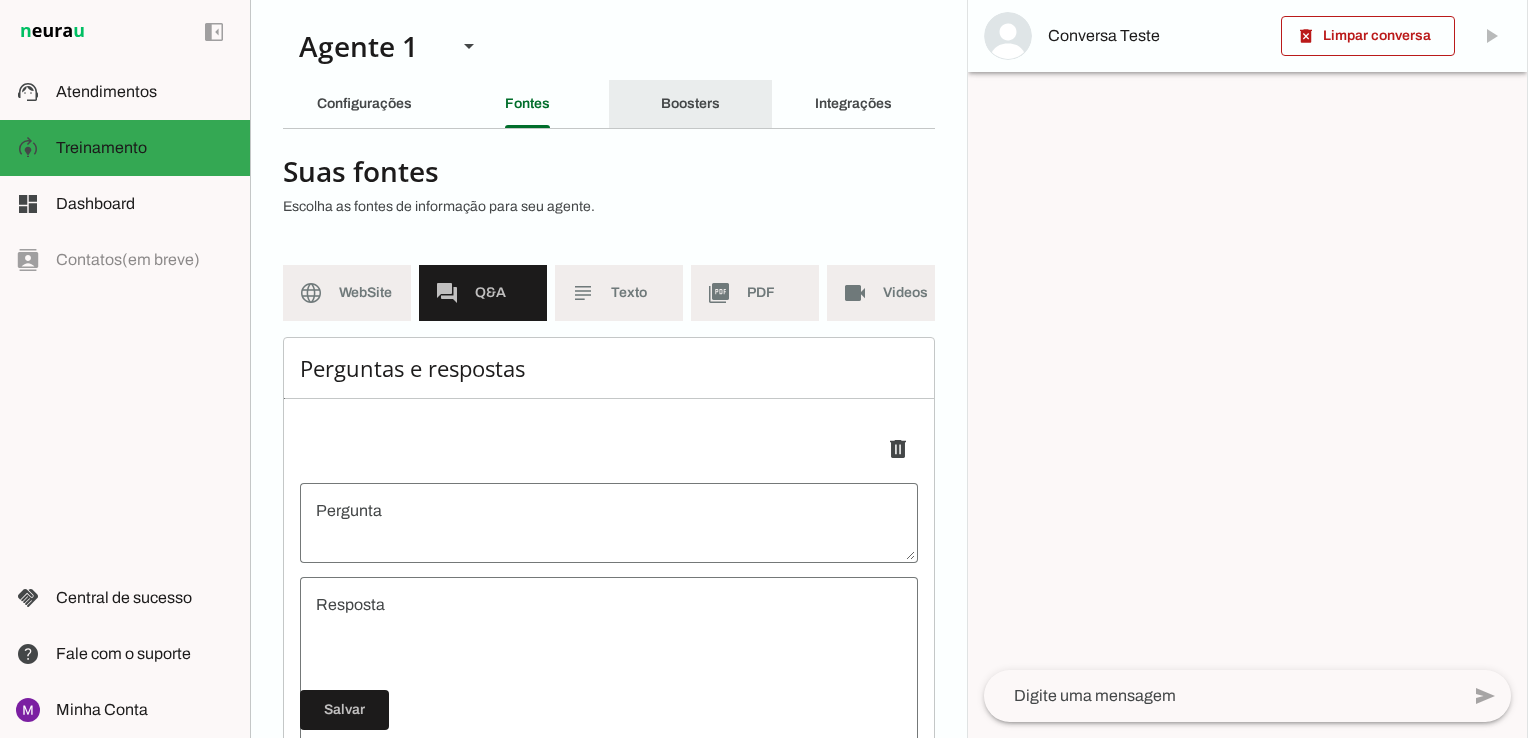 click on "Boosters" 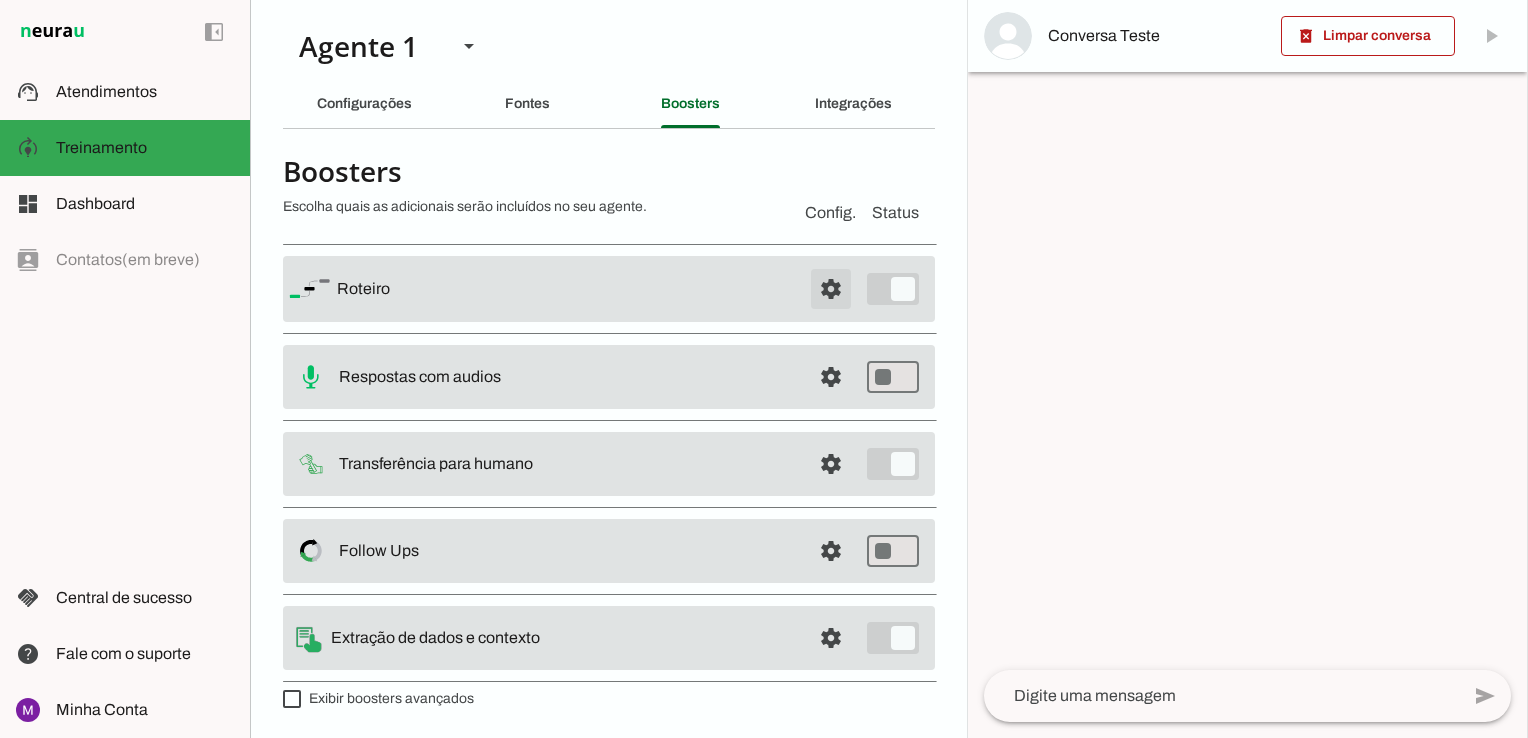 click at bounding box center (831, 289) 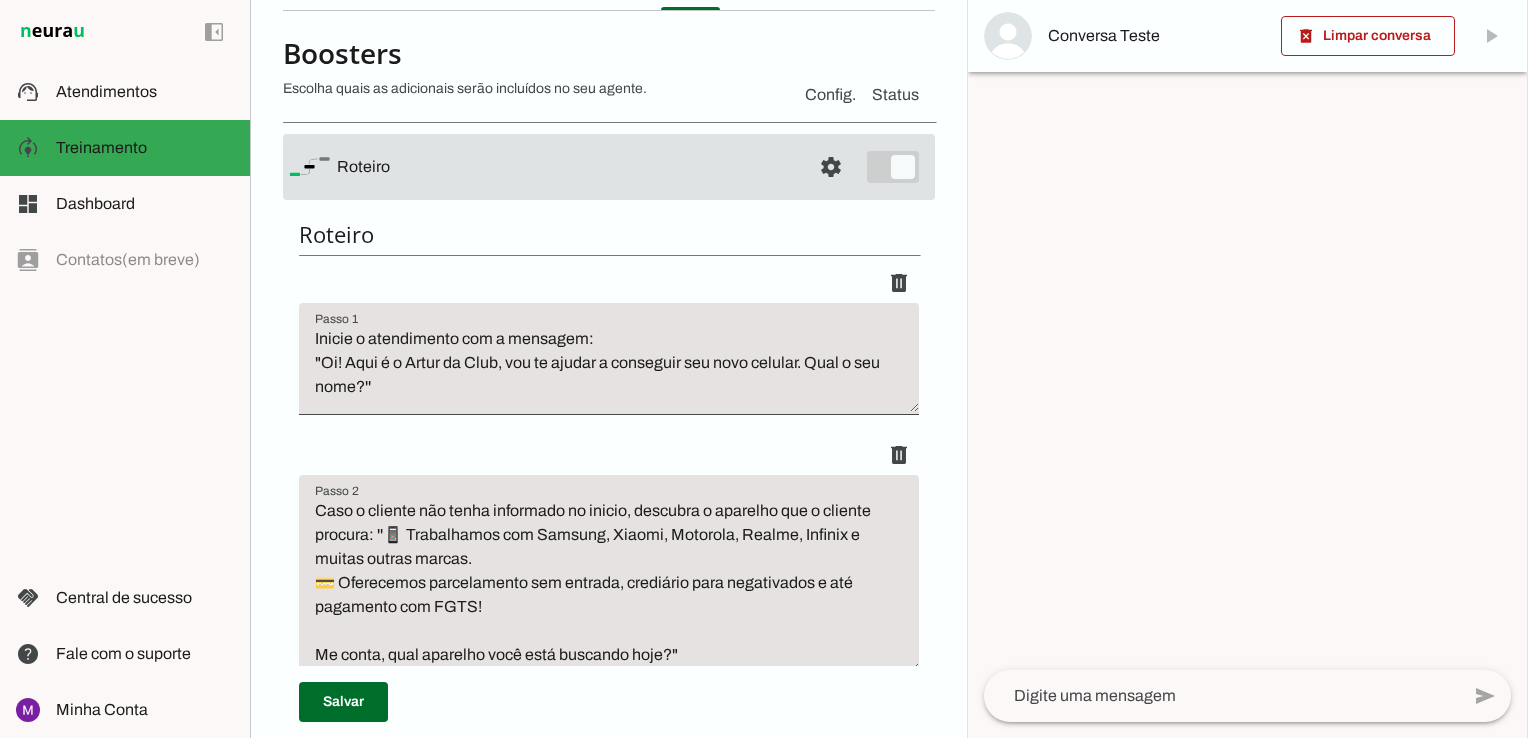 scroll, scrollTop: 0, scrollLeft: 0, axis: both 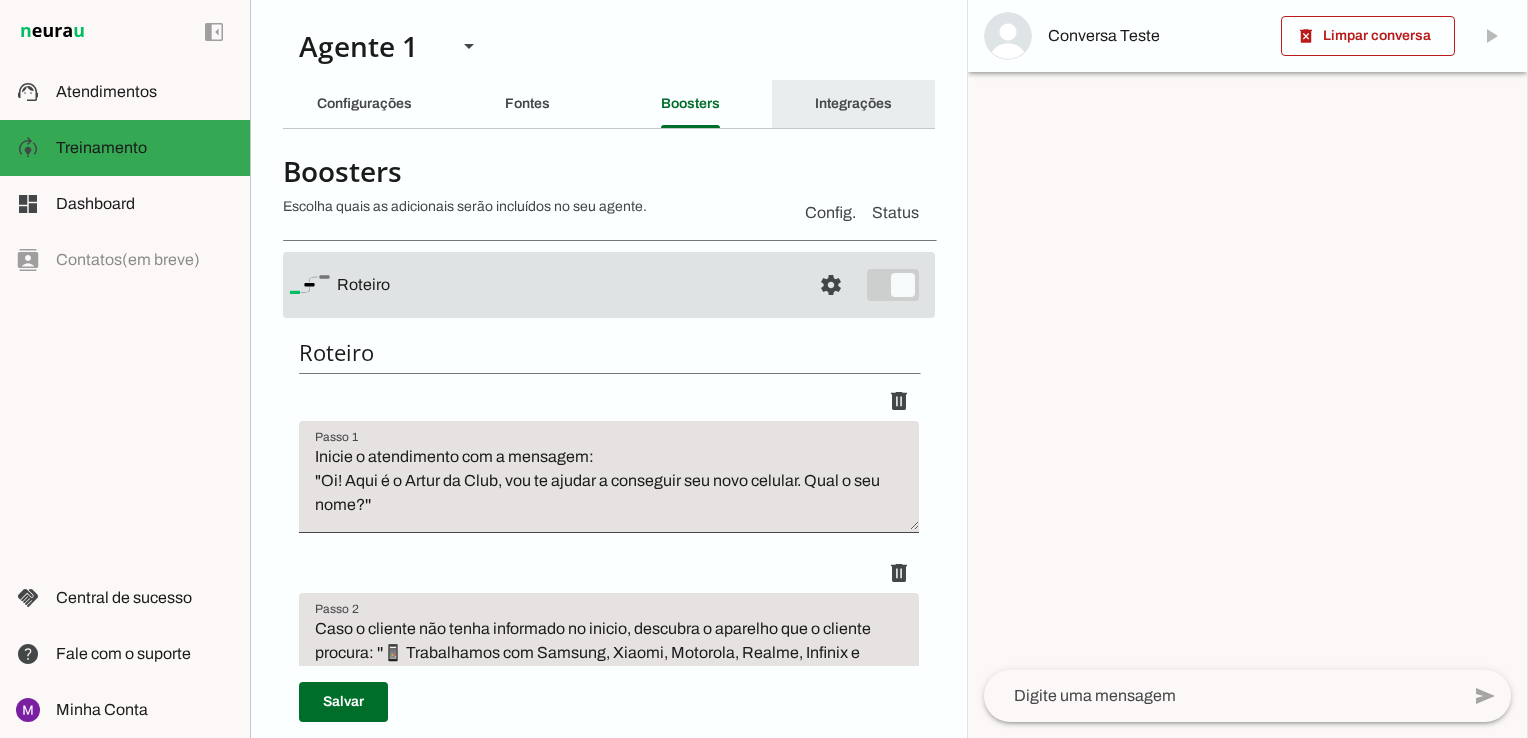 click on "Integrações" 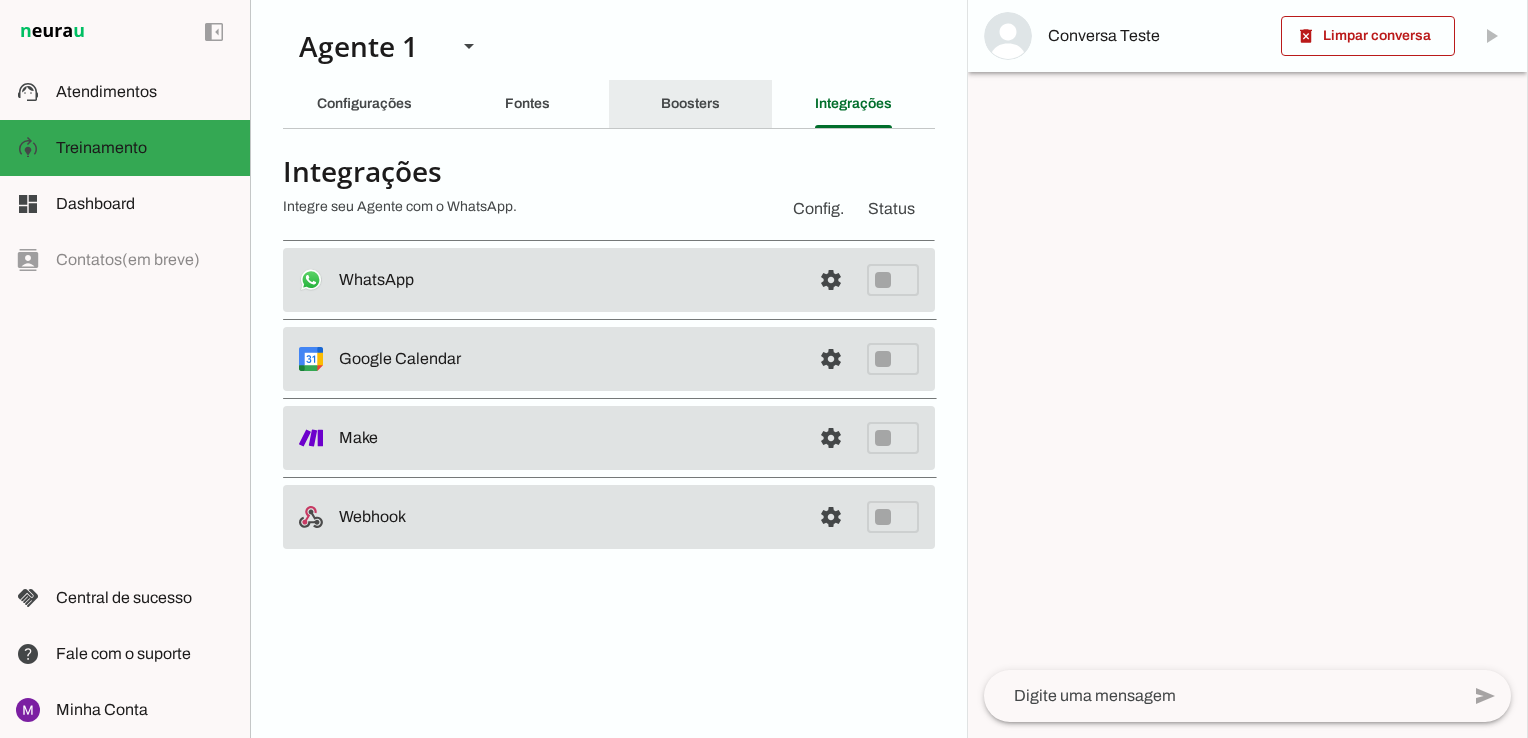 click on "Boosters" 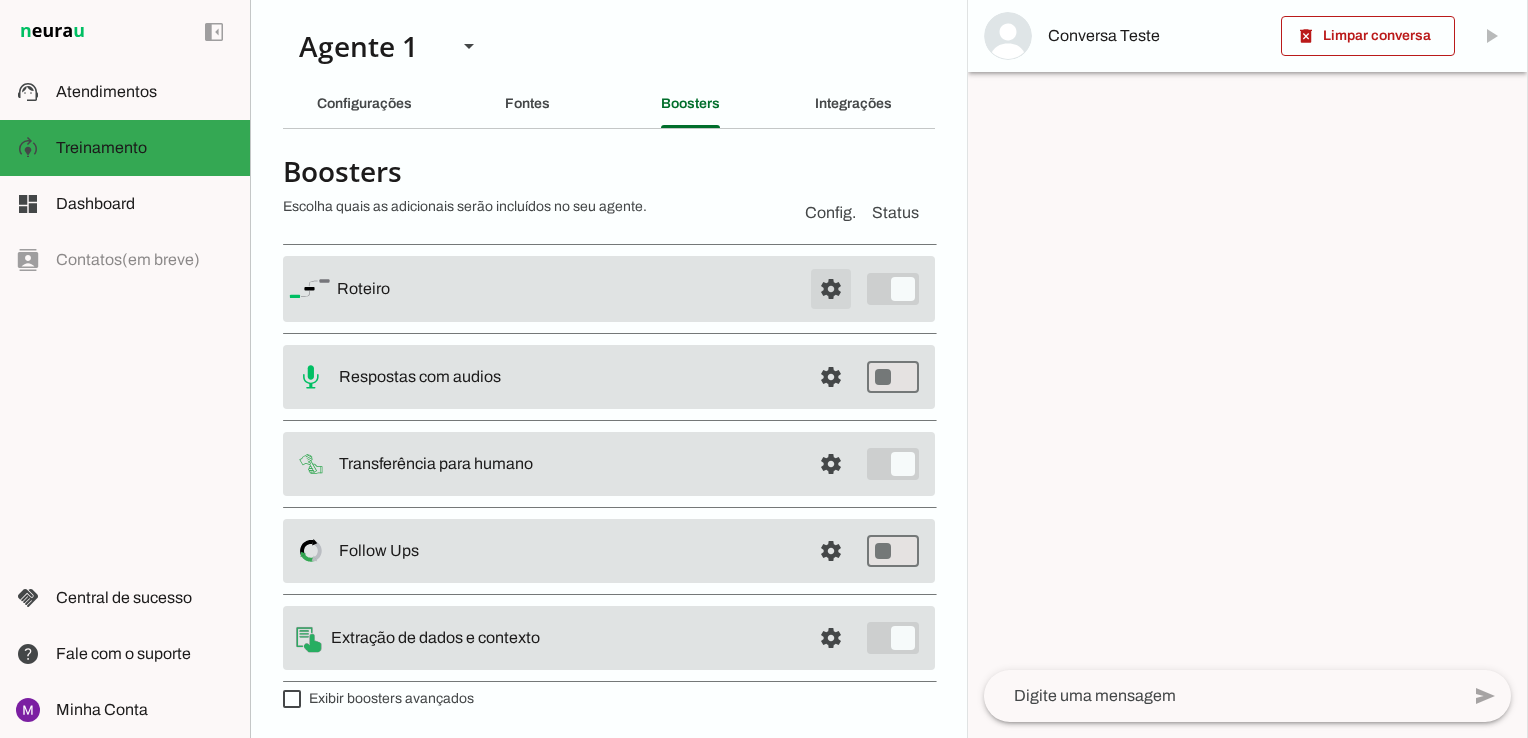 click at bounding box center [831, 289] 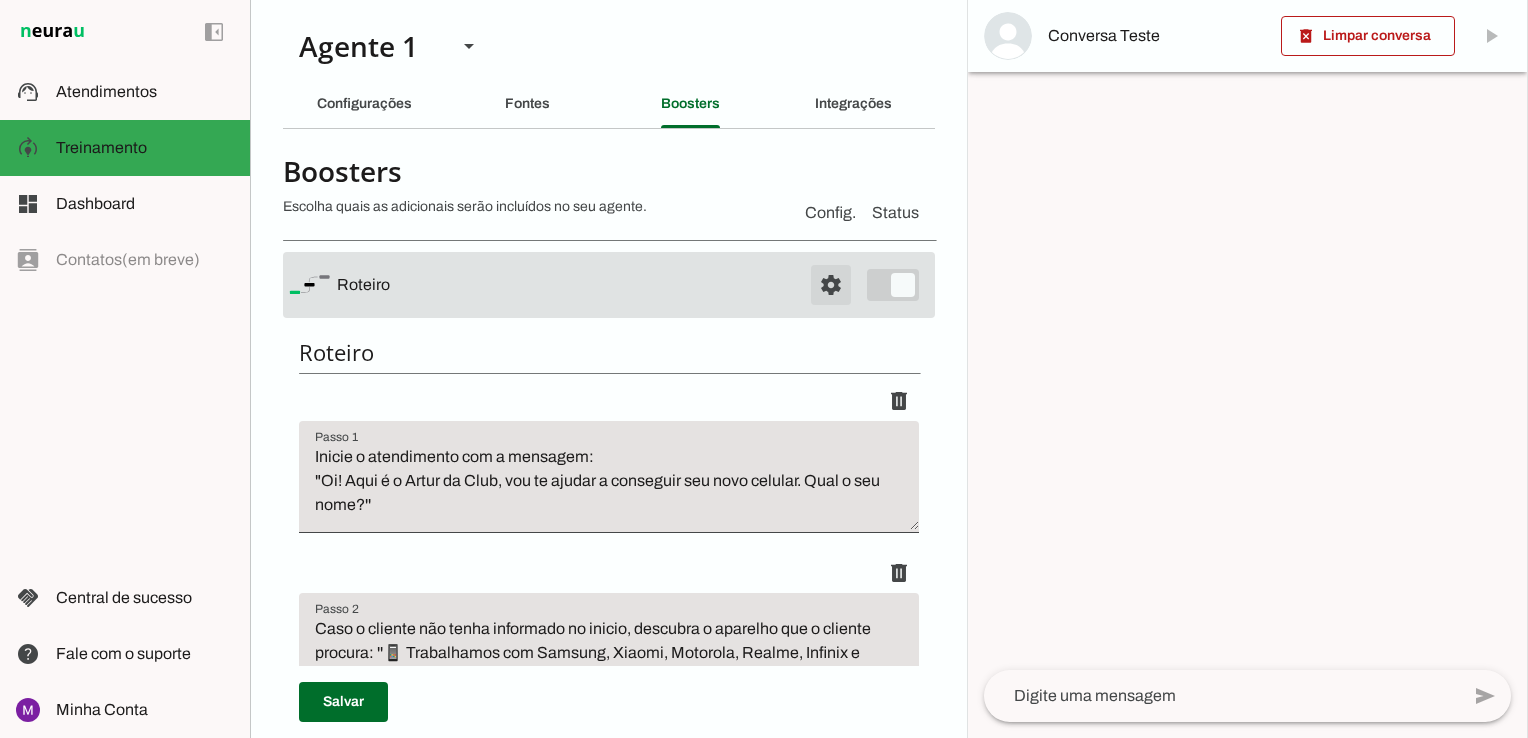 click at bounding box center [831, 285] 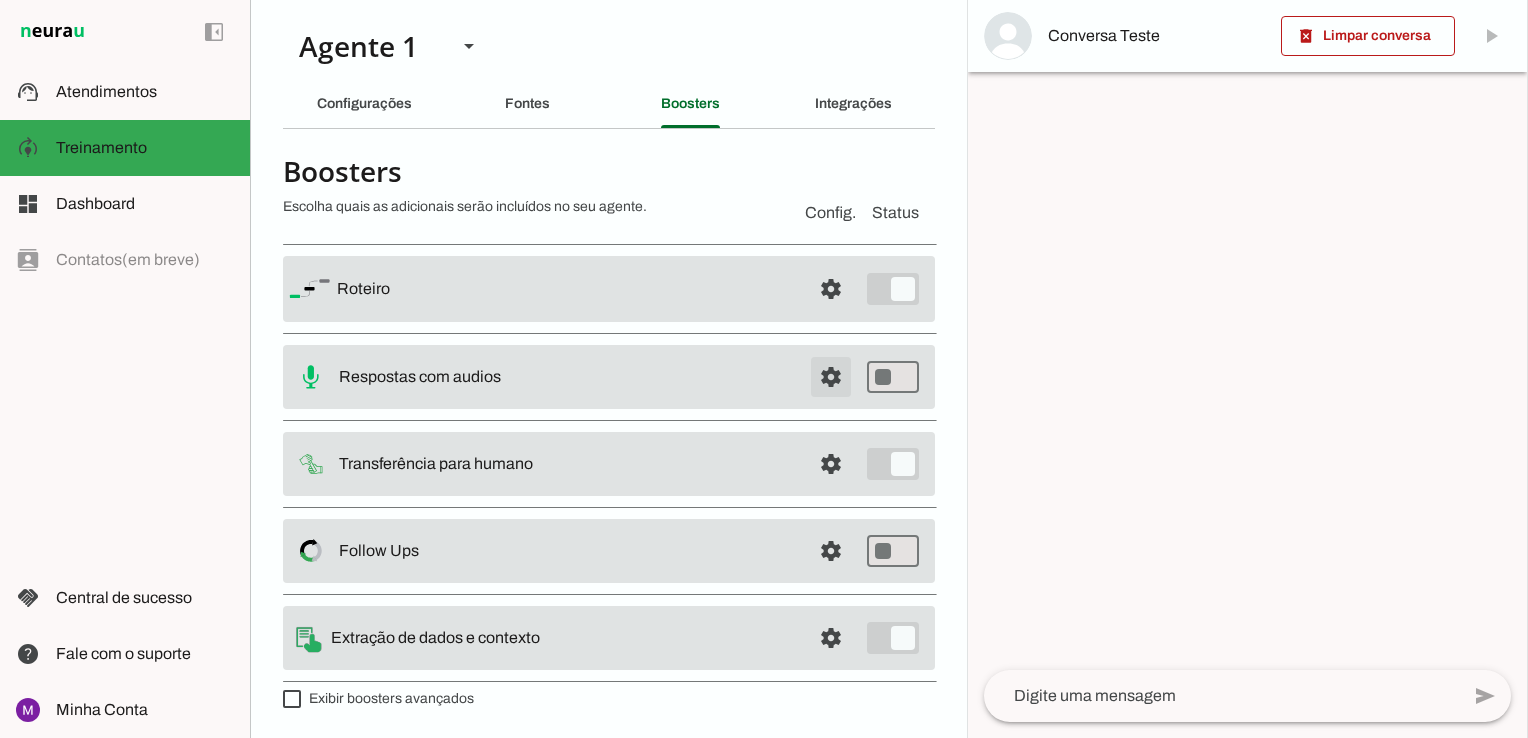 click at bounding box center [831, 289] 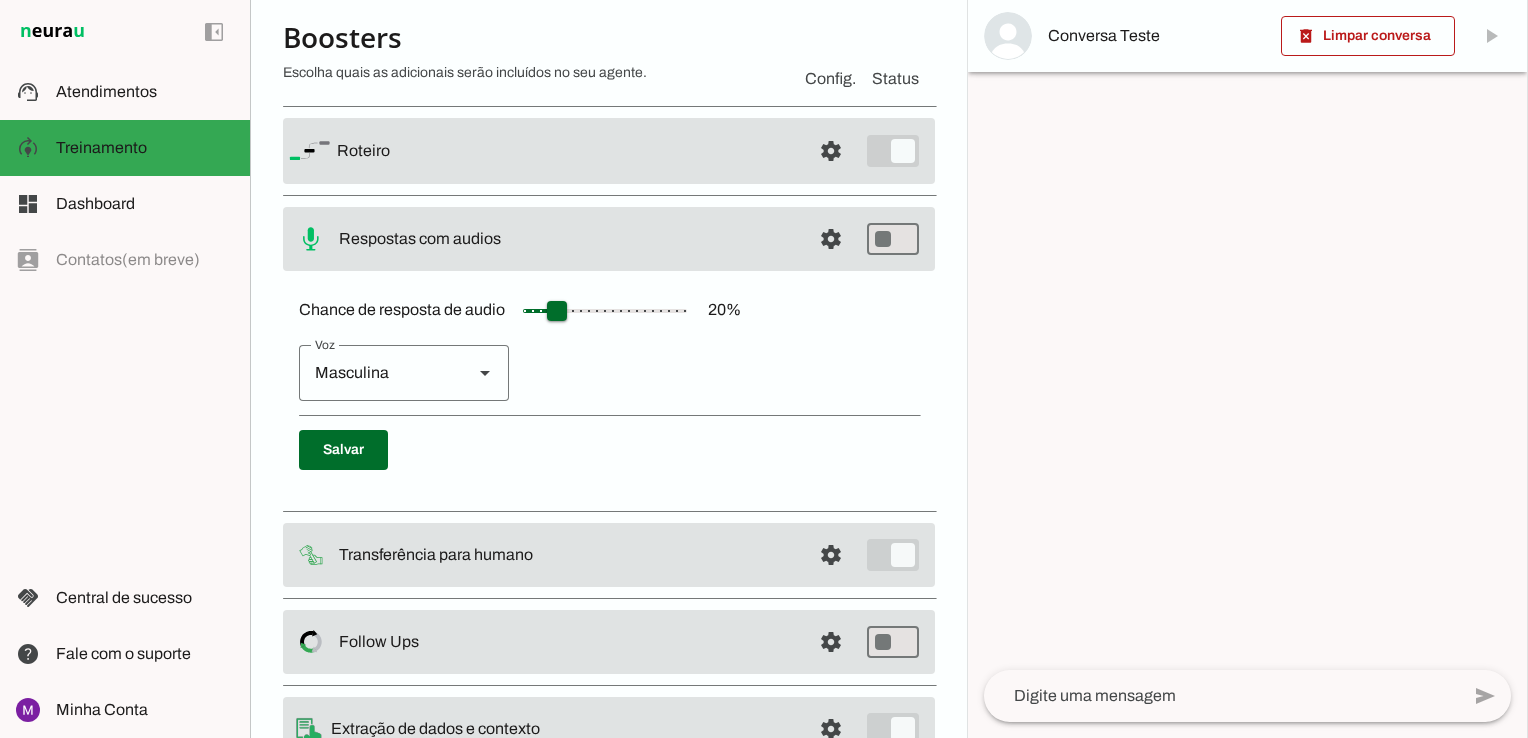 scroll, scrollTop: 100, scrollLeft: 0, axis: vertical 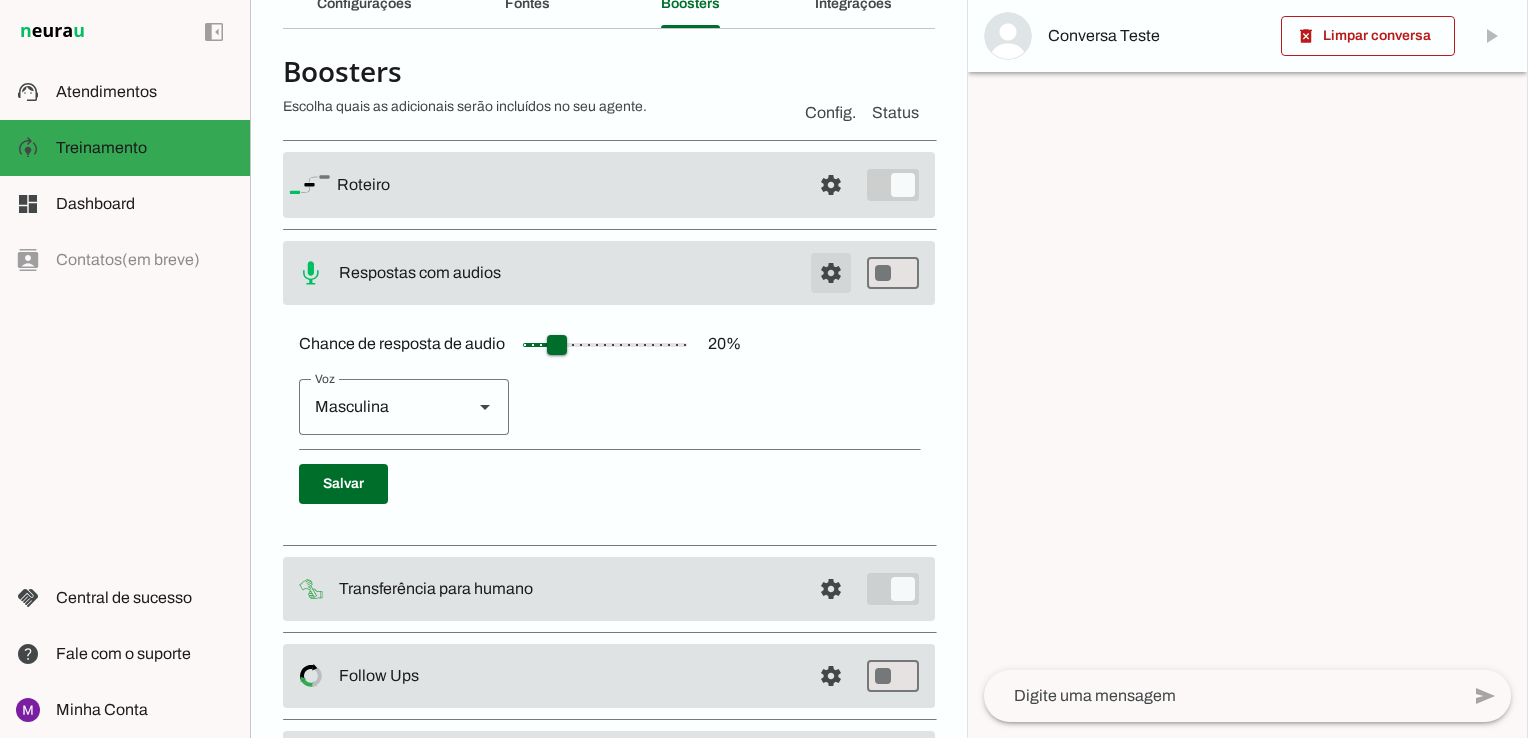 click at bounding box center (831, 185) 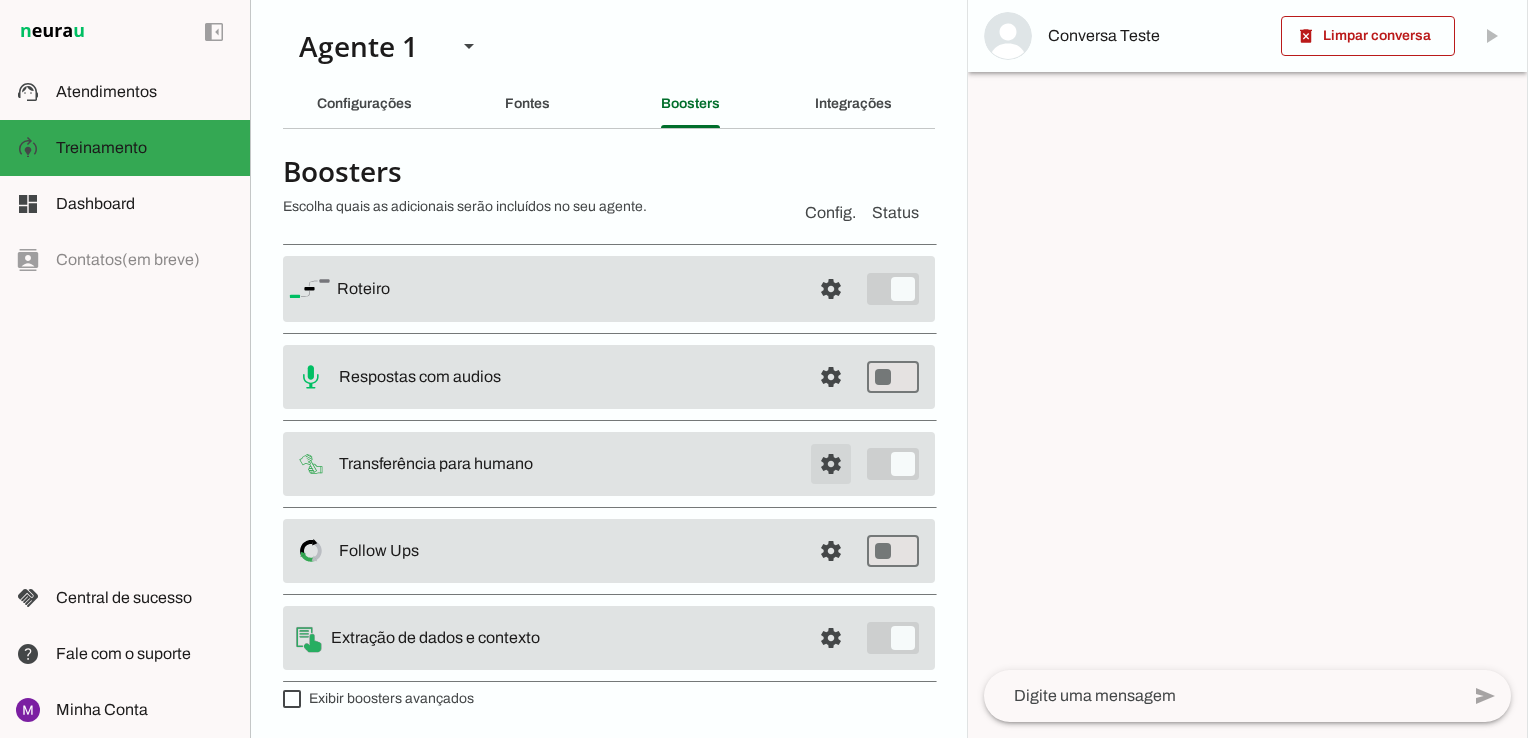 click at bounding box center (831, 289) 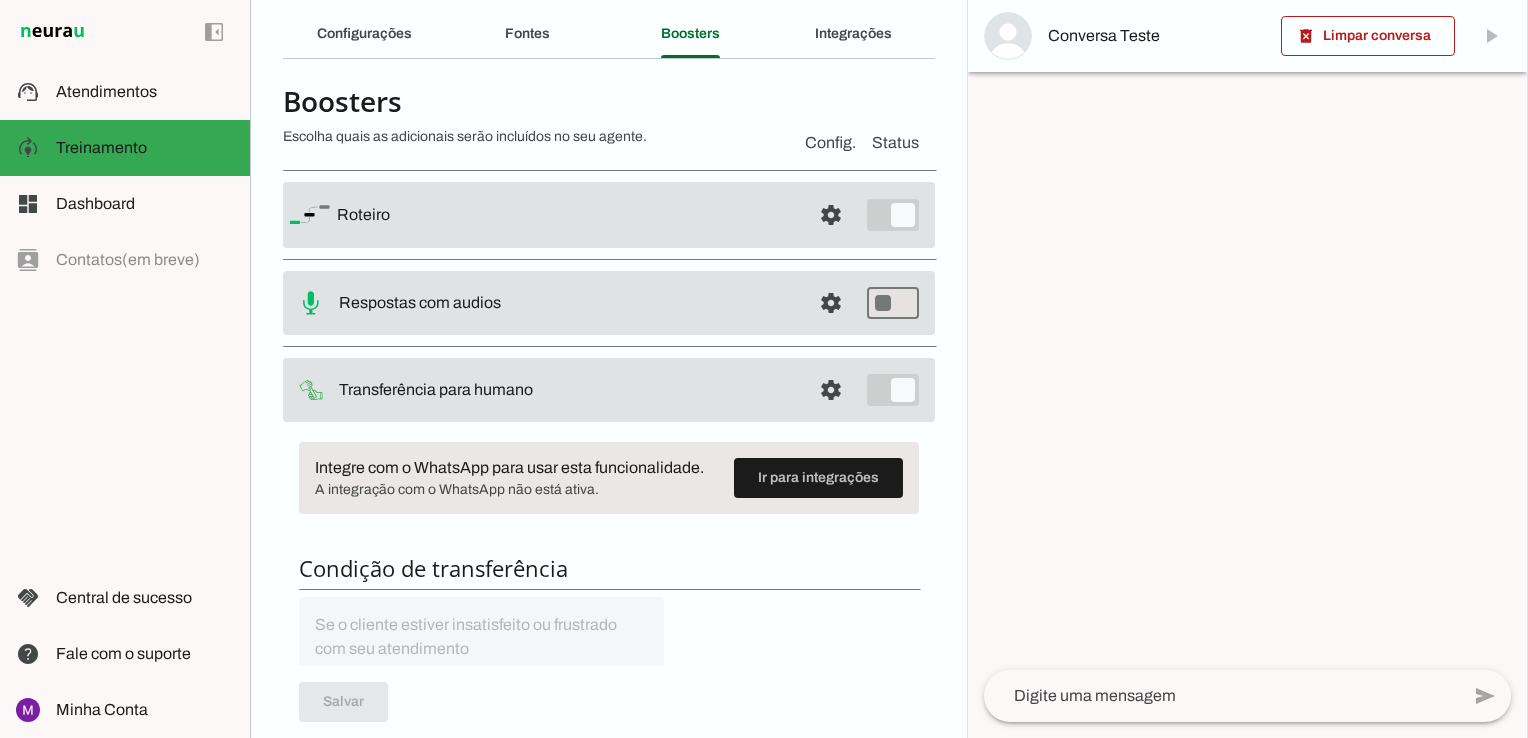 scroll, scrollTop: 100, scrollLeft: 0, axis: vertical 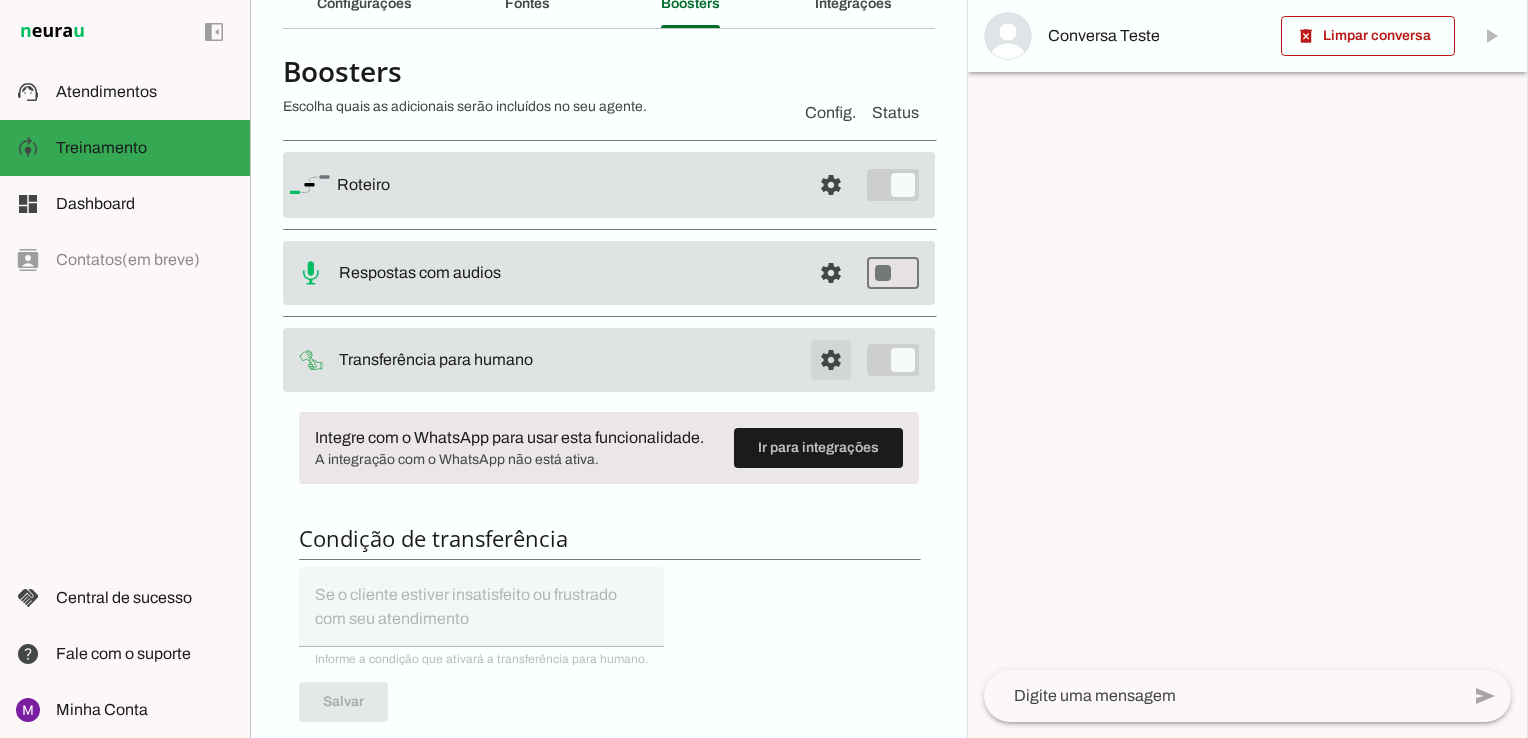 click at bounding box center (831, 185) 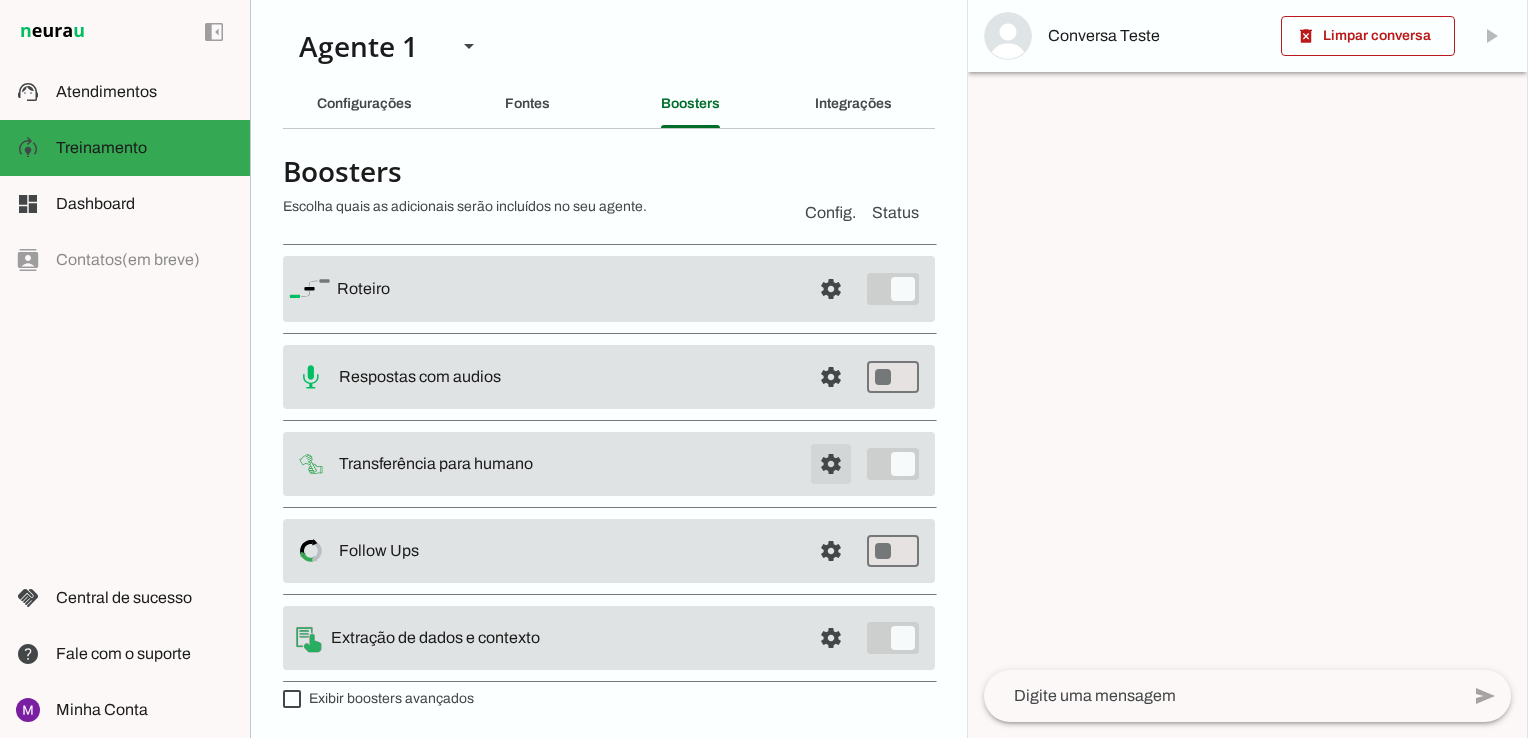 click at bounding box center (831, 289) 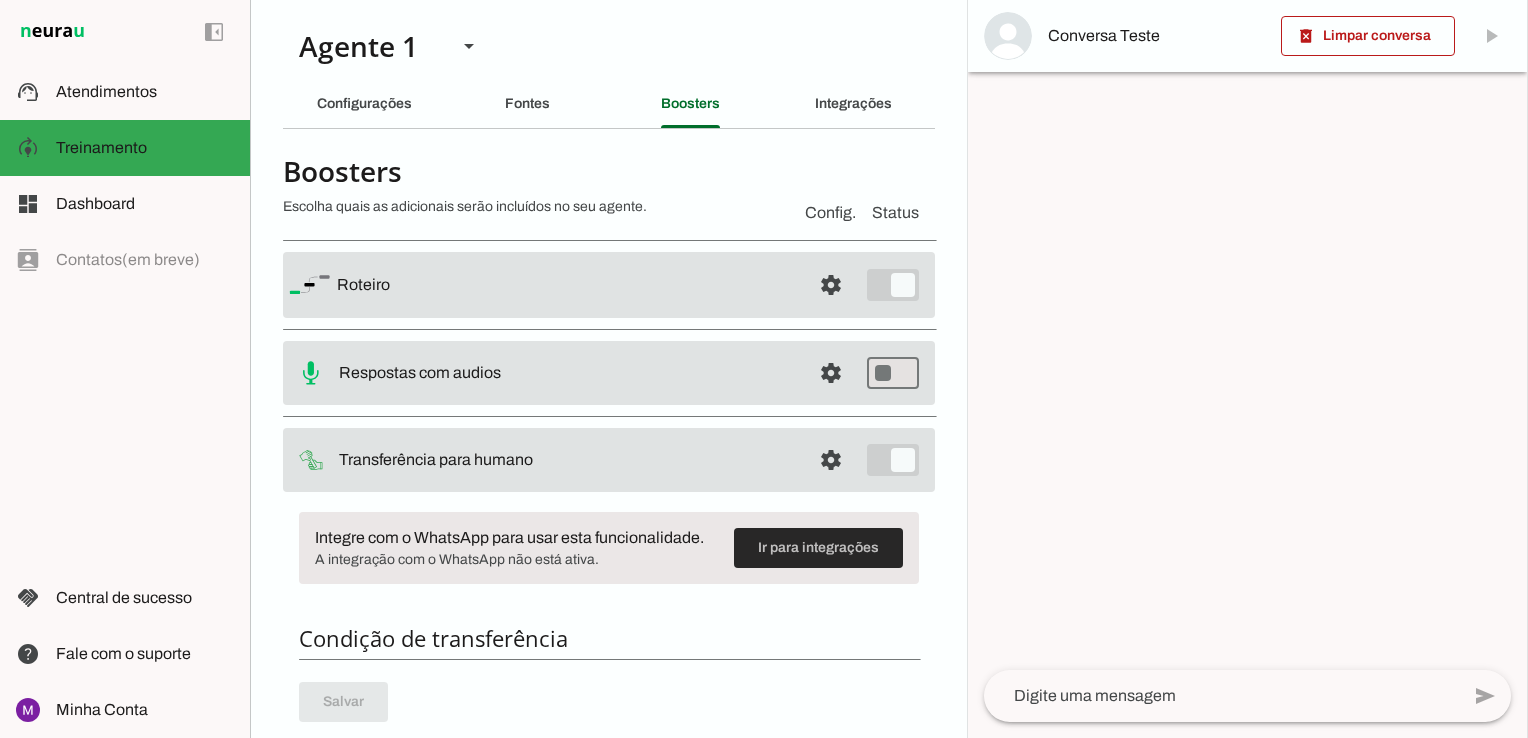 click at bounding box center [818, 548] 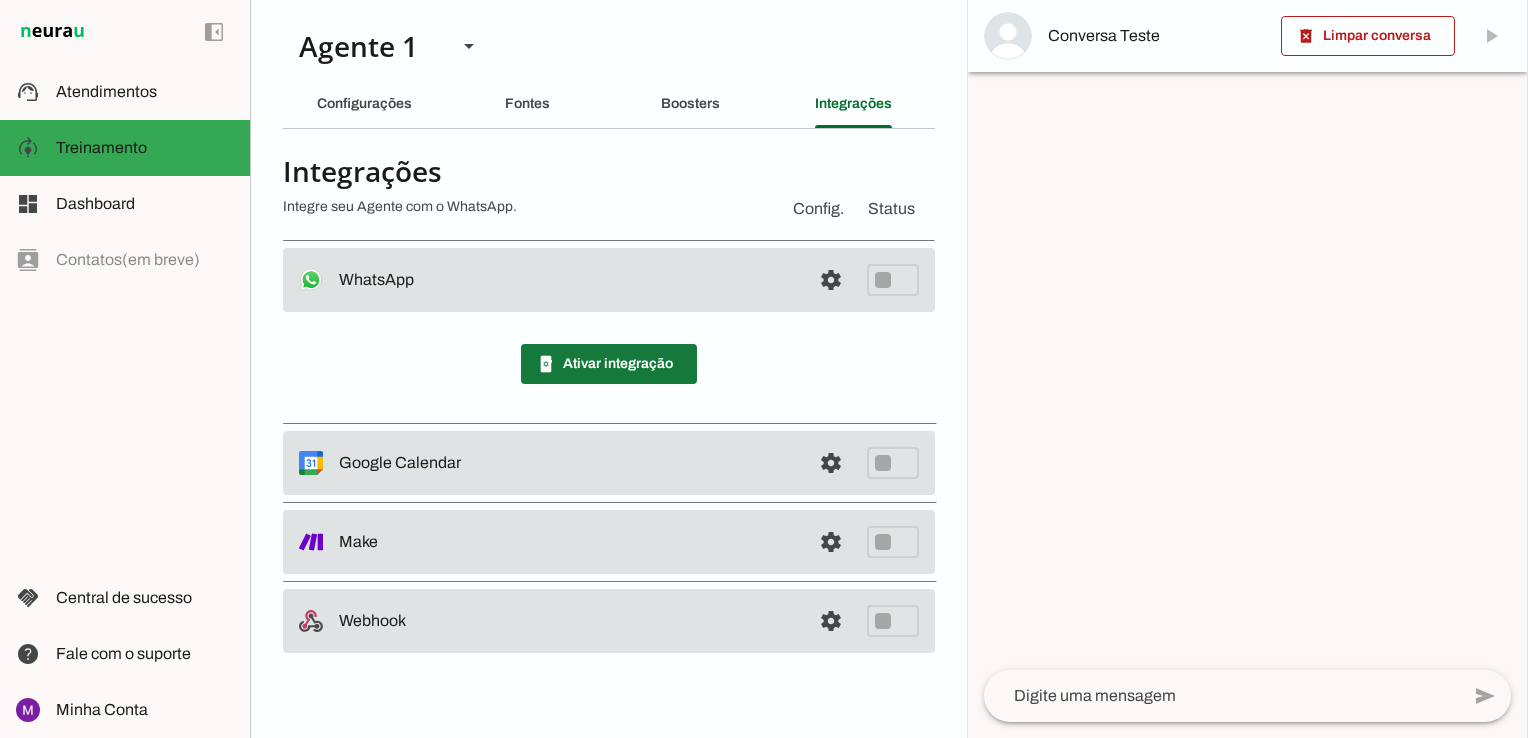 click at bounding box center [609, 364] 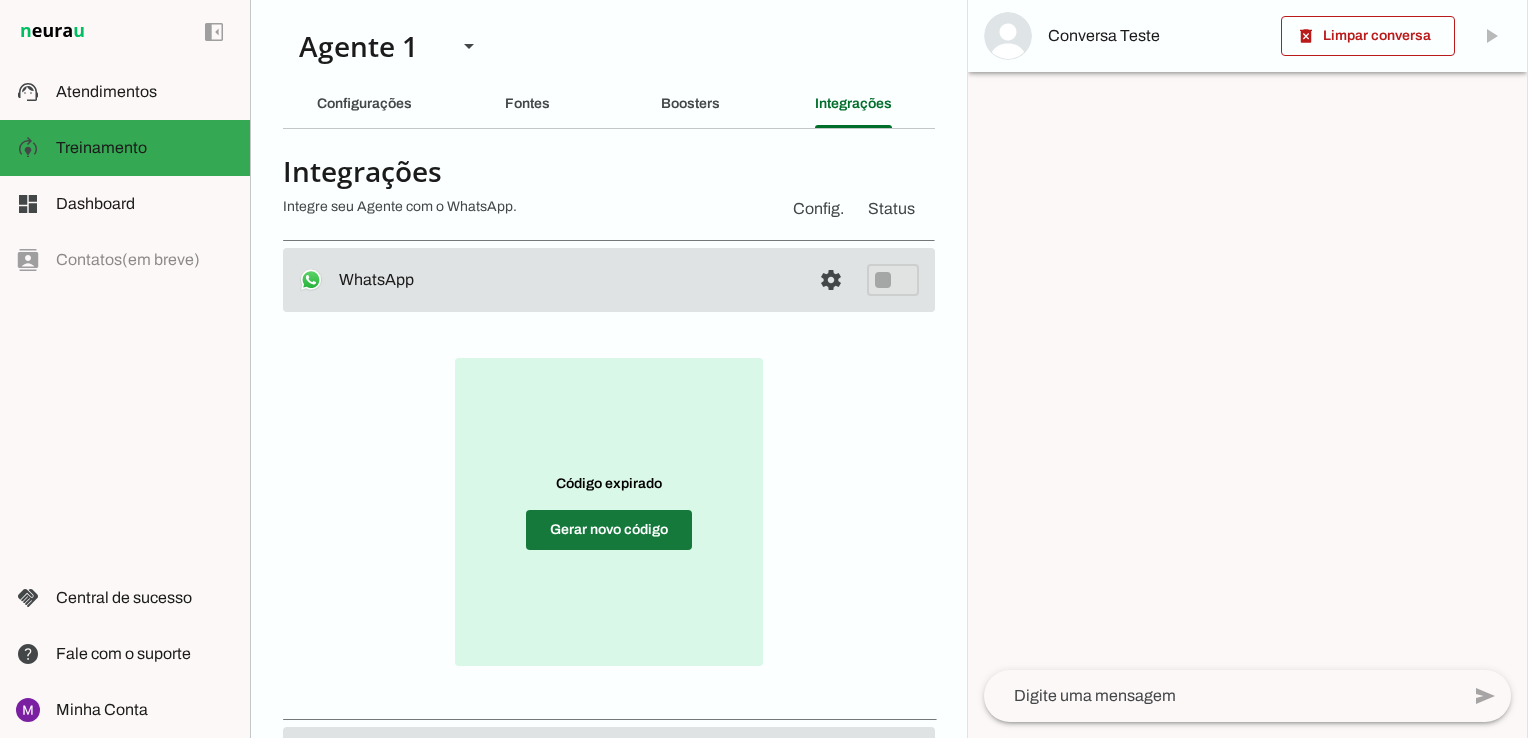 click at bounding box center [609, 530] 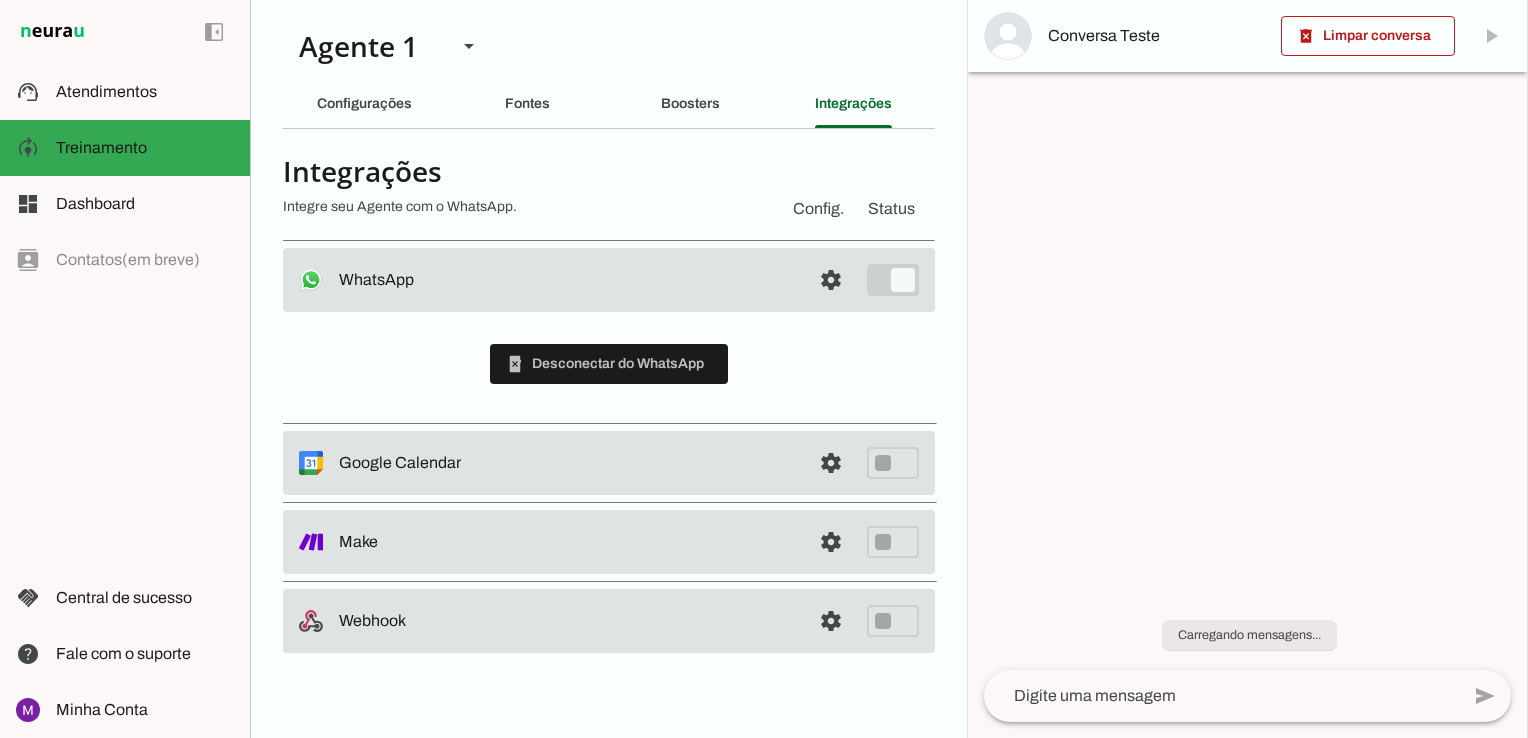 scroll, scrollTop: 0, scrollLeft: 0, axis: both 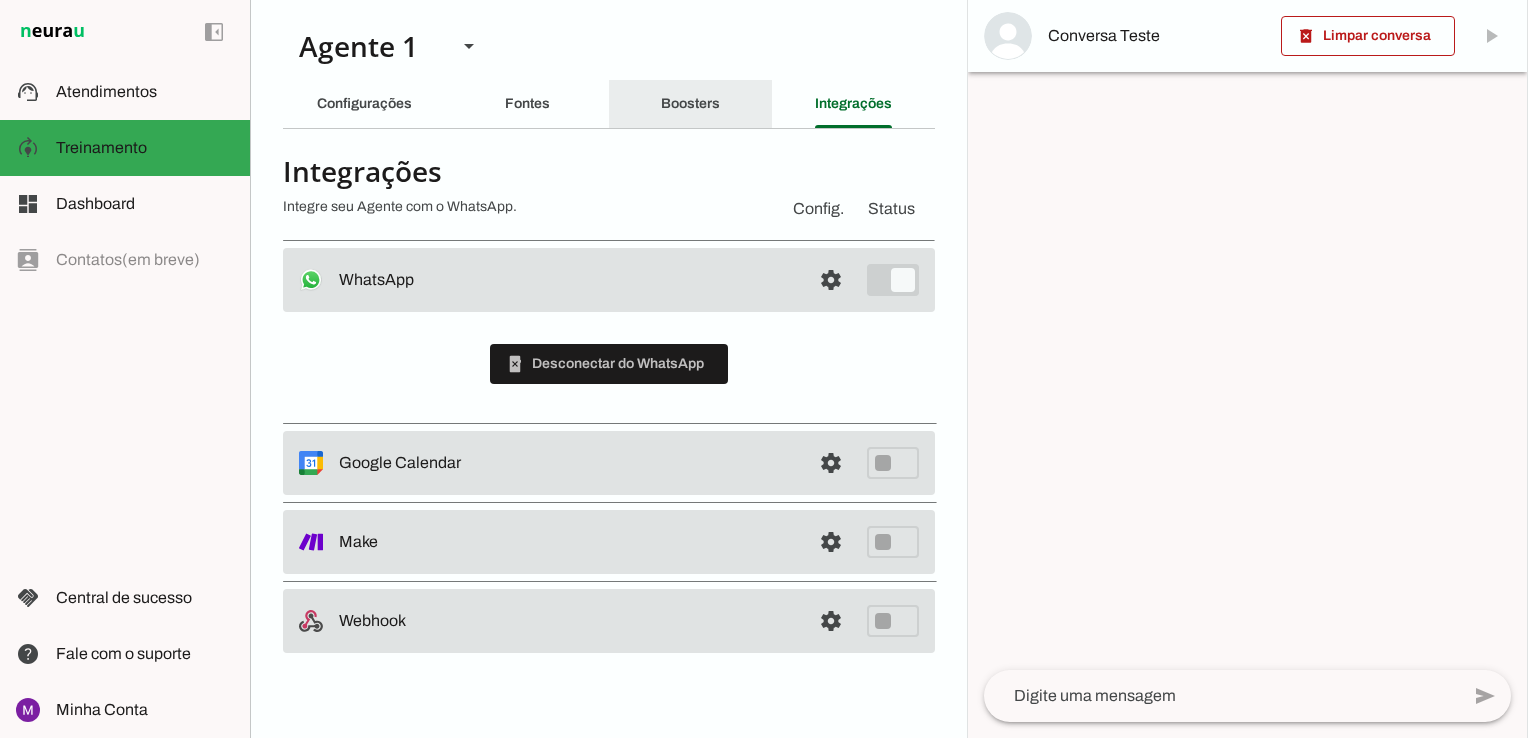 click on "Boosters" 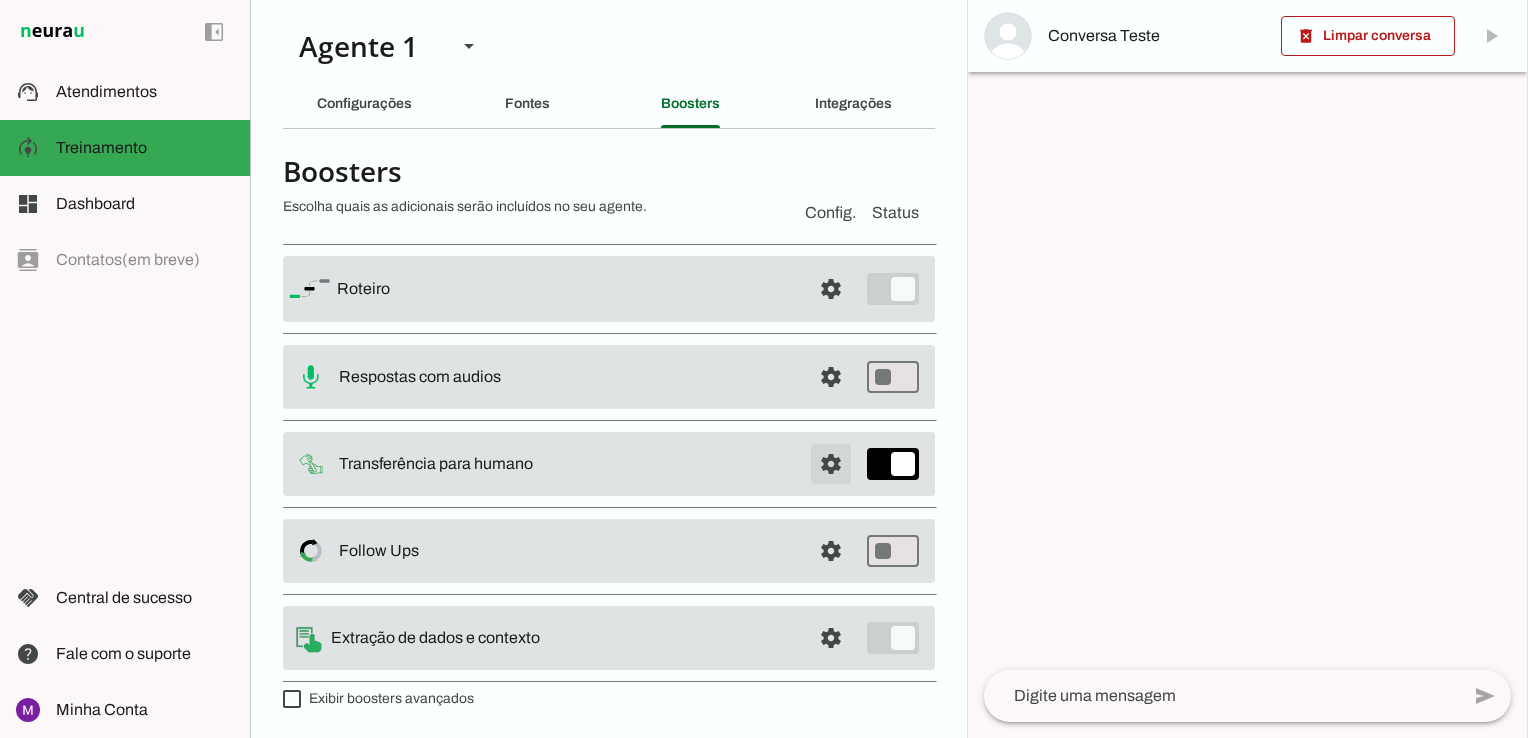 click at bounding box center (831, 289) 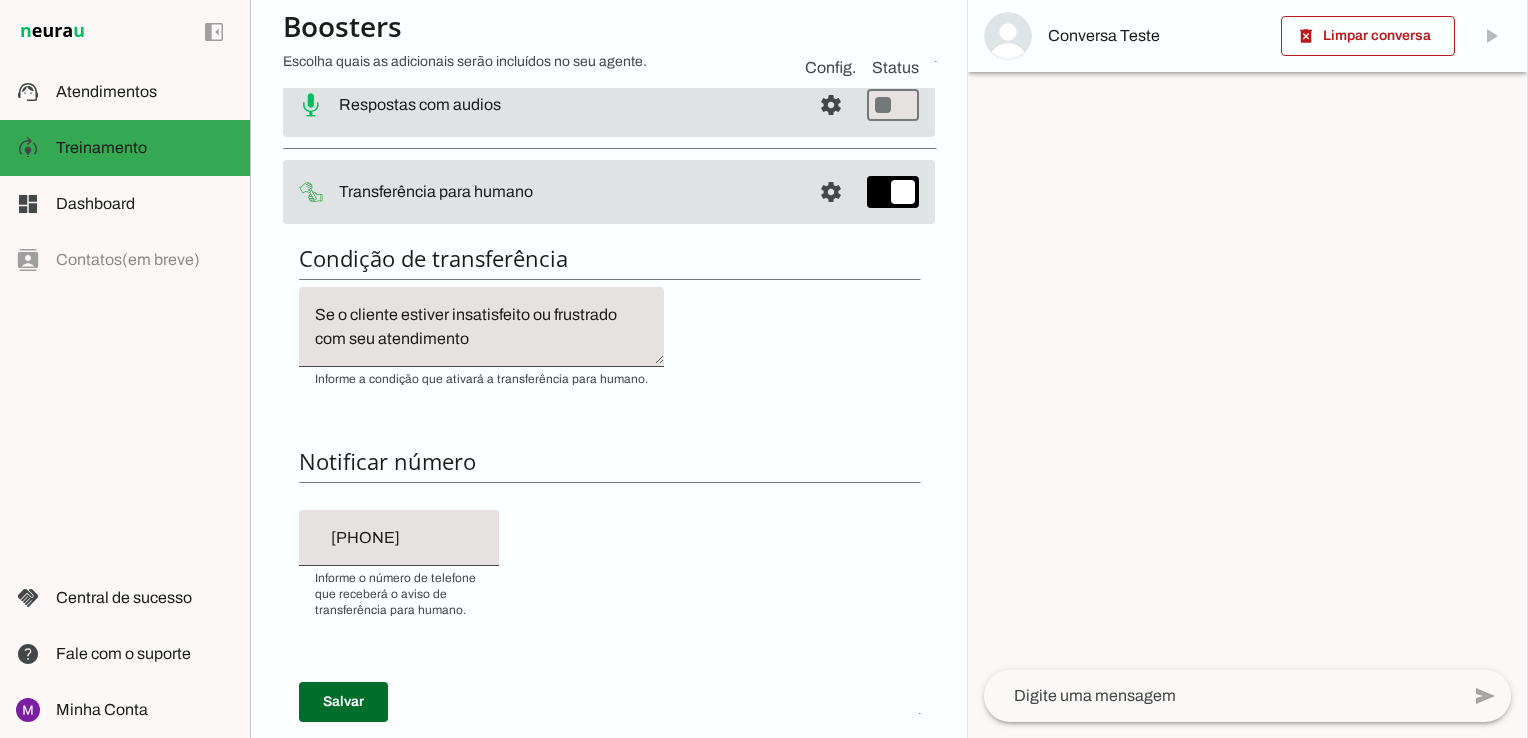 scroll, scrollTop: 300, scrollLeft: 0, axis: vertical 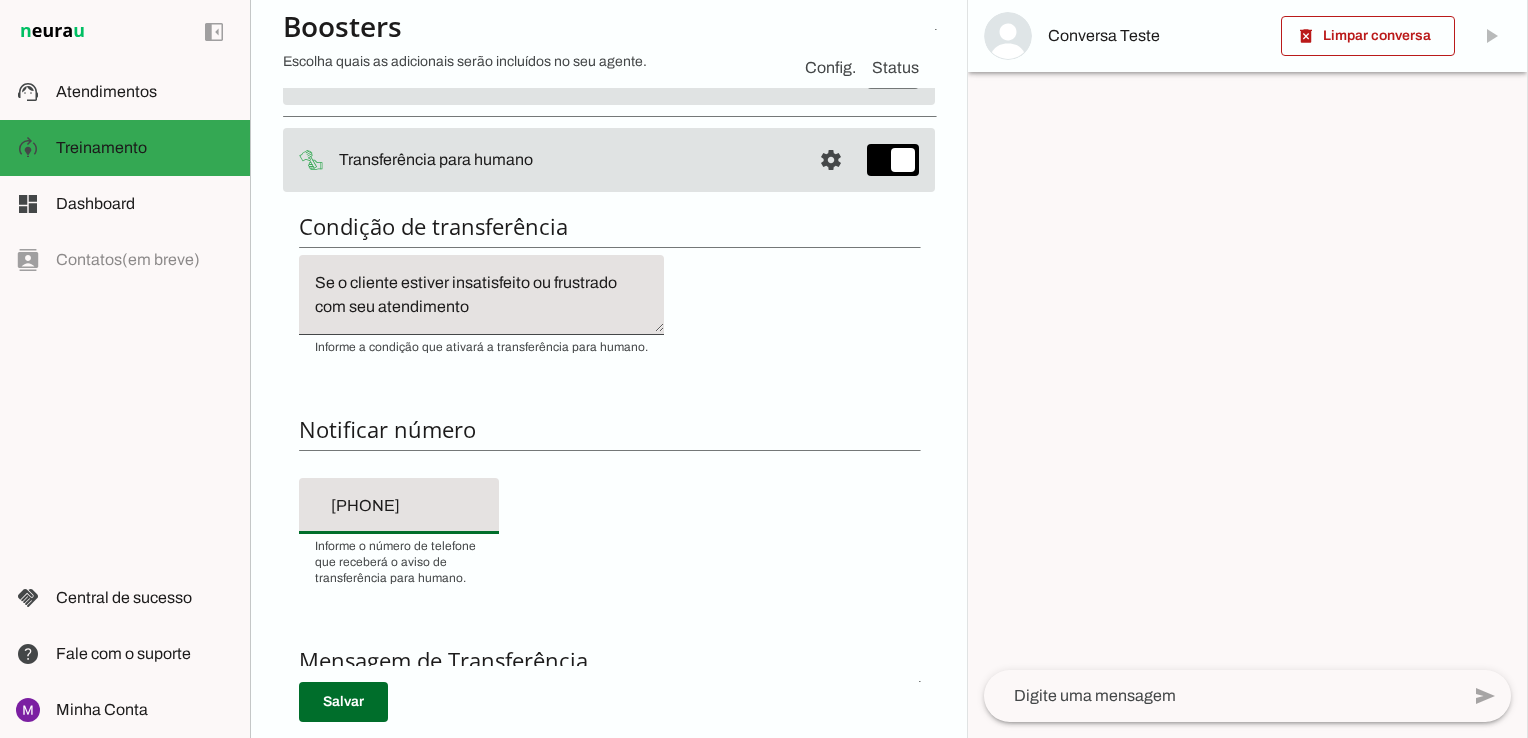 click on "[PHONE]" at bounding box center (399, 506) 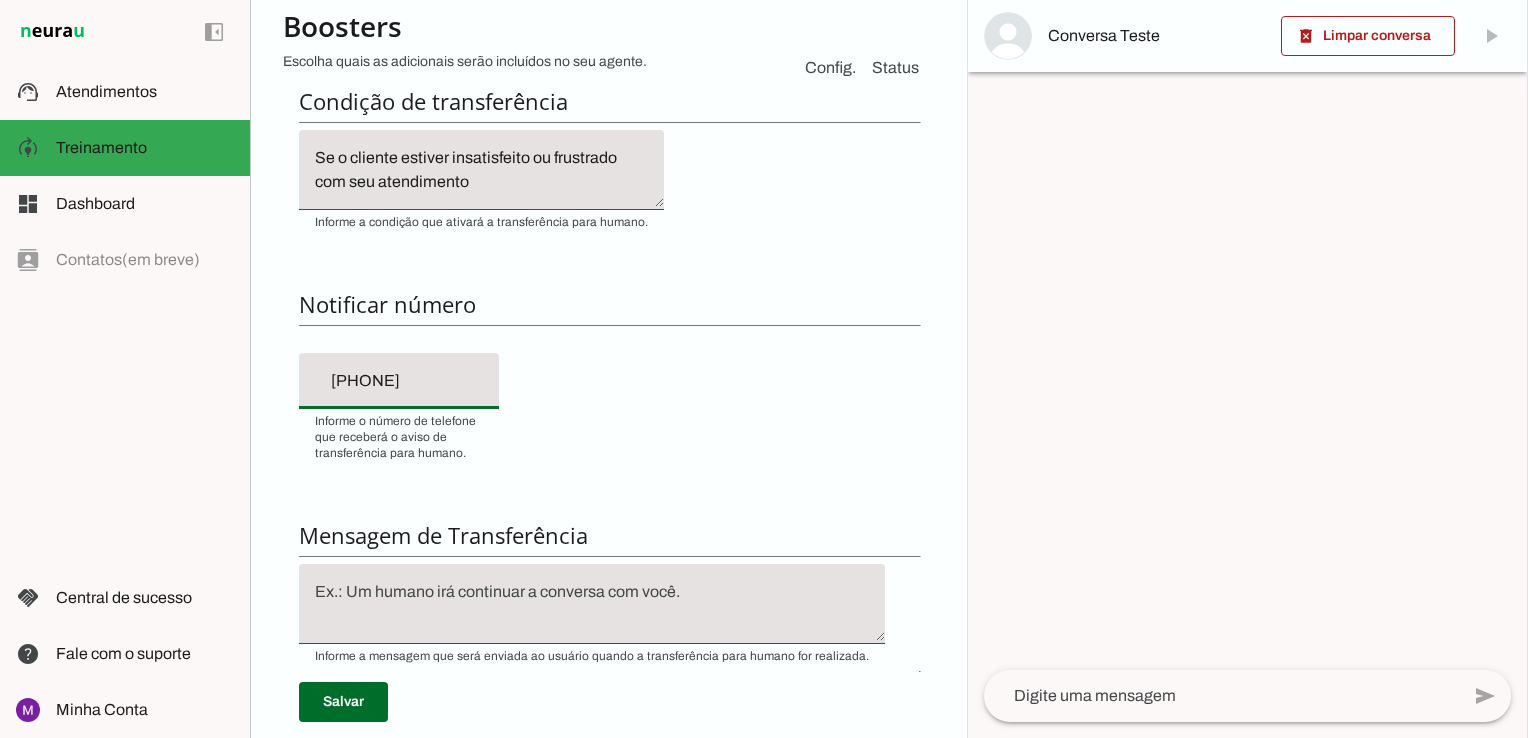 scroll, scrollTop: 500, scrollLeft: 0, axis: vertical 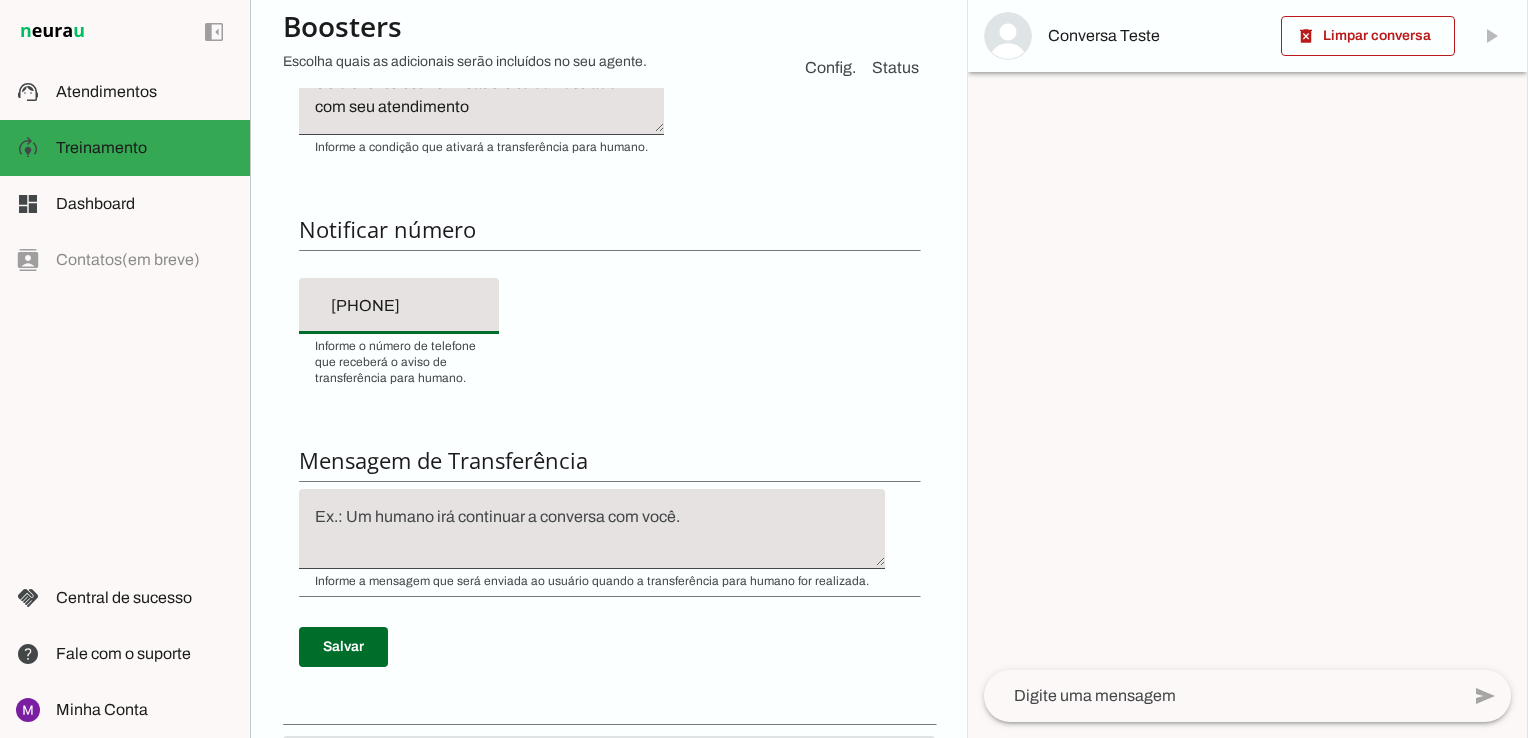 click on "[PHONE]" at bounding box center [399, 306] 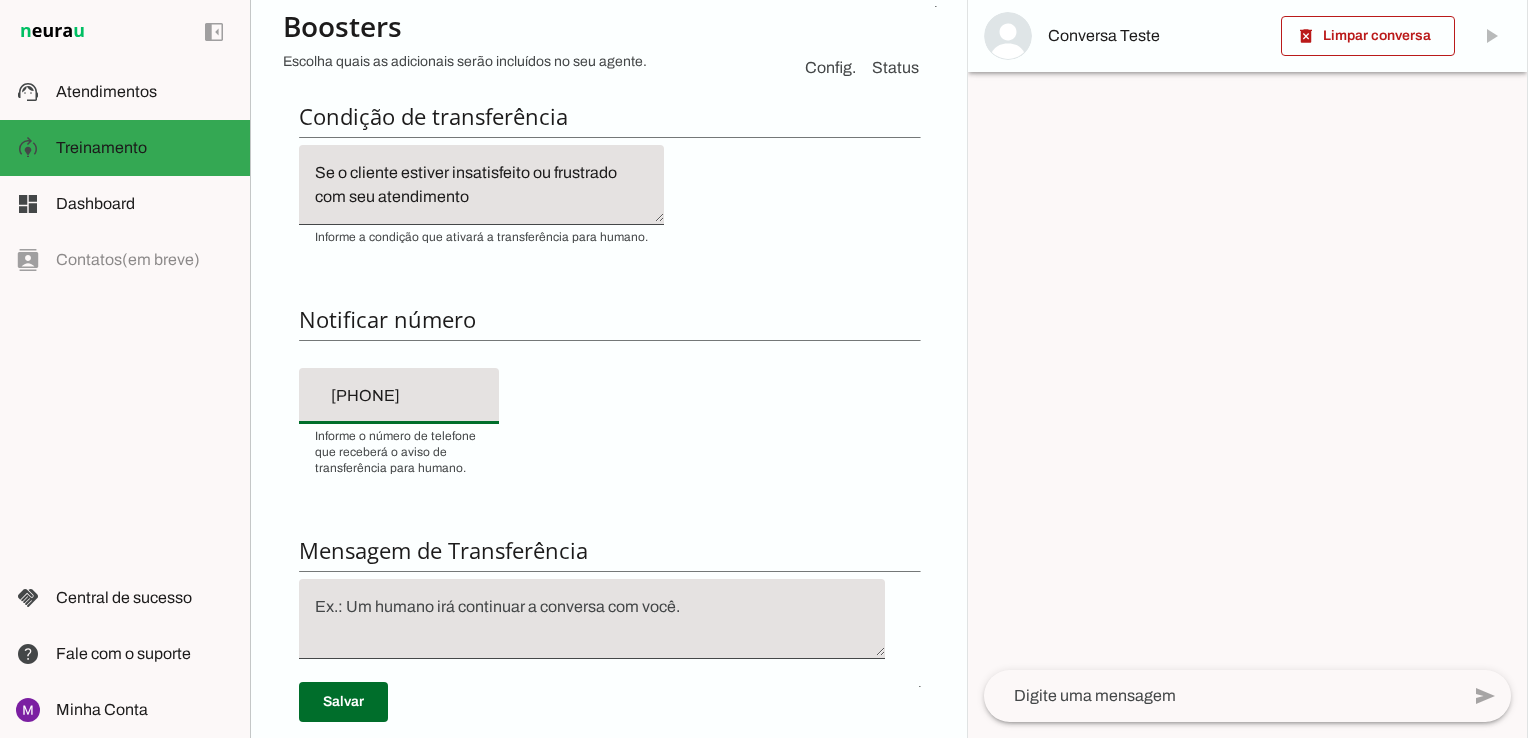 scroll, scrollTop: 600, scrollLeft: 0, axis: vertical 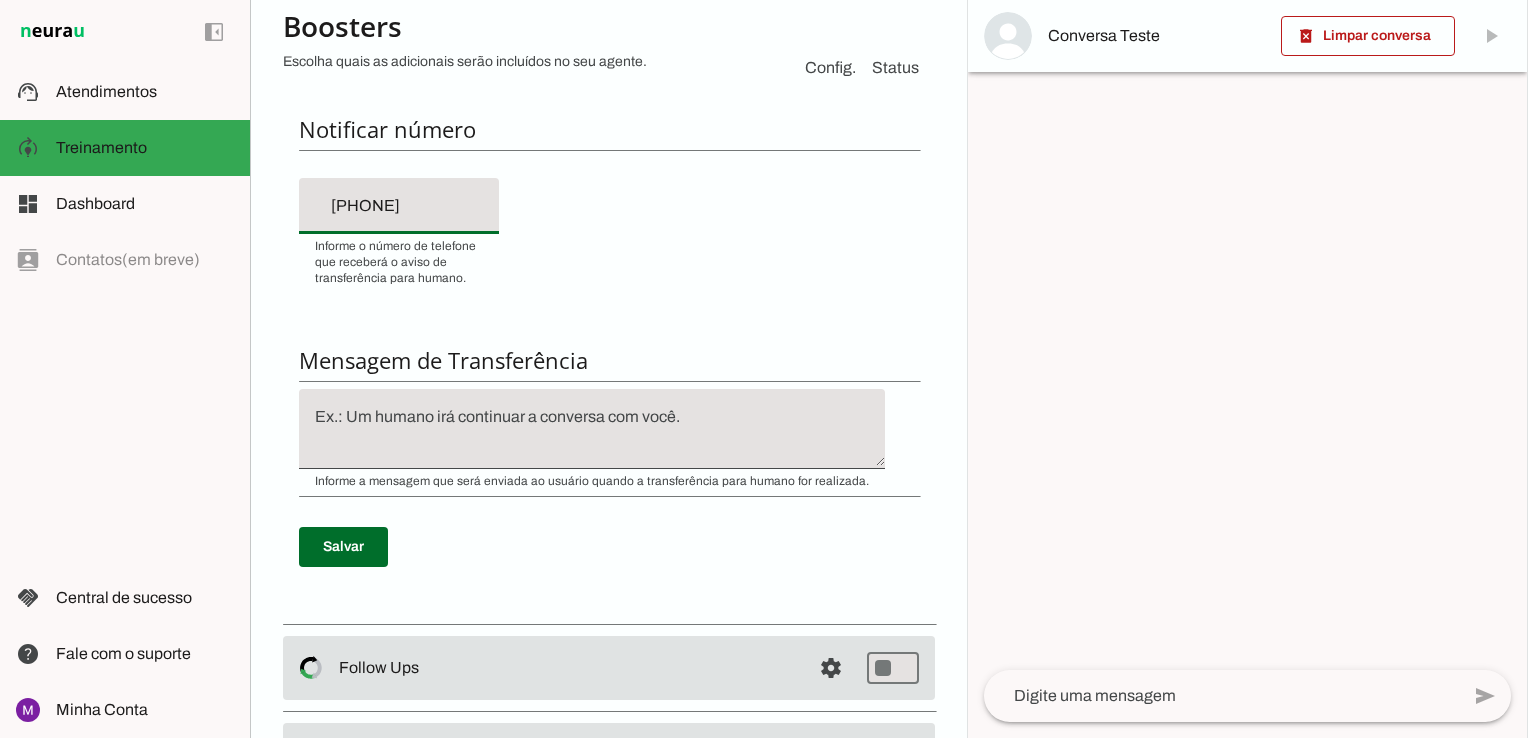click 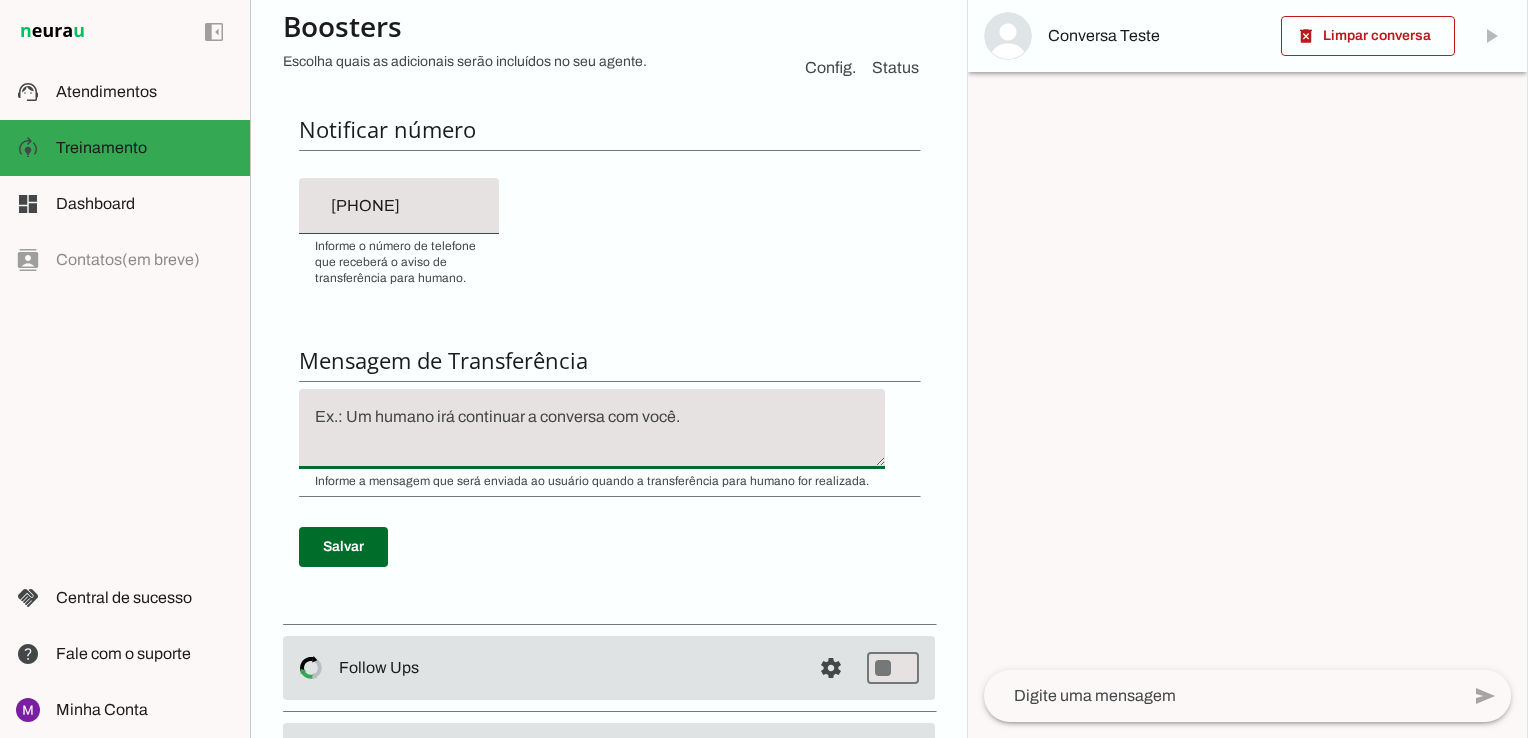 click 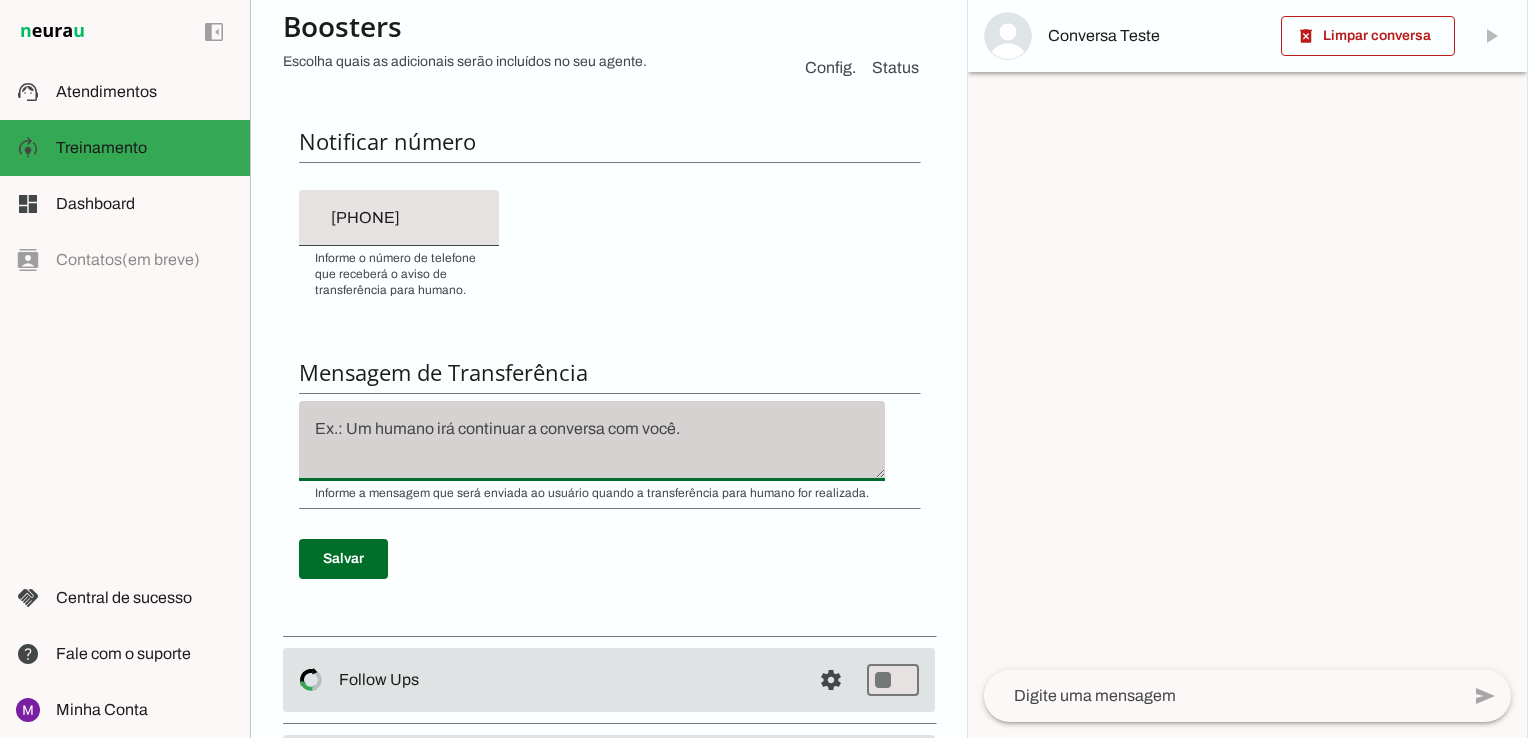 scroll, scrollTop: 600, scrollLeft: 0, axis: vertical 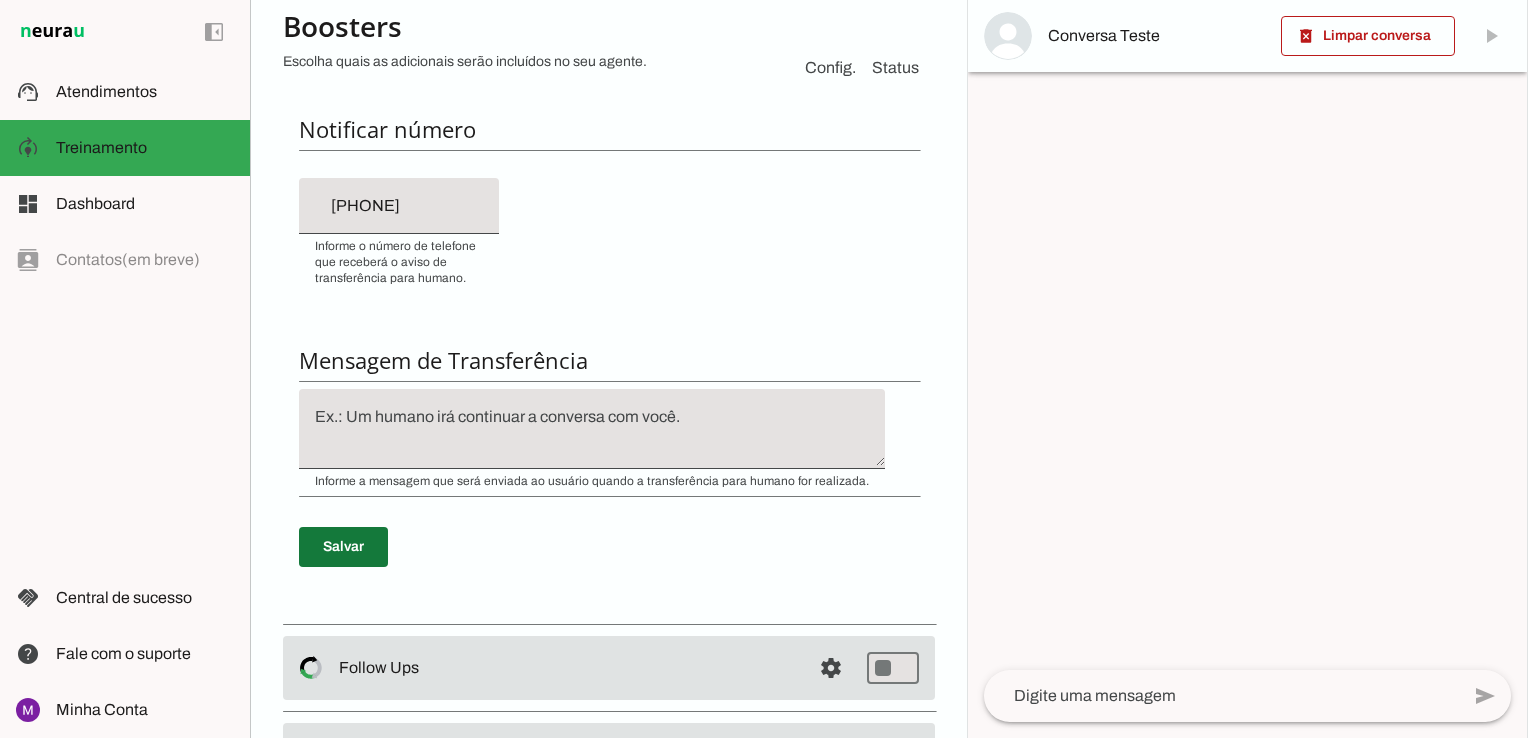 click at bounding box center (343, 547) 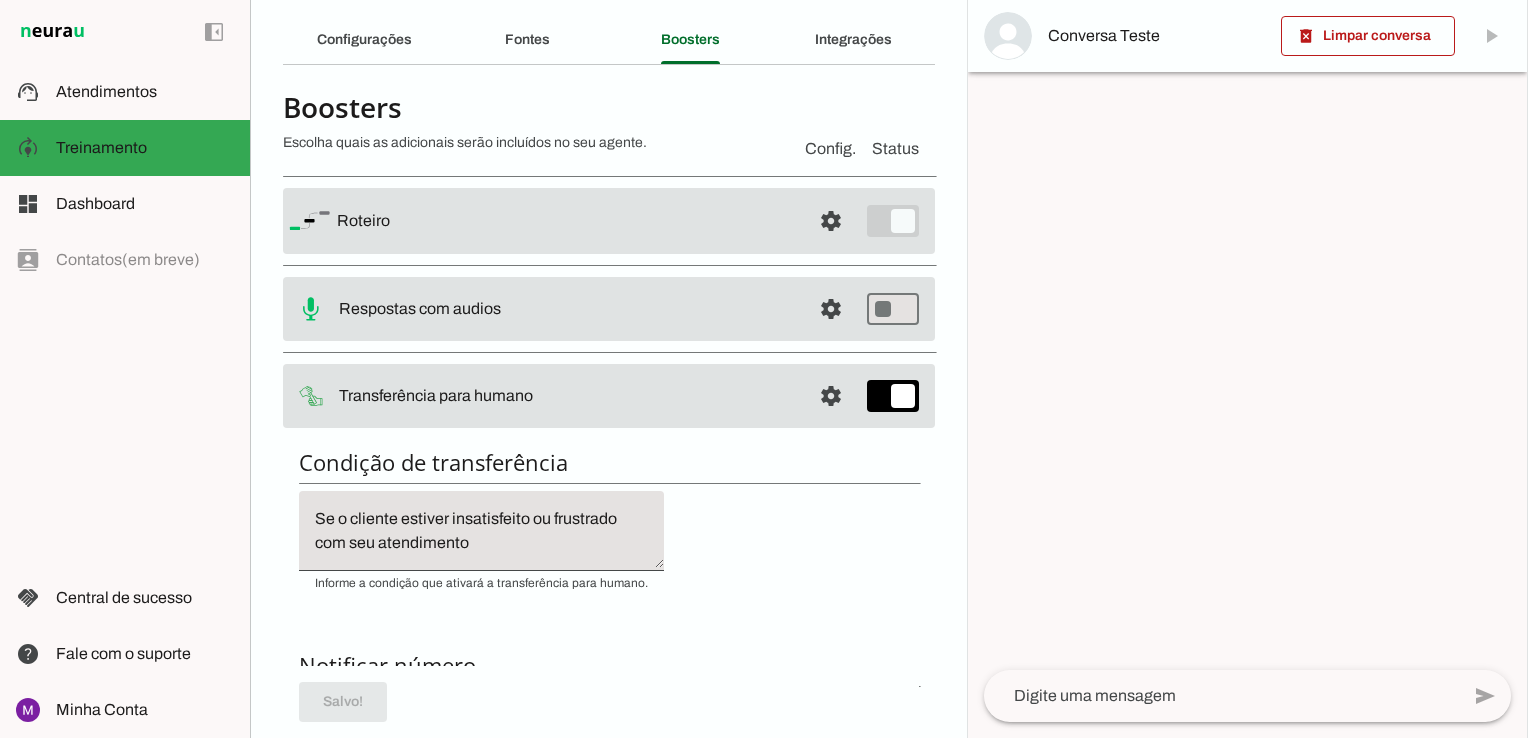 scroll, scrollTop: 100, scrollLeft: 0, axis: vertical 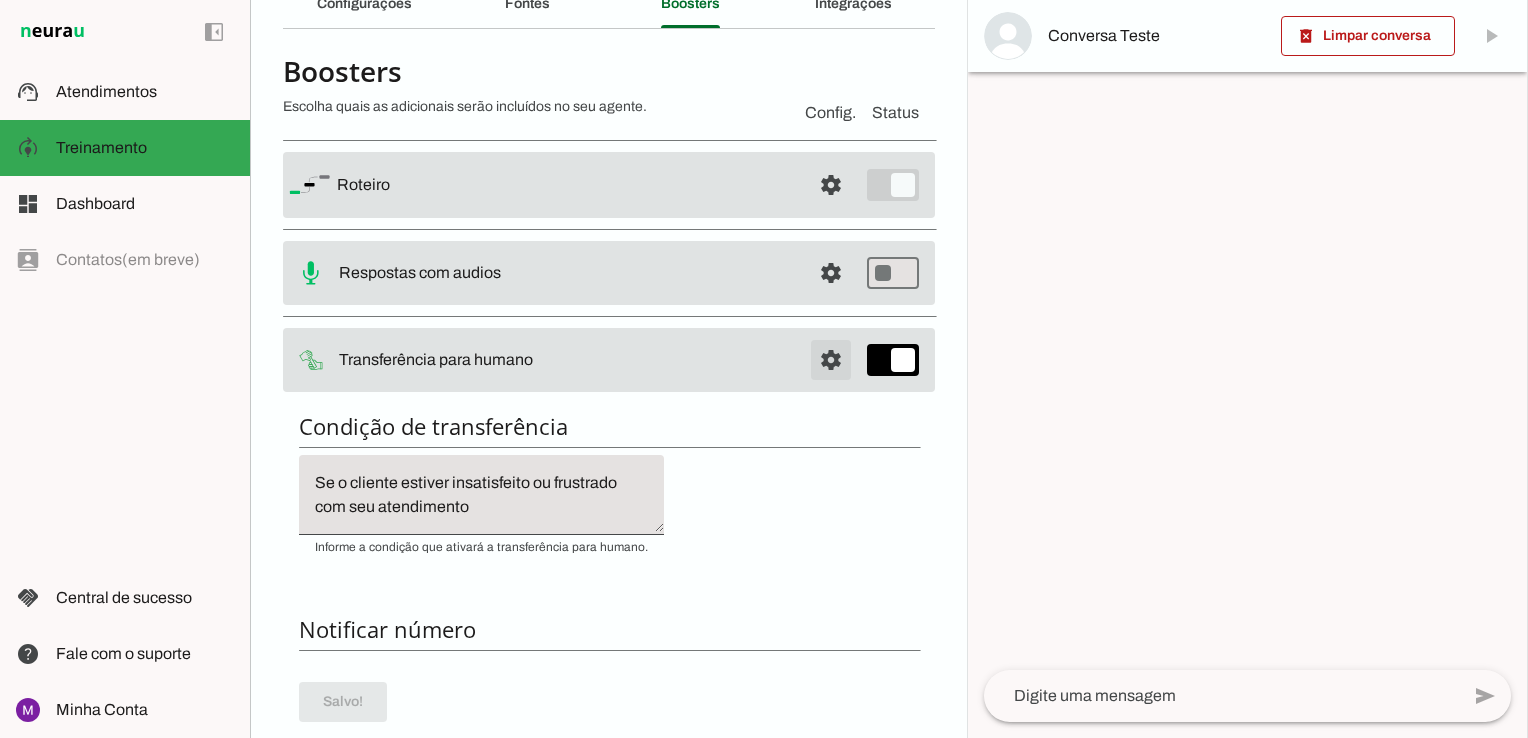 click on "settings
Transferência para humano" at bounding box center (609, 185) 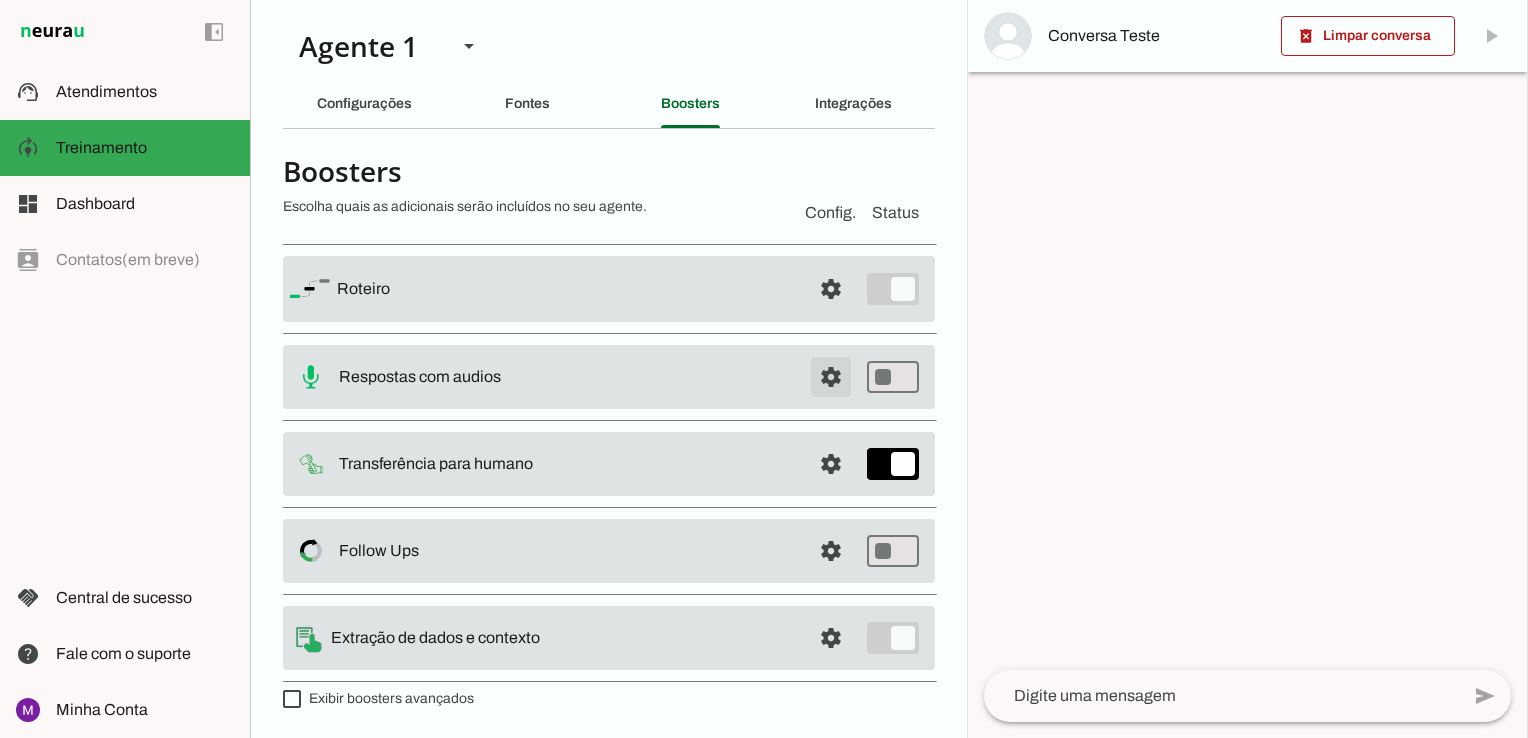 scroll, scrollTop: 0, scrollLeft: 0, axis: both 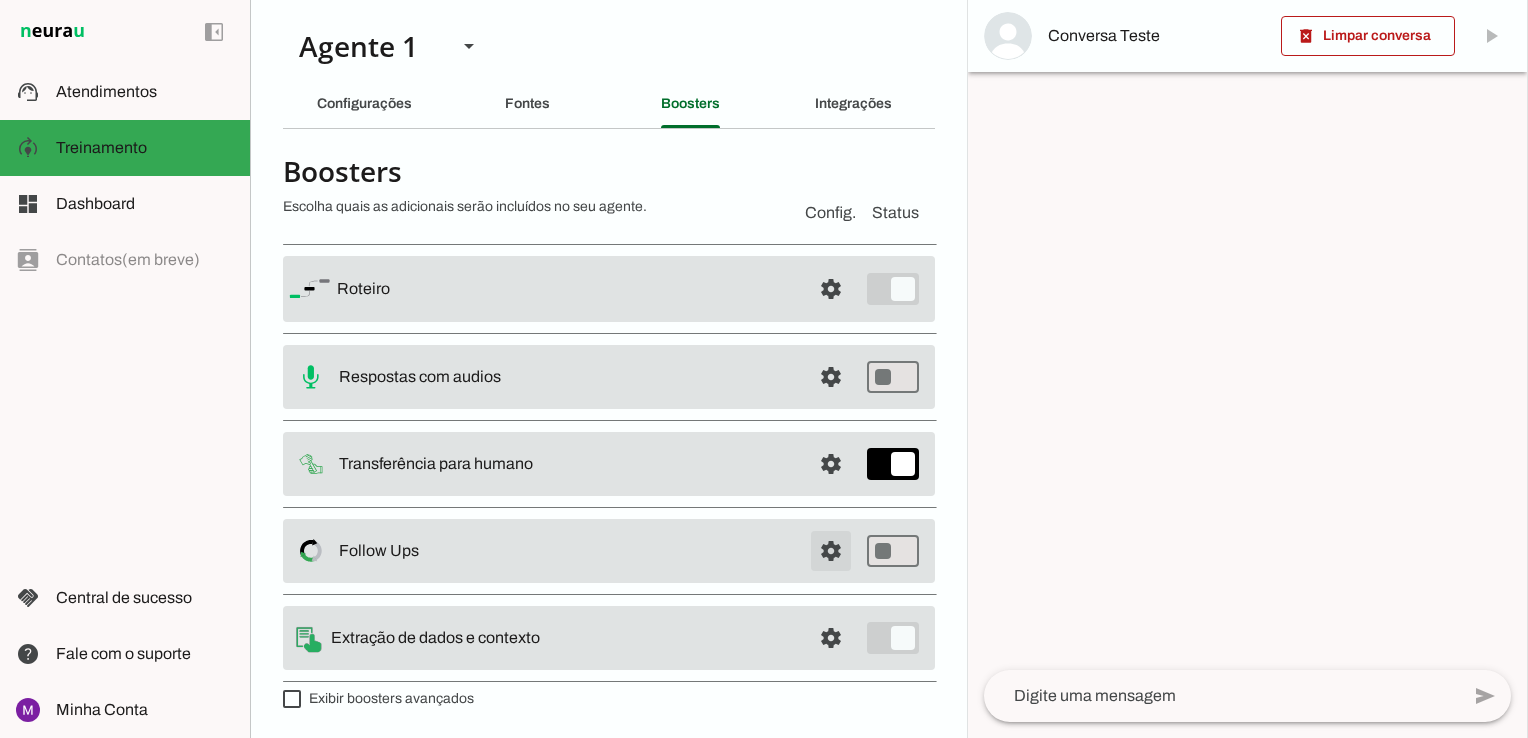 click at bounding box center (831, 289) 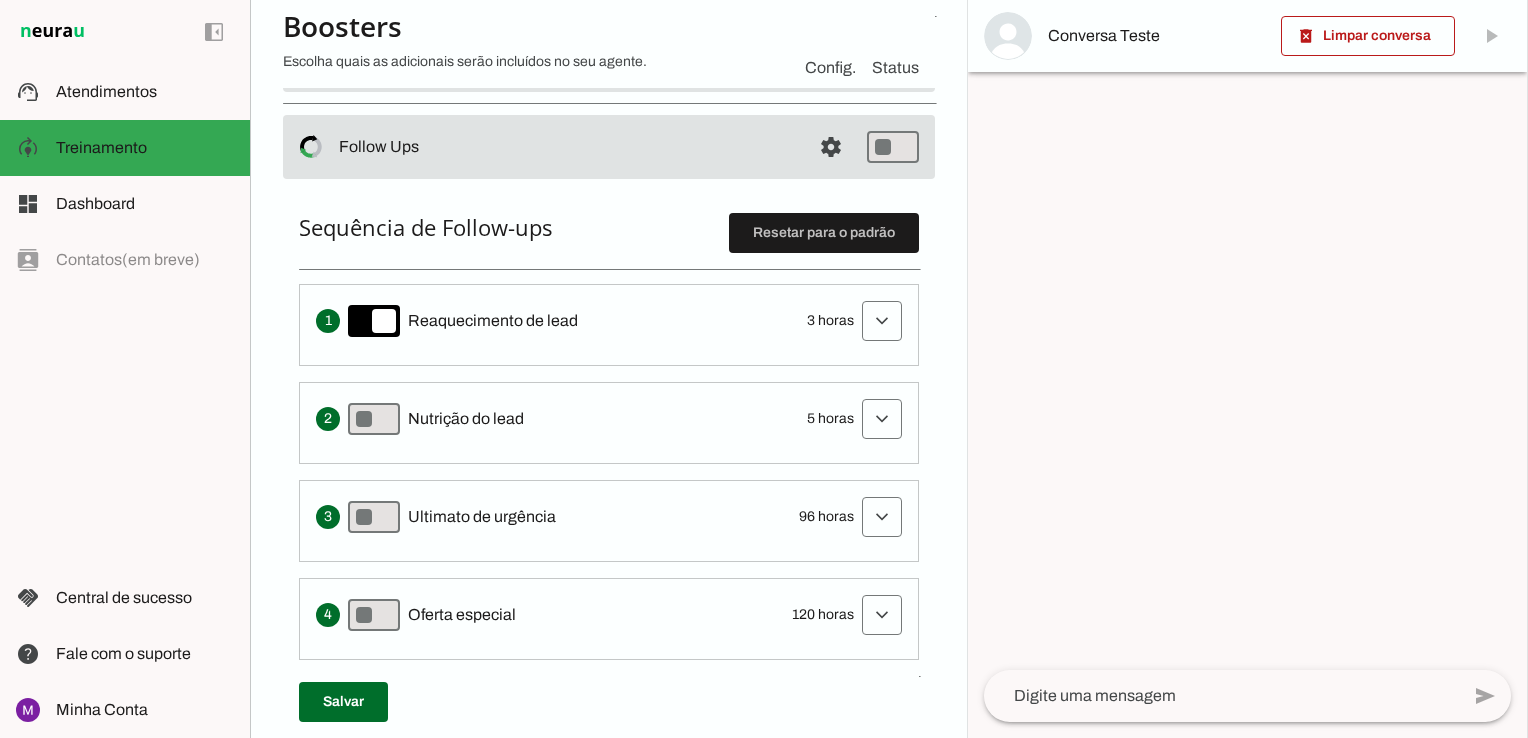 scroll, scrollTop: 500, scrollLeft: 0, axis: vertical 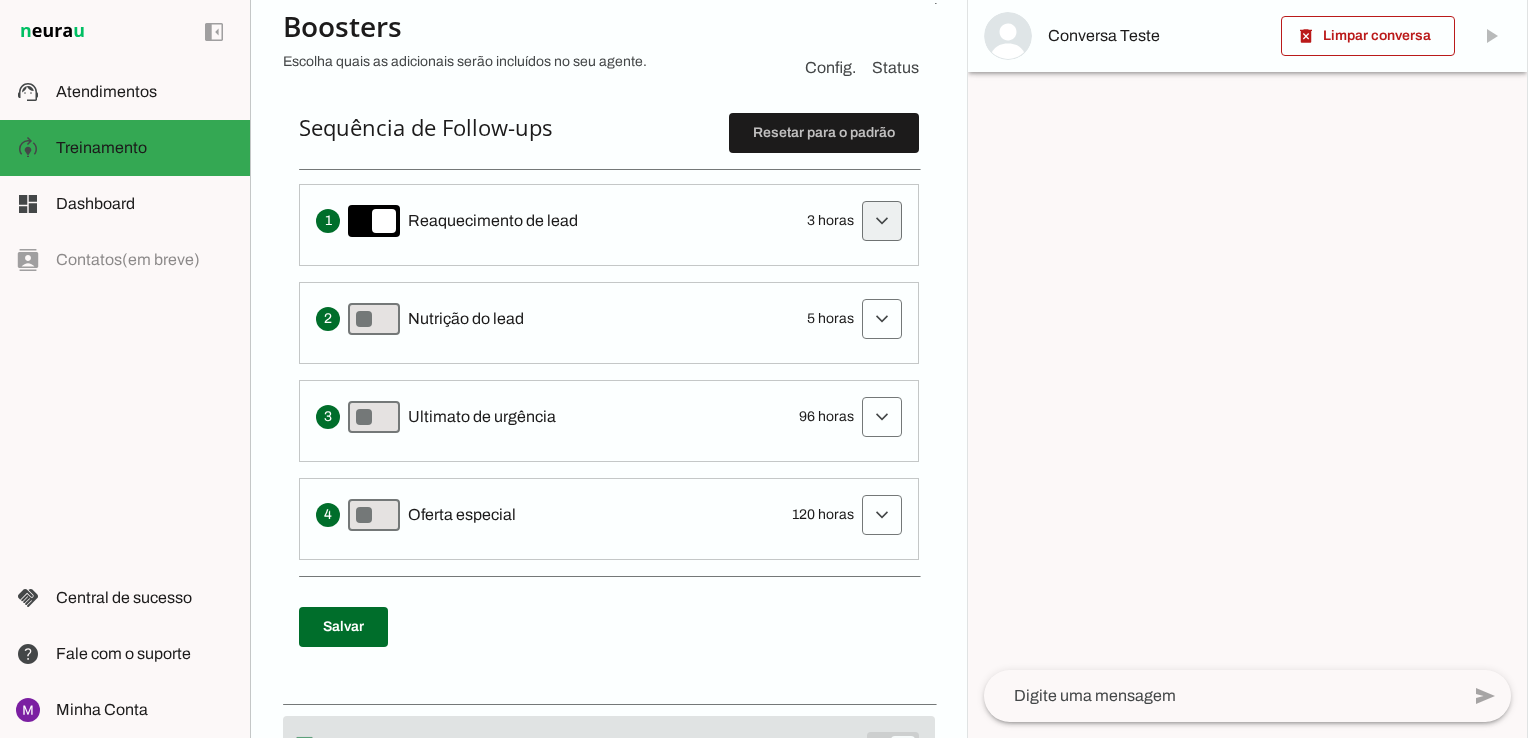 click at bounding box center [882, 221] 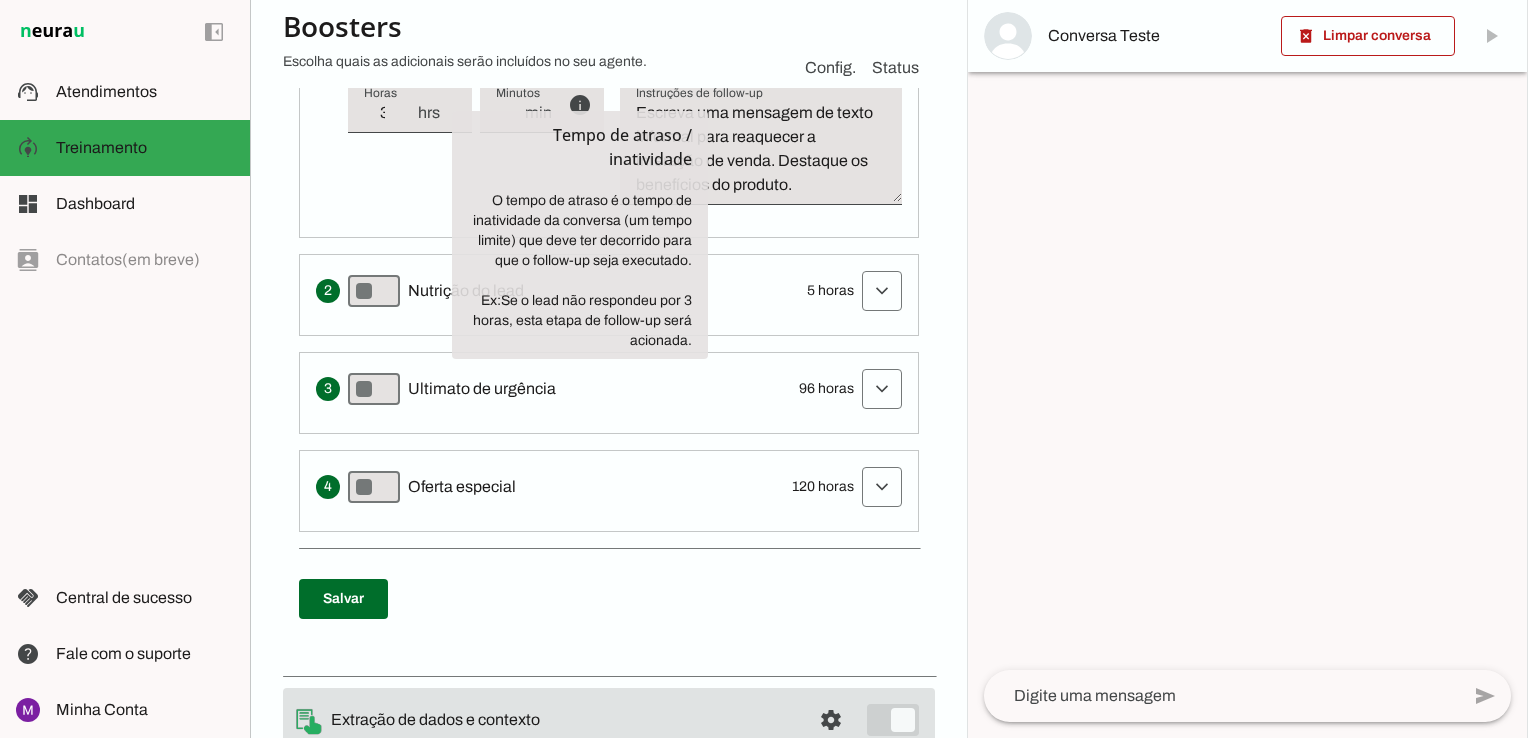 scroll, scrollTop: 700, scrollLeft: 0, axis: vertical 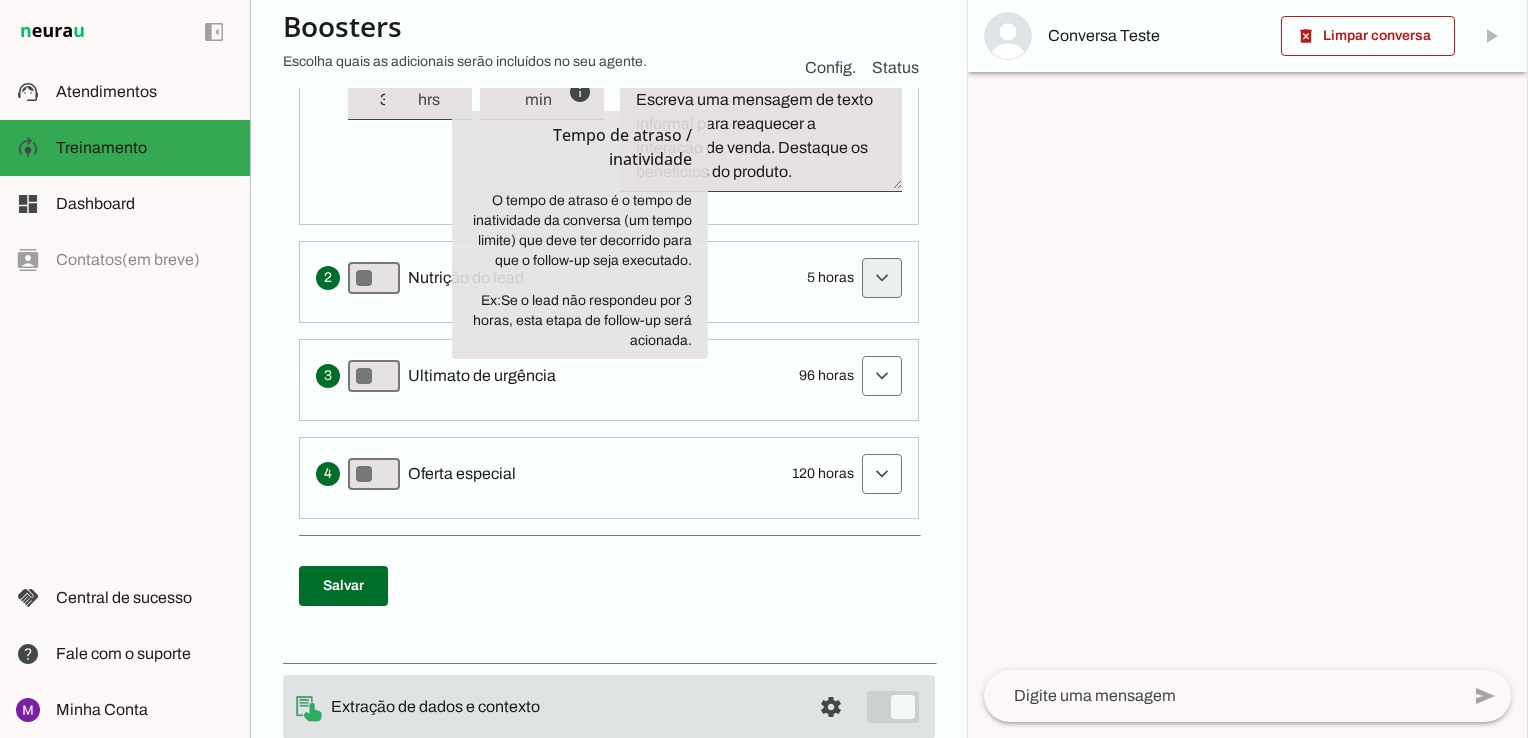 click at bounding box center (882, 21) 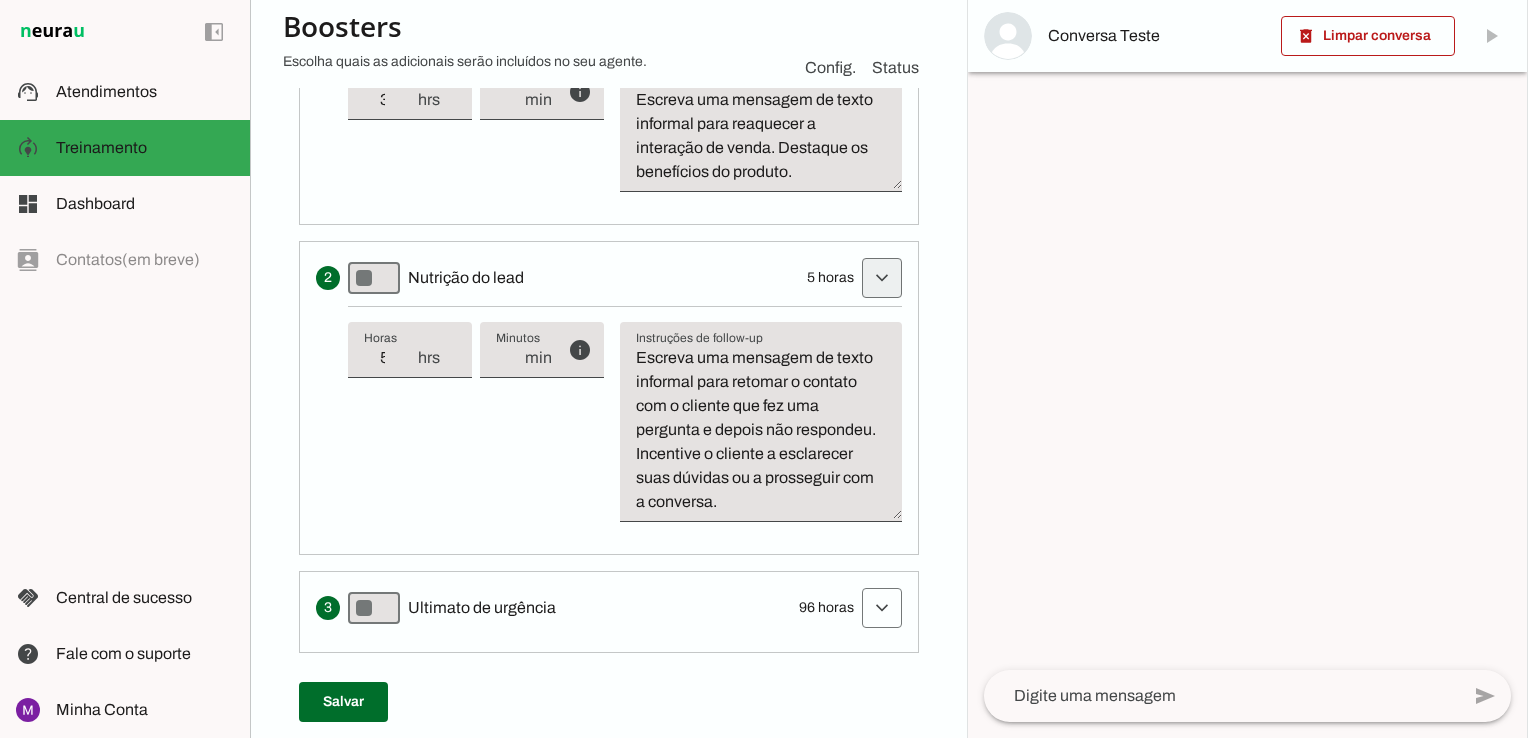 click at bounding box center [882, 21] 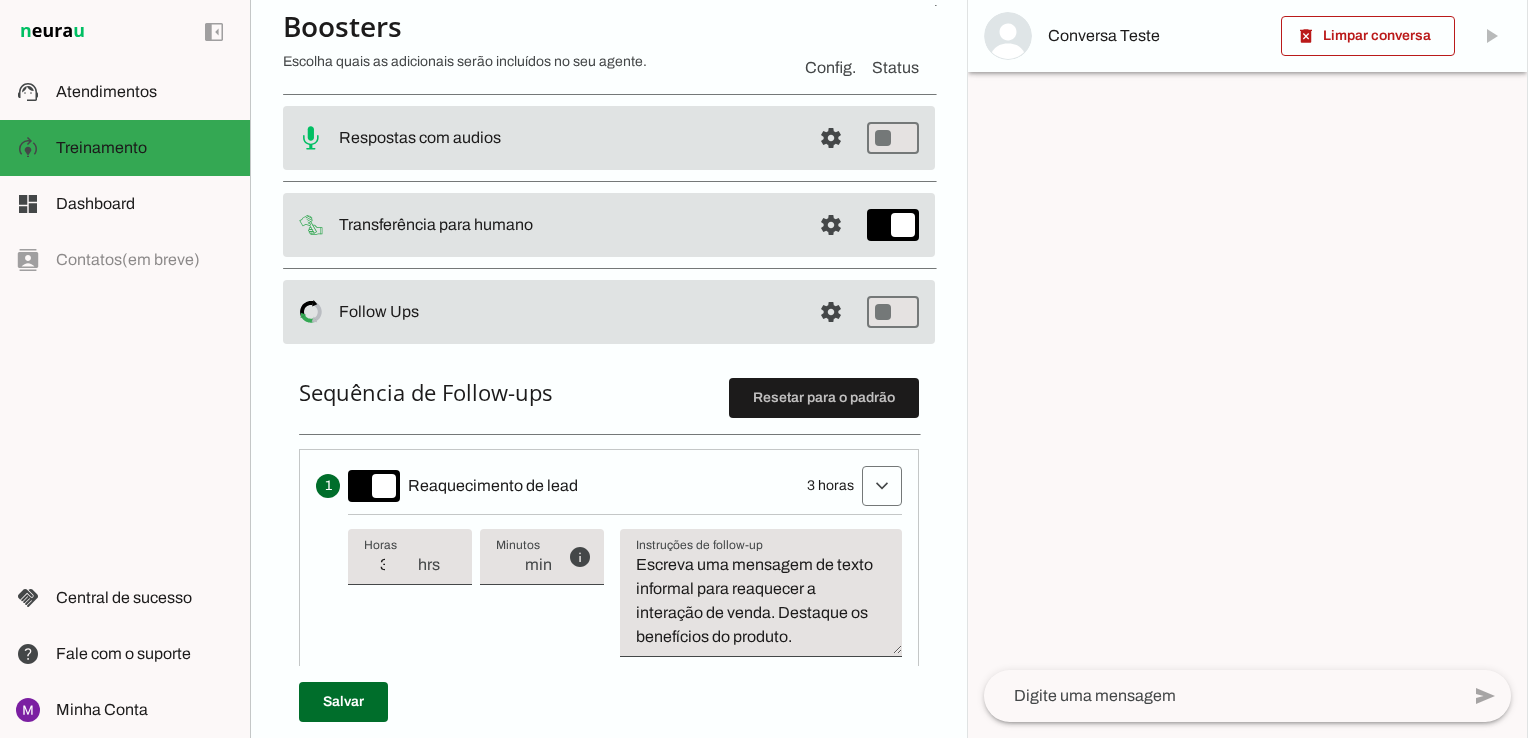 scroll, scrollTop: 200, scrollLeft: 0, axis: vertical 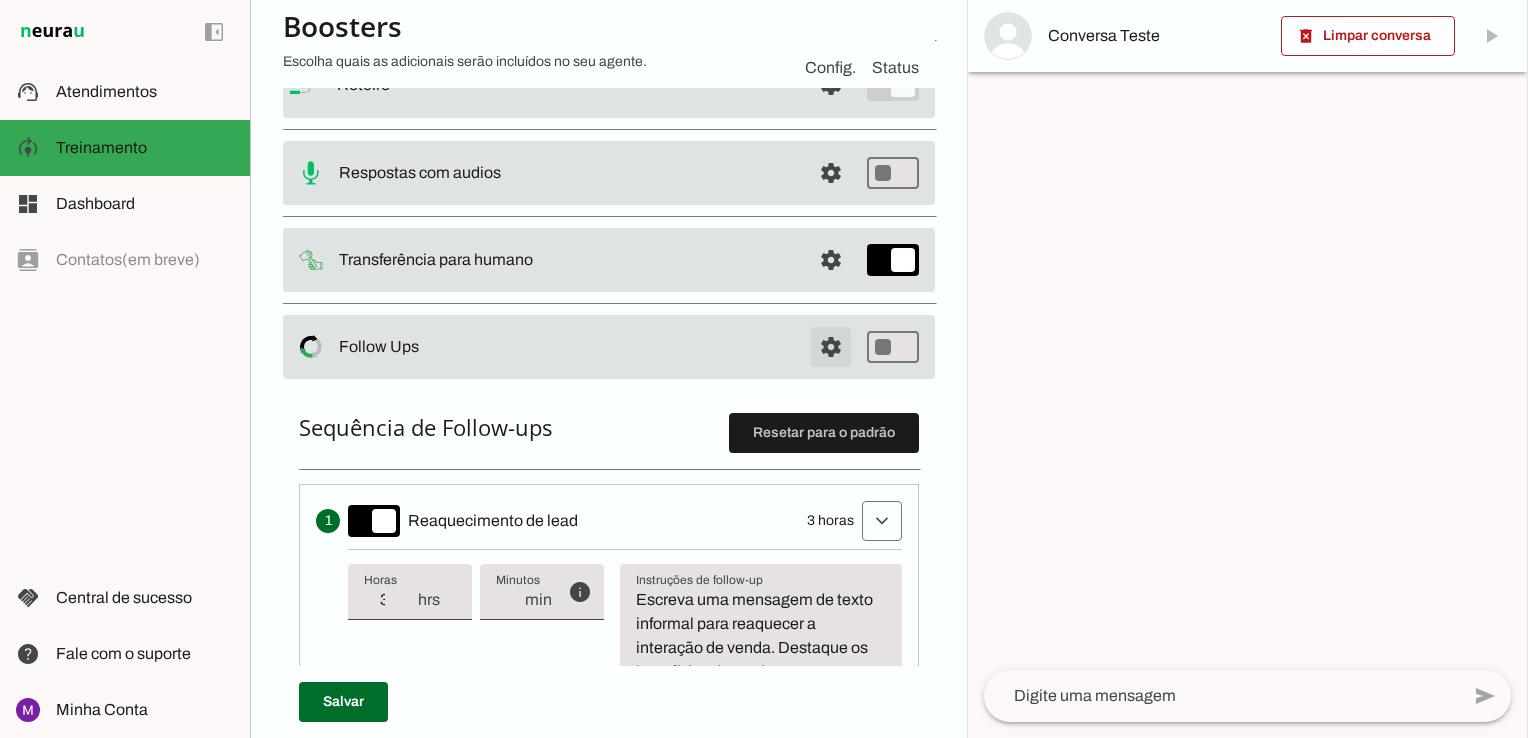 click at bounding box center [831, 85] 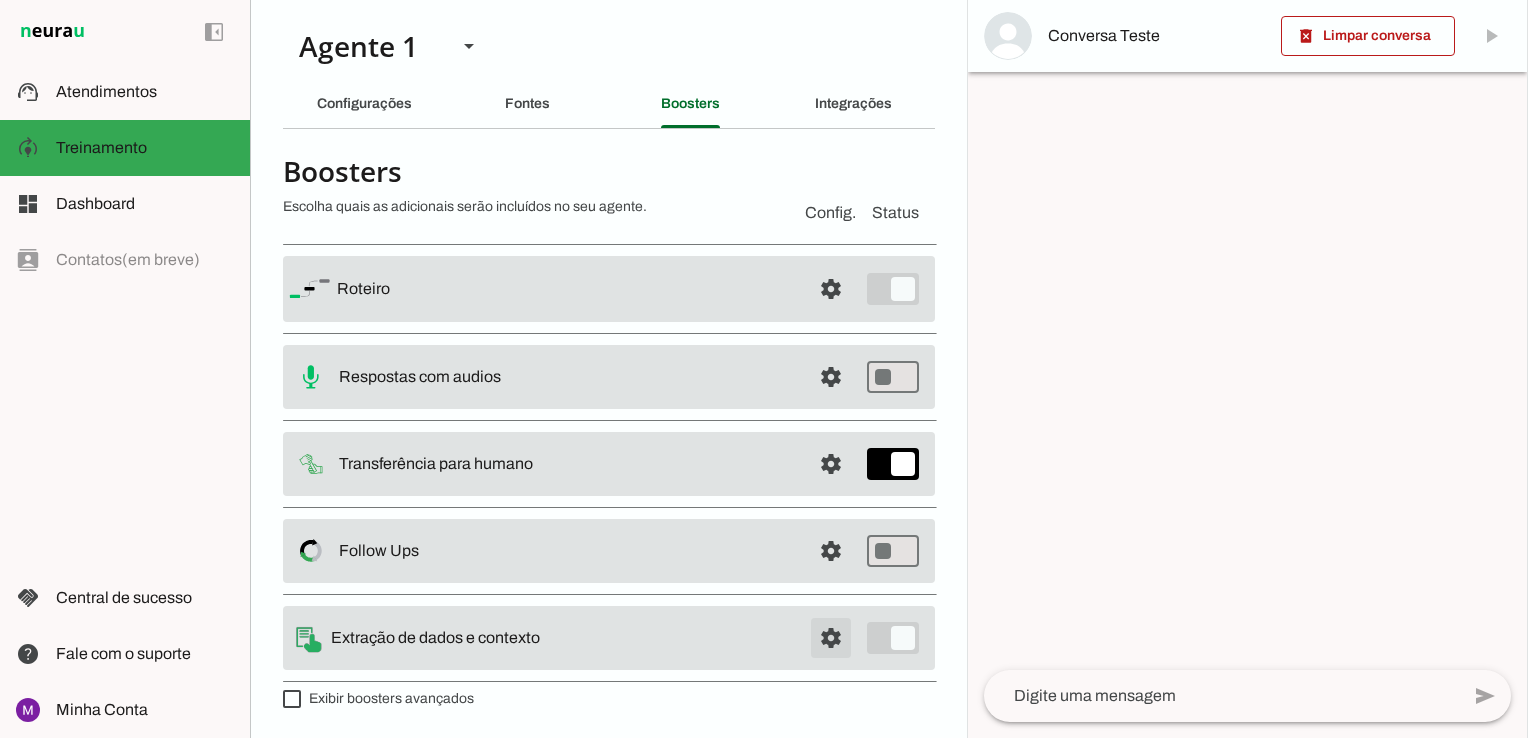 click at bounding box center (831, 289) 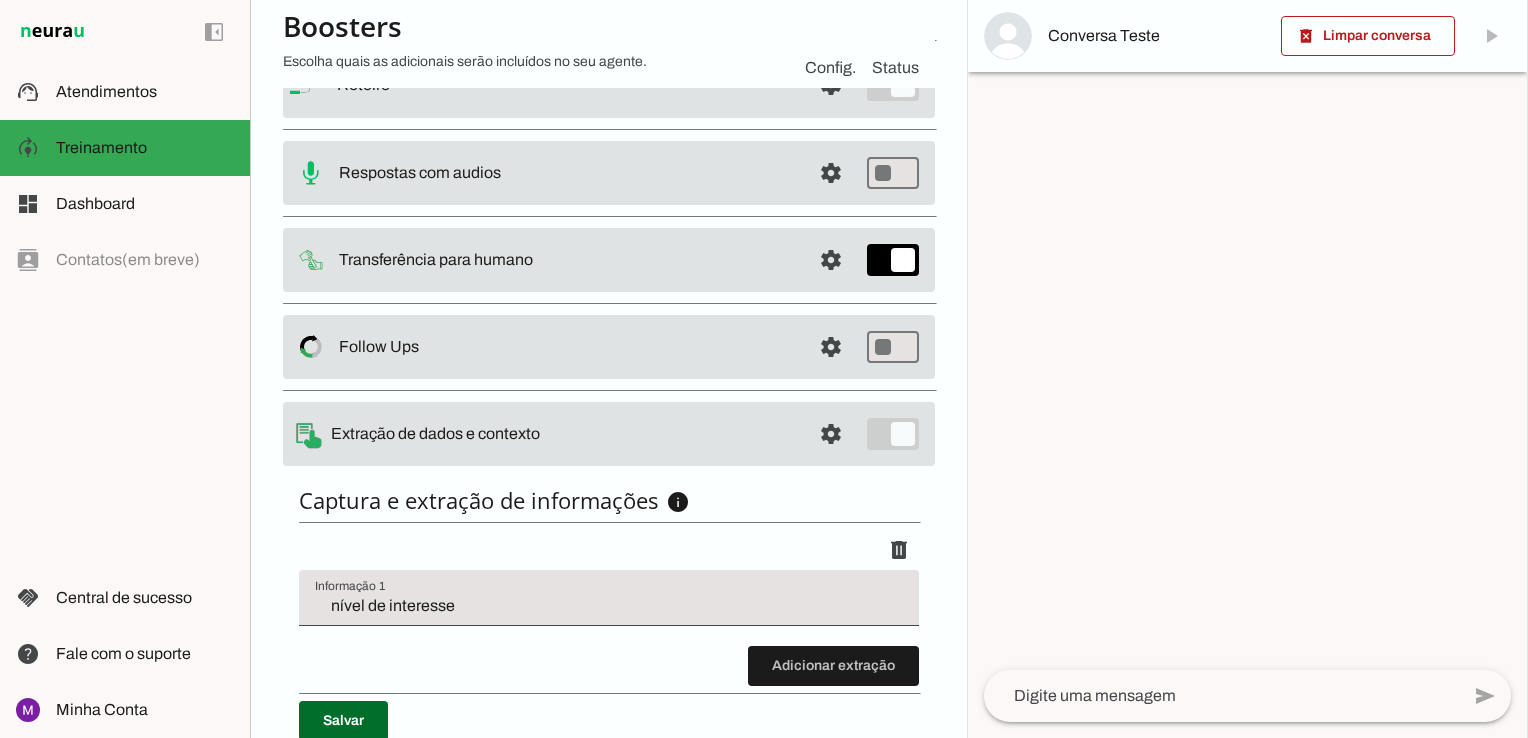 scroll, scrollTop: 284, scrollLeft: 0, axis: vertical 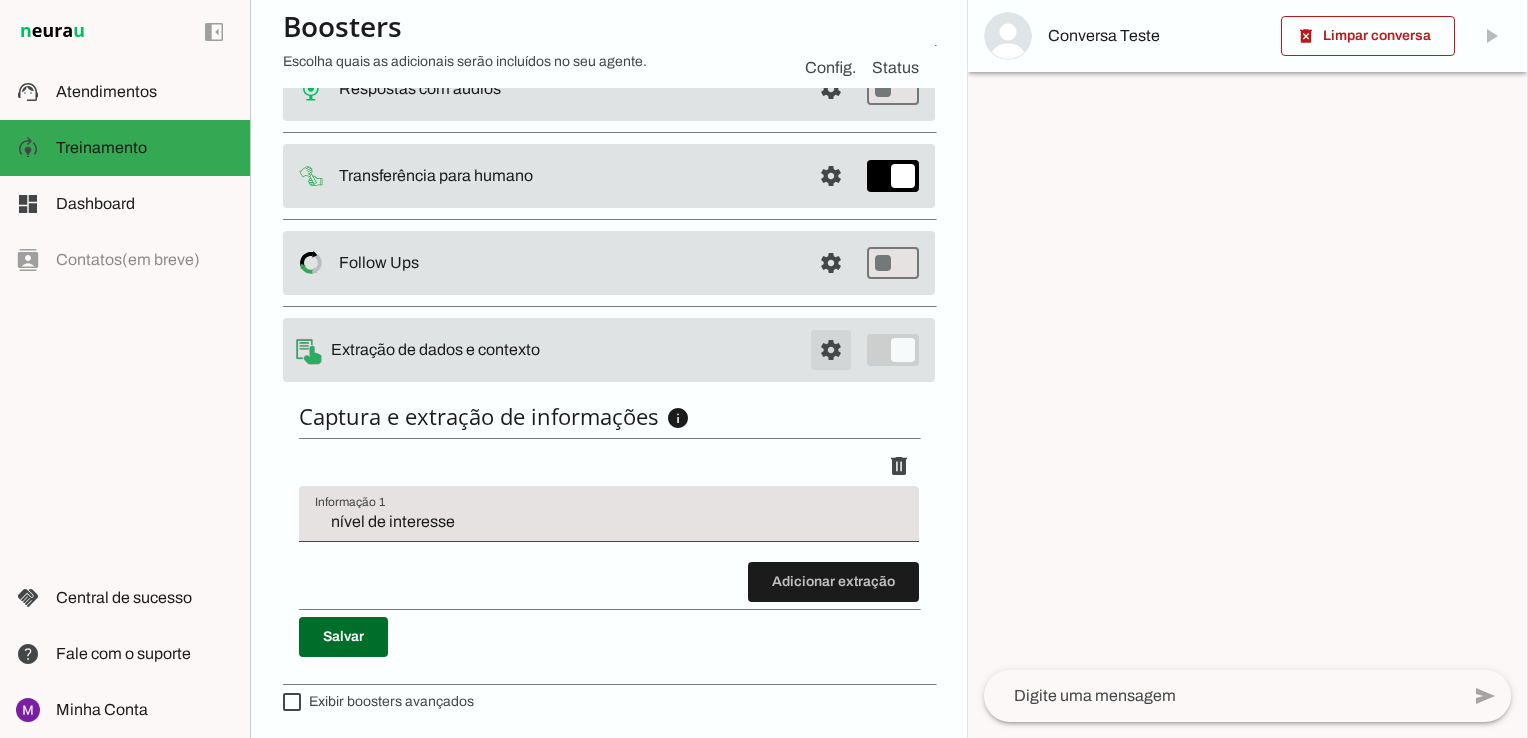 click at bounding box center (831, 1) 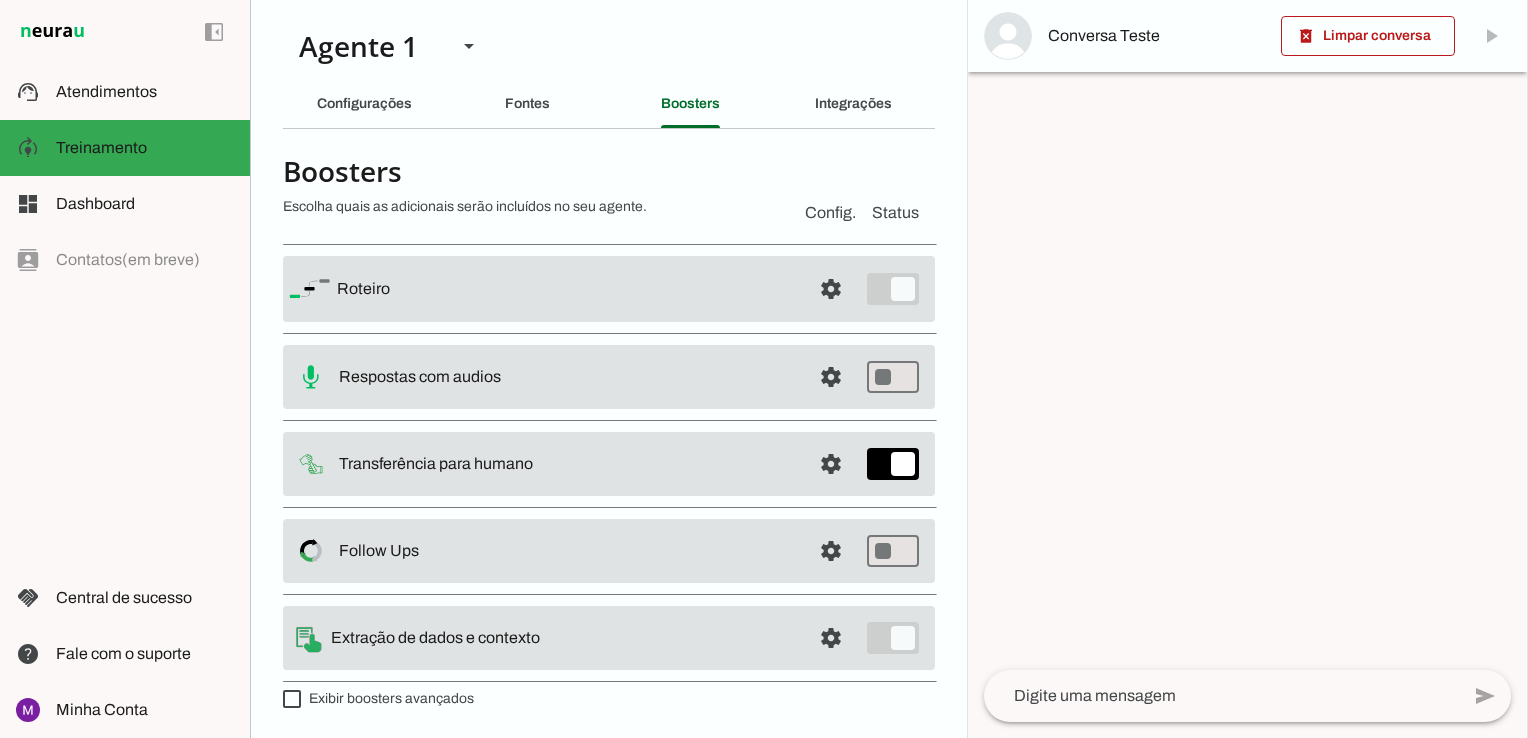 click on "Exibir boosters avançados" at bounding box center [378, 699] 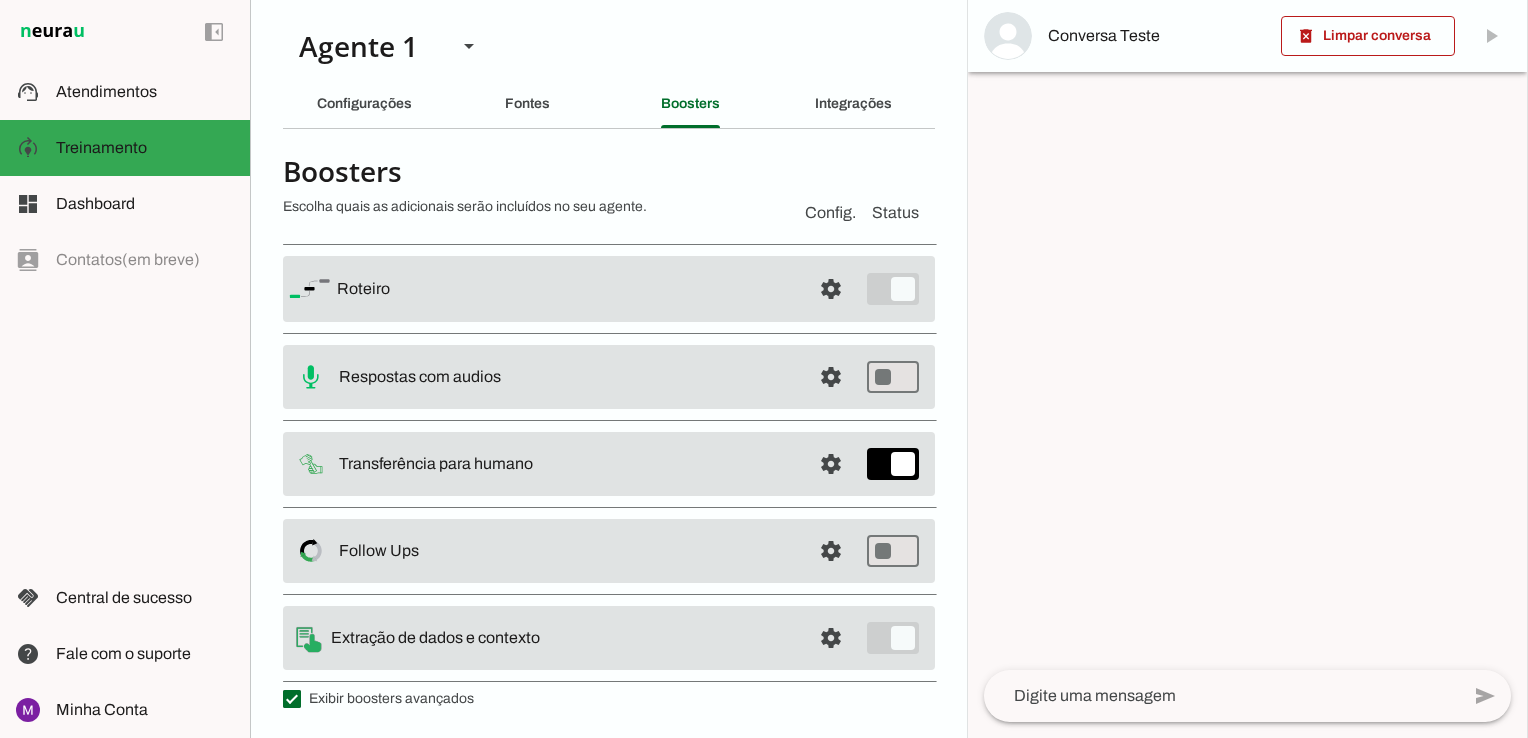 scroll, scrollTop: 397, scrollLeft: 0, axis: vertical 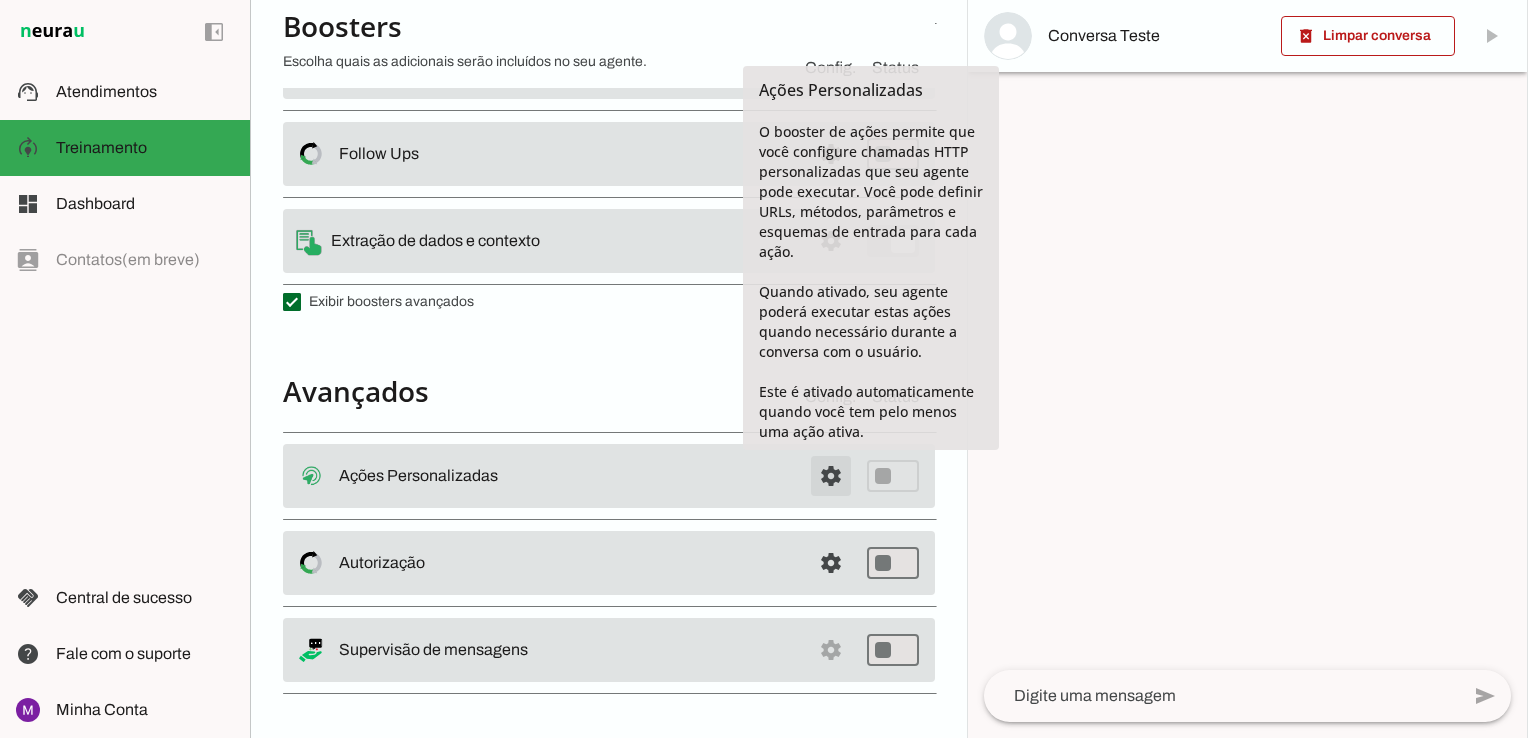 click at bounding box center (831, 476) 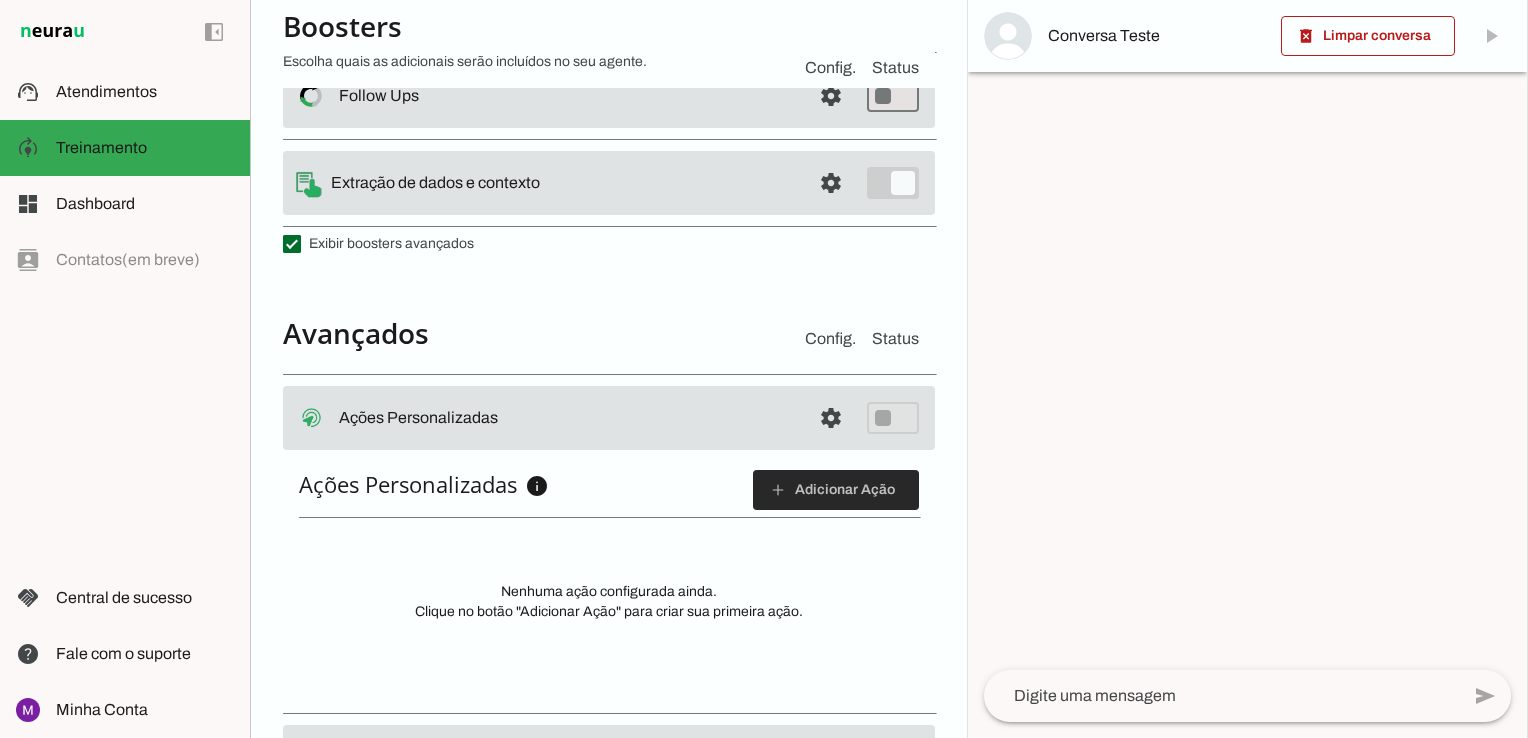 scroll, scrollTop: 593, scrollLeft: 0, axis: vertical 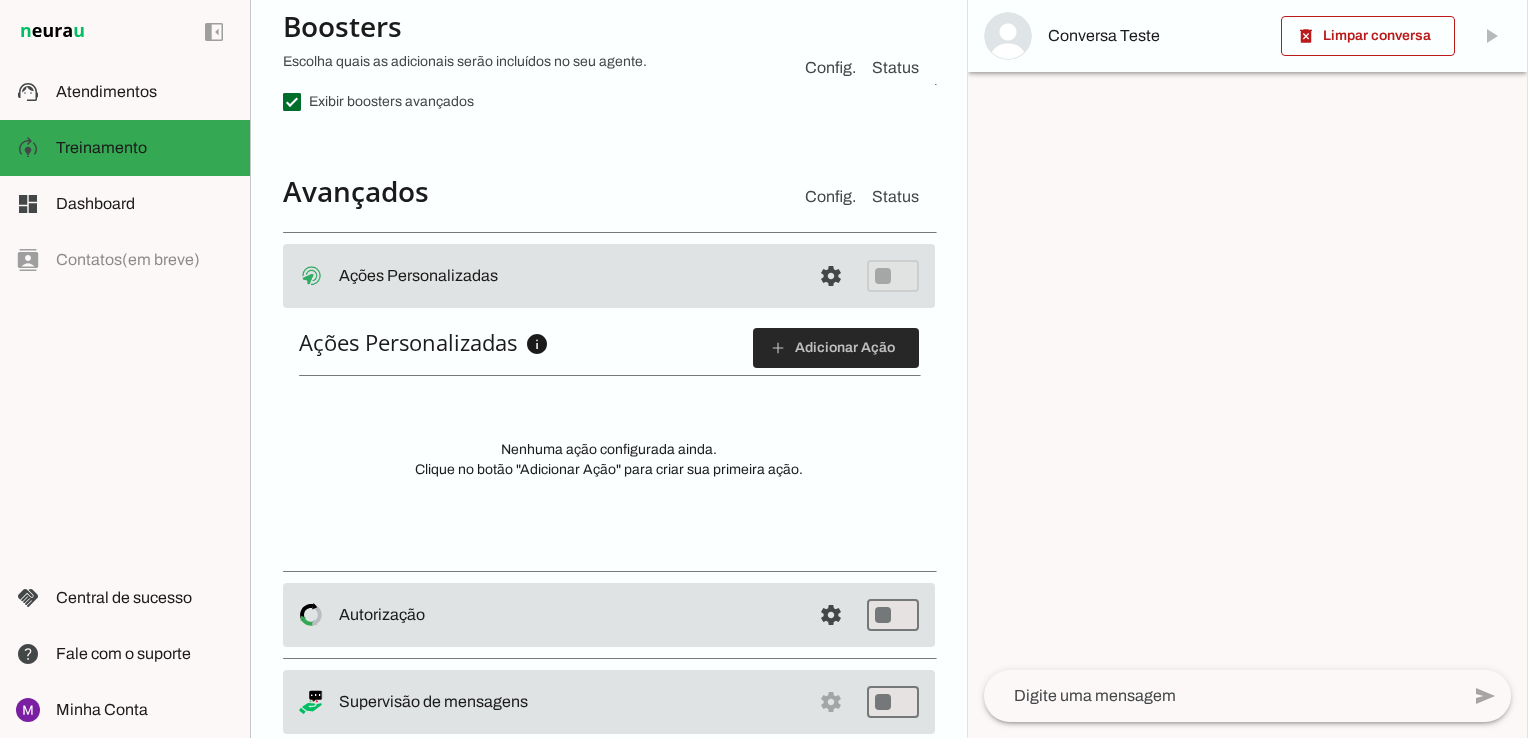 click at bounding box center (836, 348) 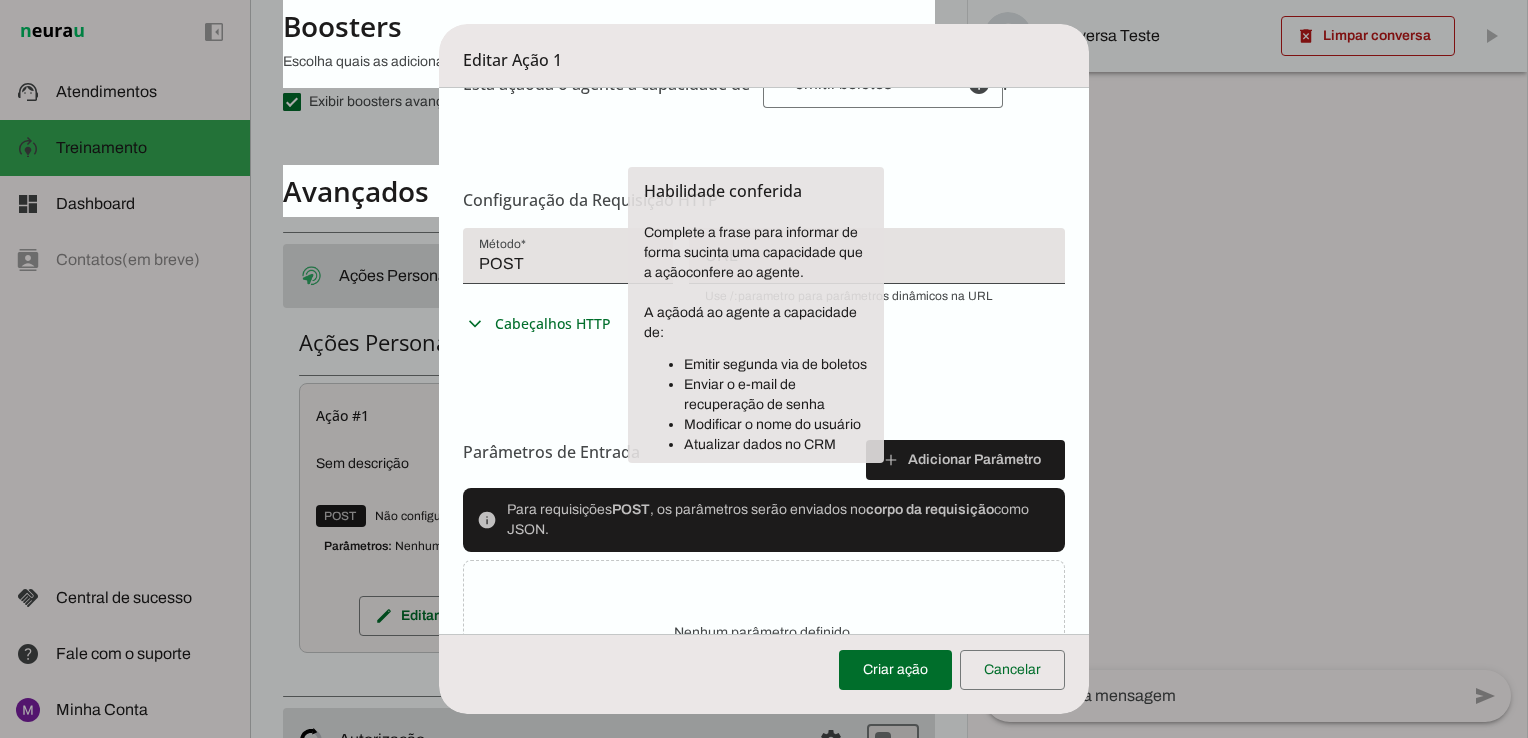 scroll, scrollTop: 500, scrollLeft: 0, axis: vertical 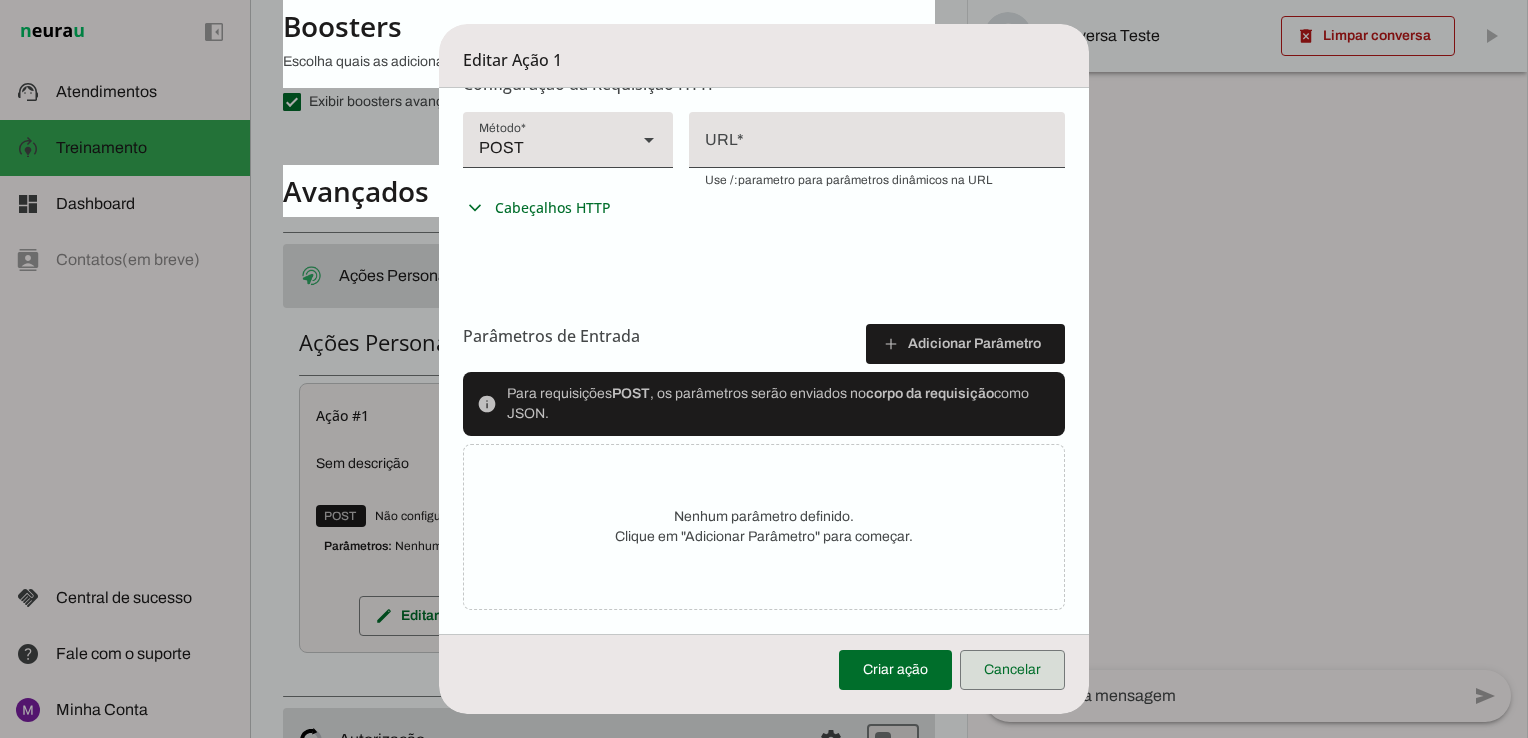 click at bounding box center (1012, 670) 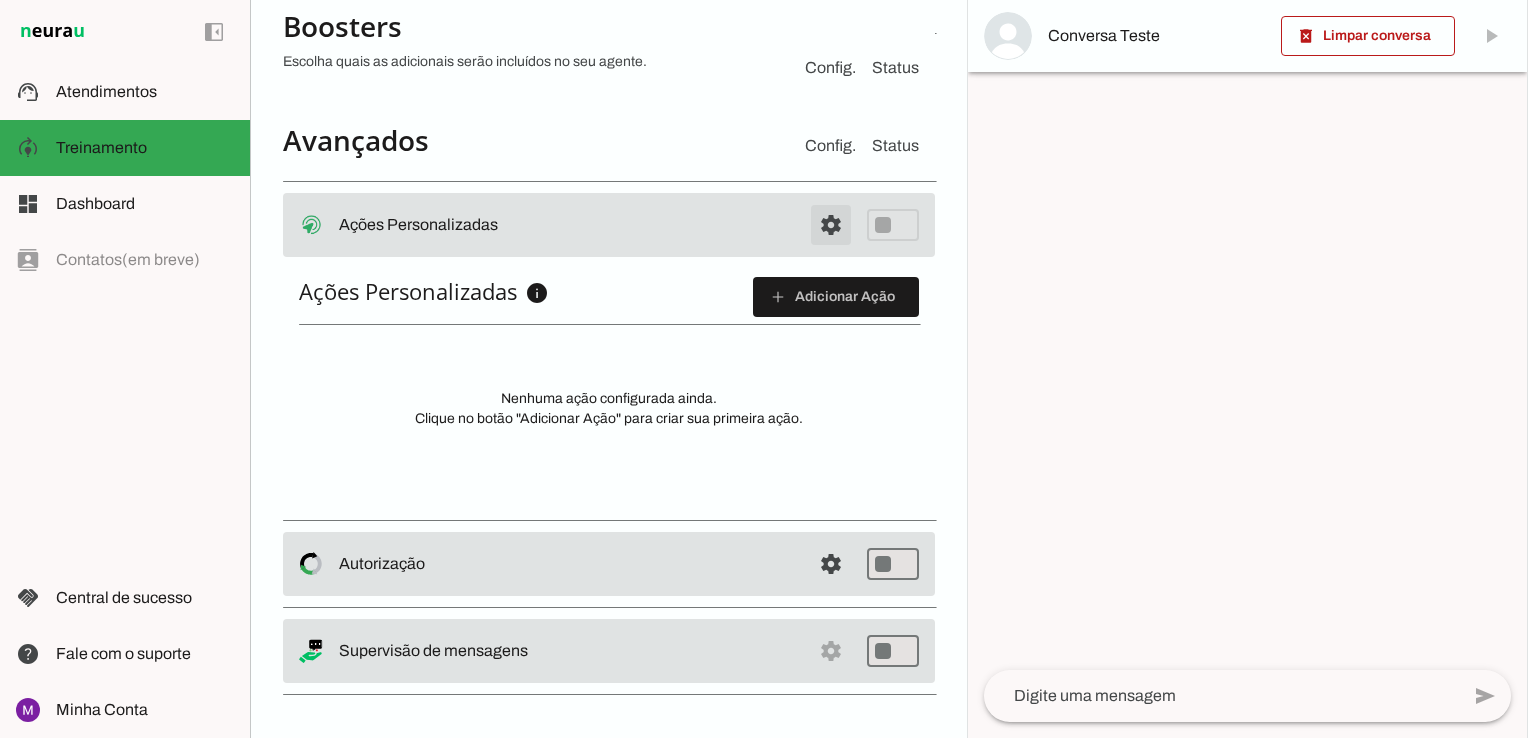 click at bounding box center (831, 225) 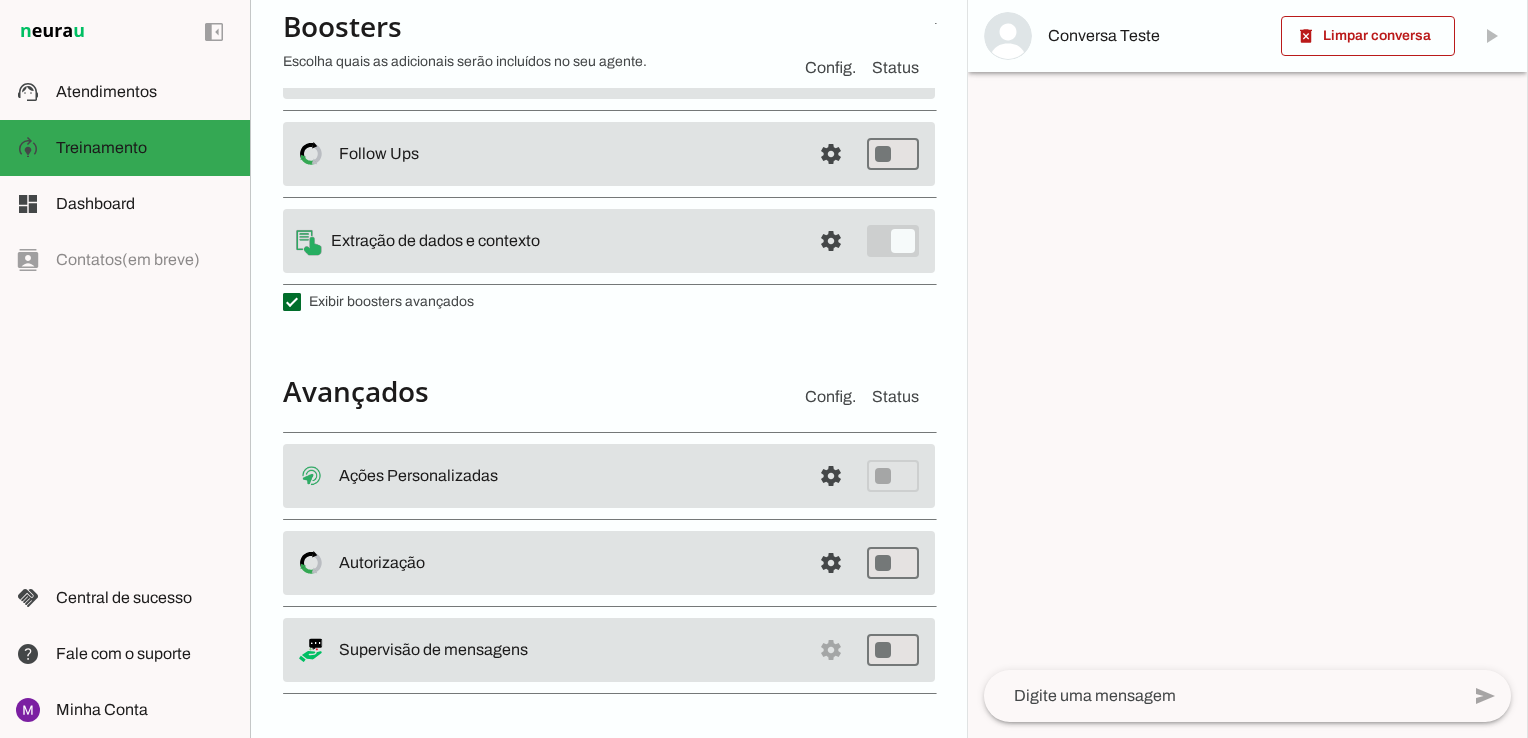 click at bounding box center (831, 476) 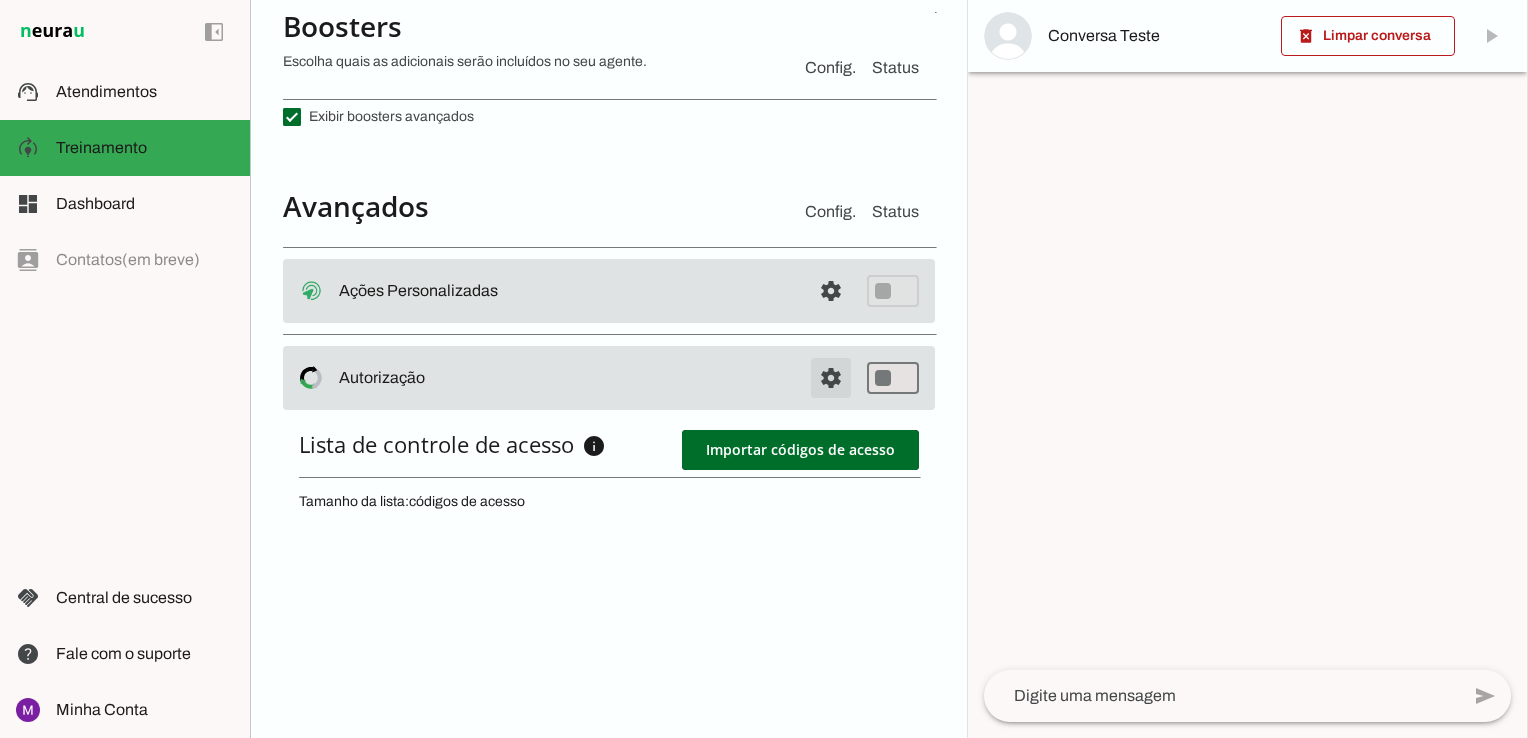 scroll, scrollTop: 593, scrollLeft: 0, axis: vertical 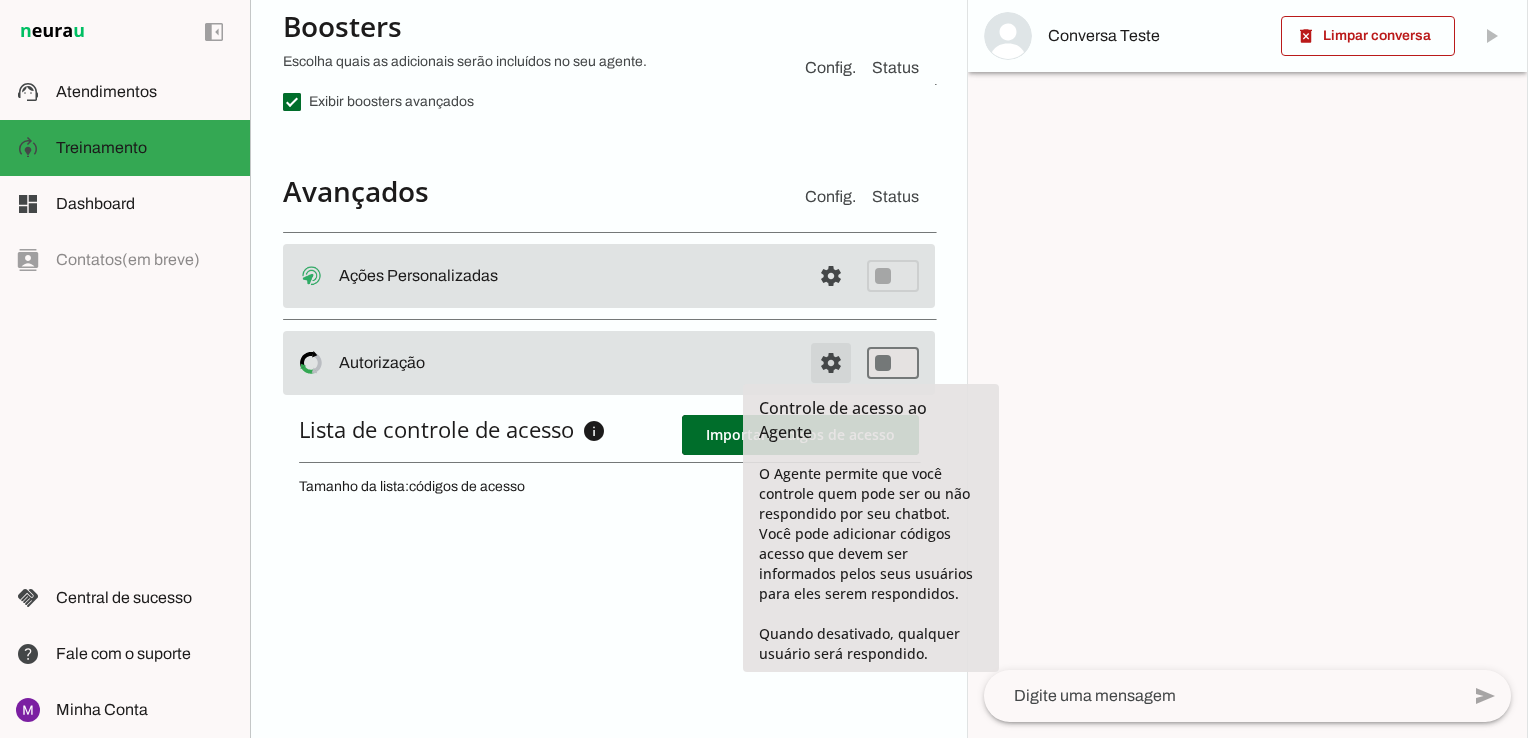 click at bounding box center [831, 276] 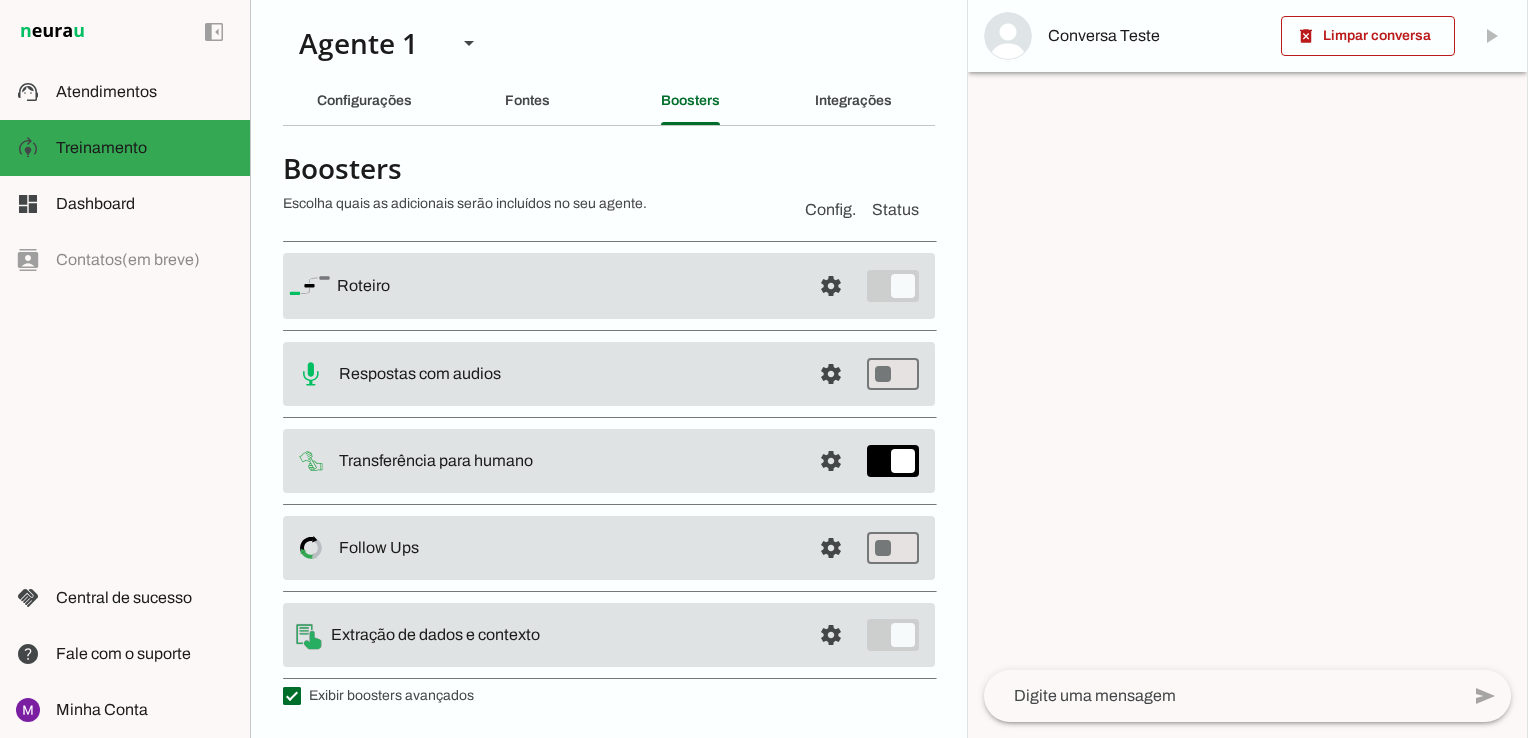 scroll, scrollTop: 0, scrollLeft: 0, axis: both 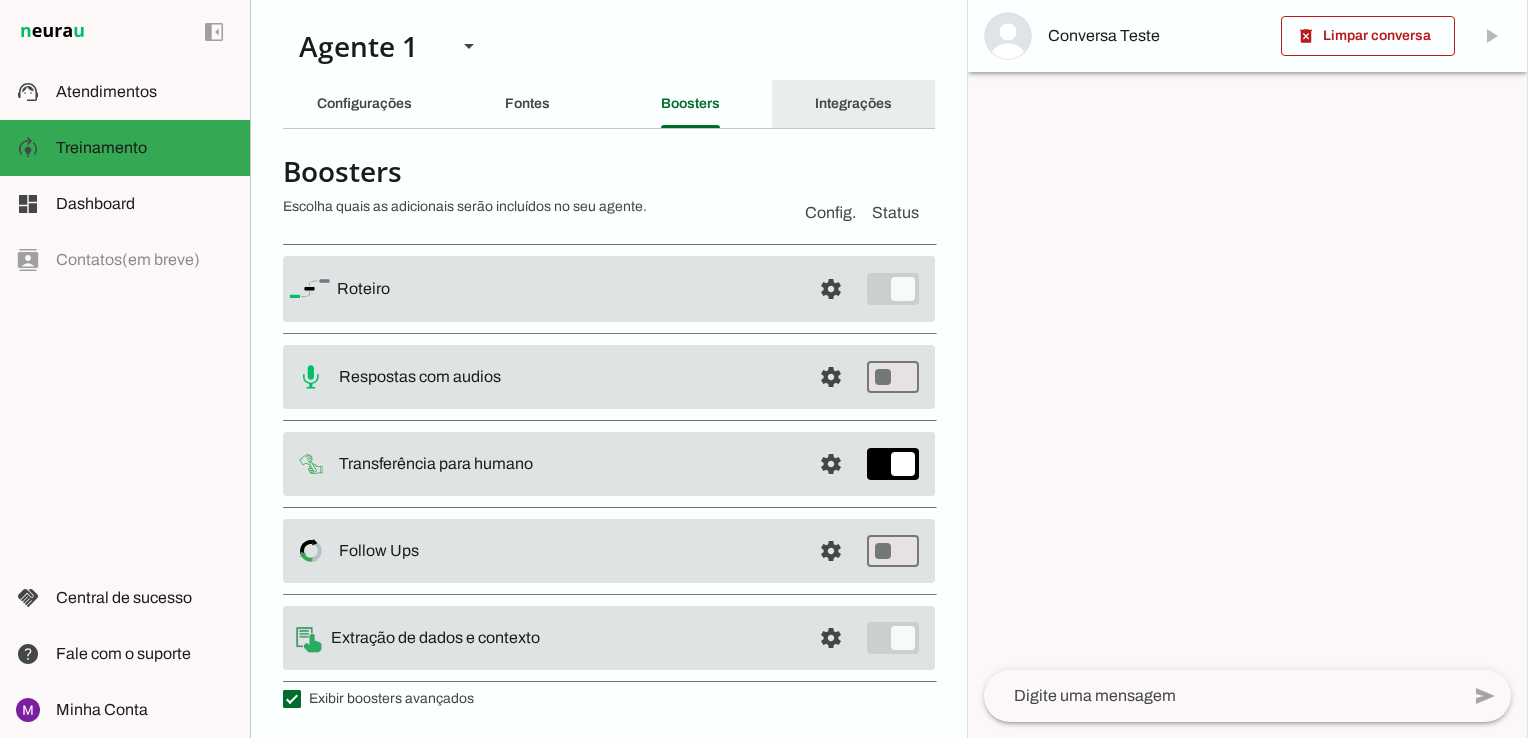 click on "Integrações" 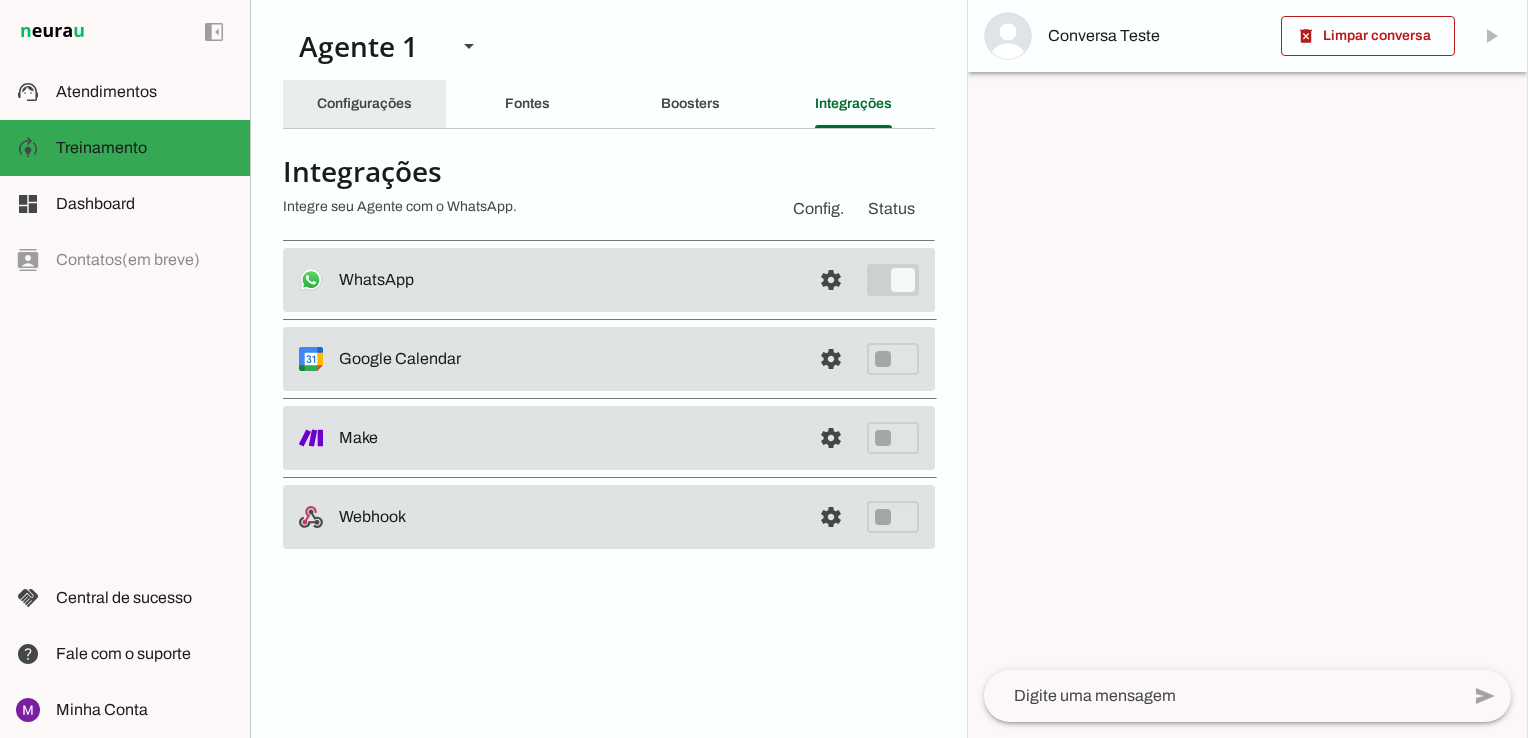 click on "Configurações" 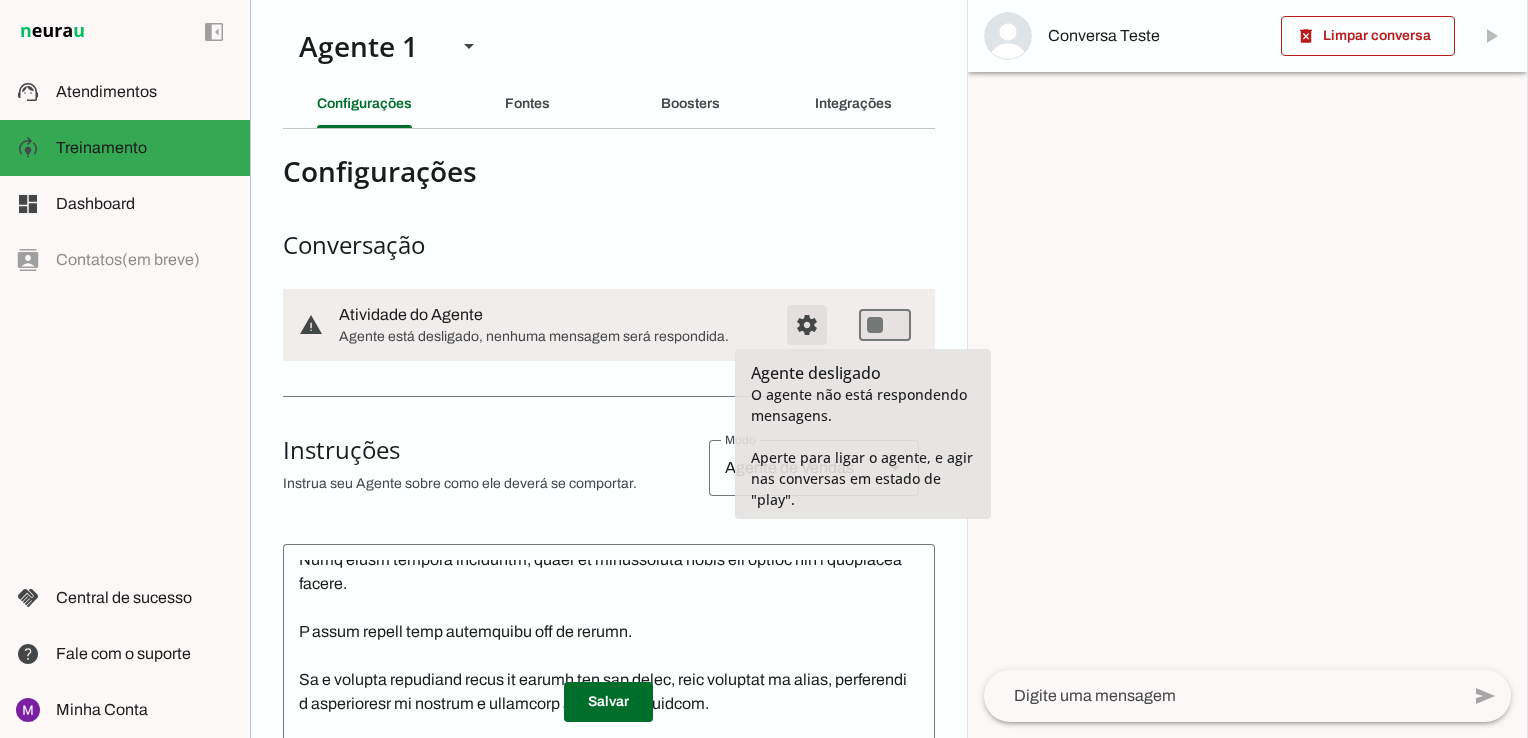 click at bounding box center (807, 325) 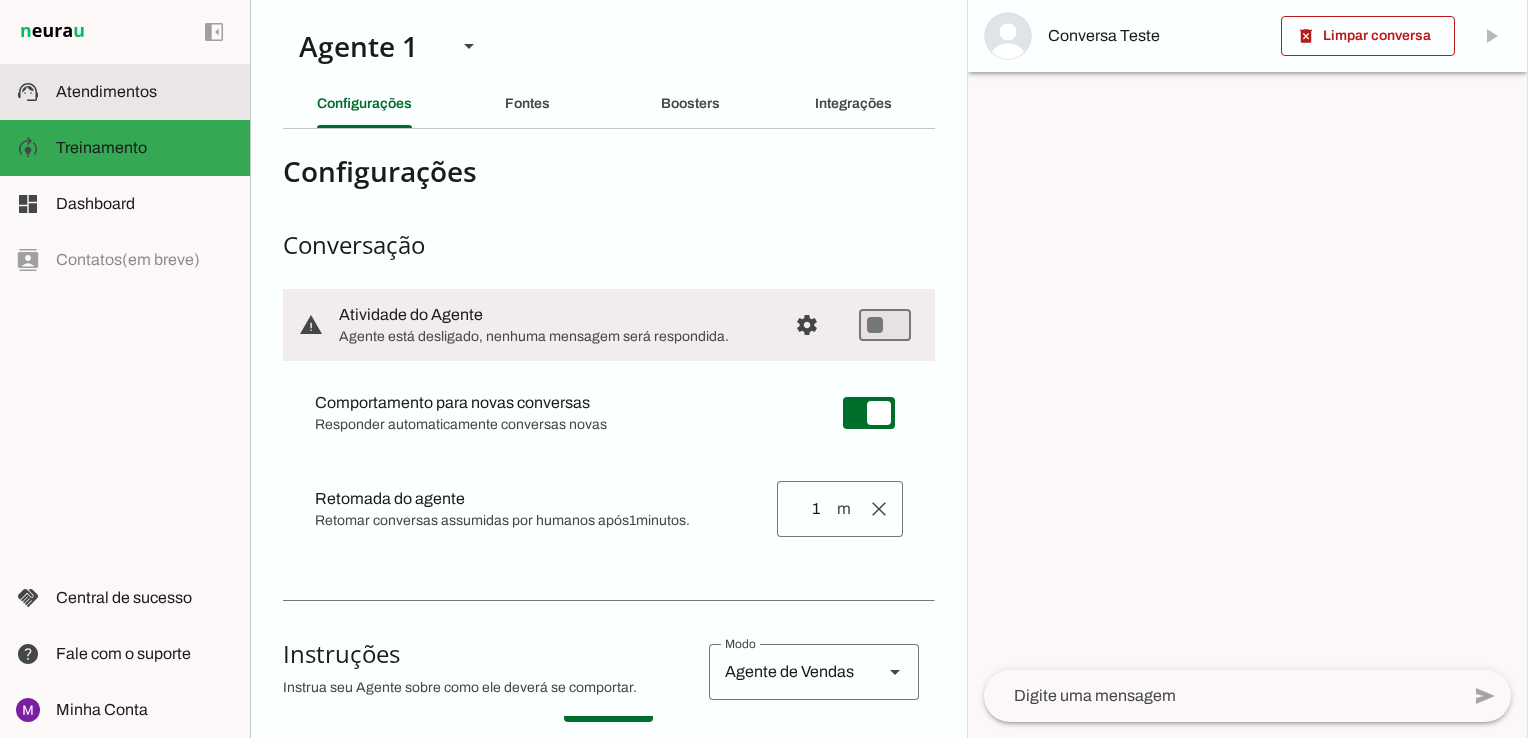 click on "Atendimentos" 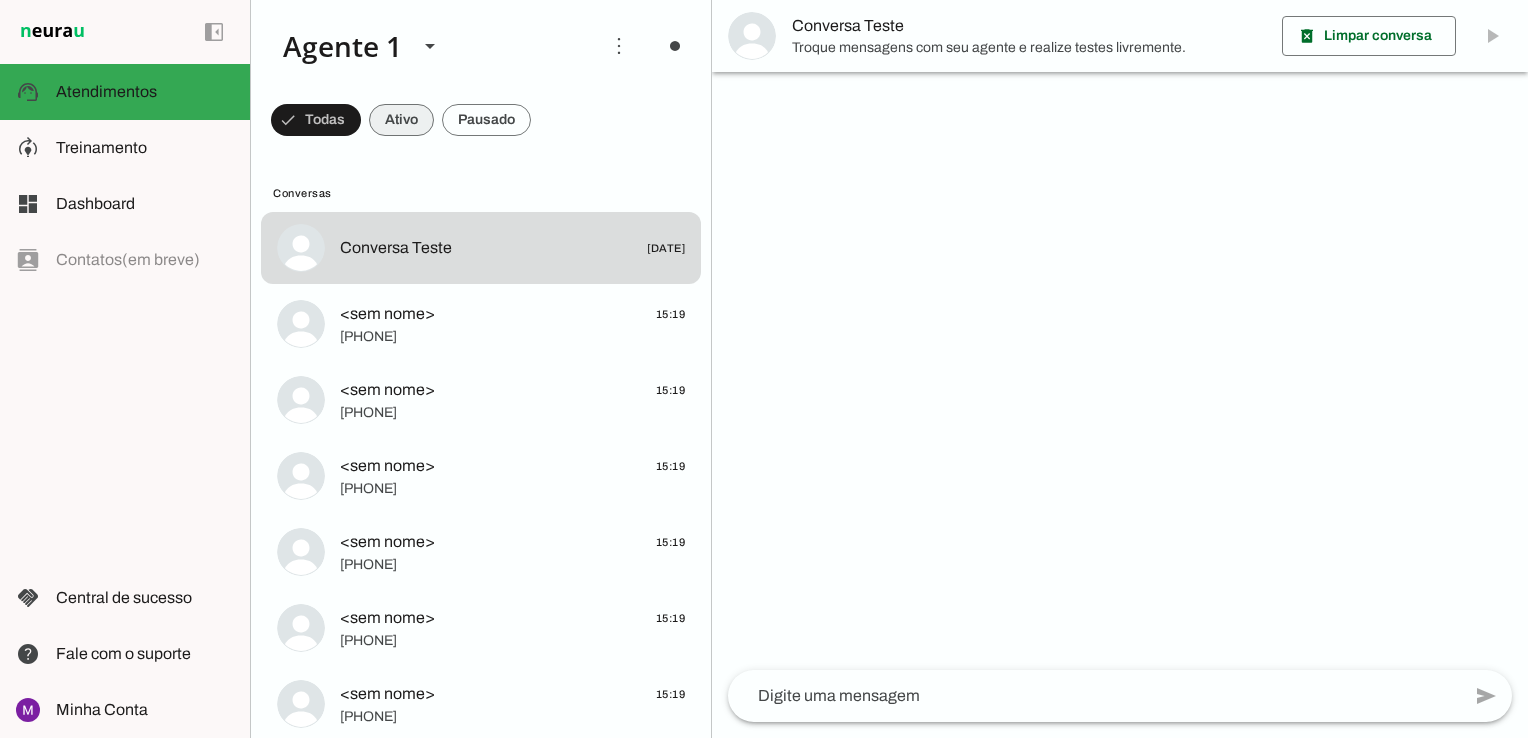 click at bounding box center [316, 120] 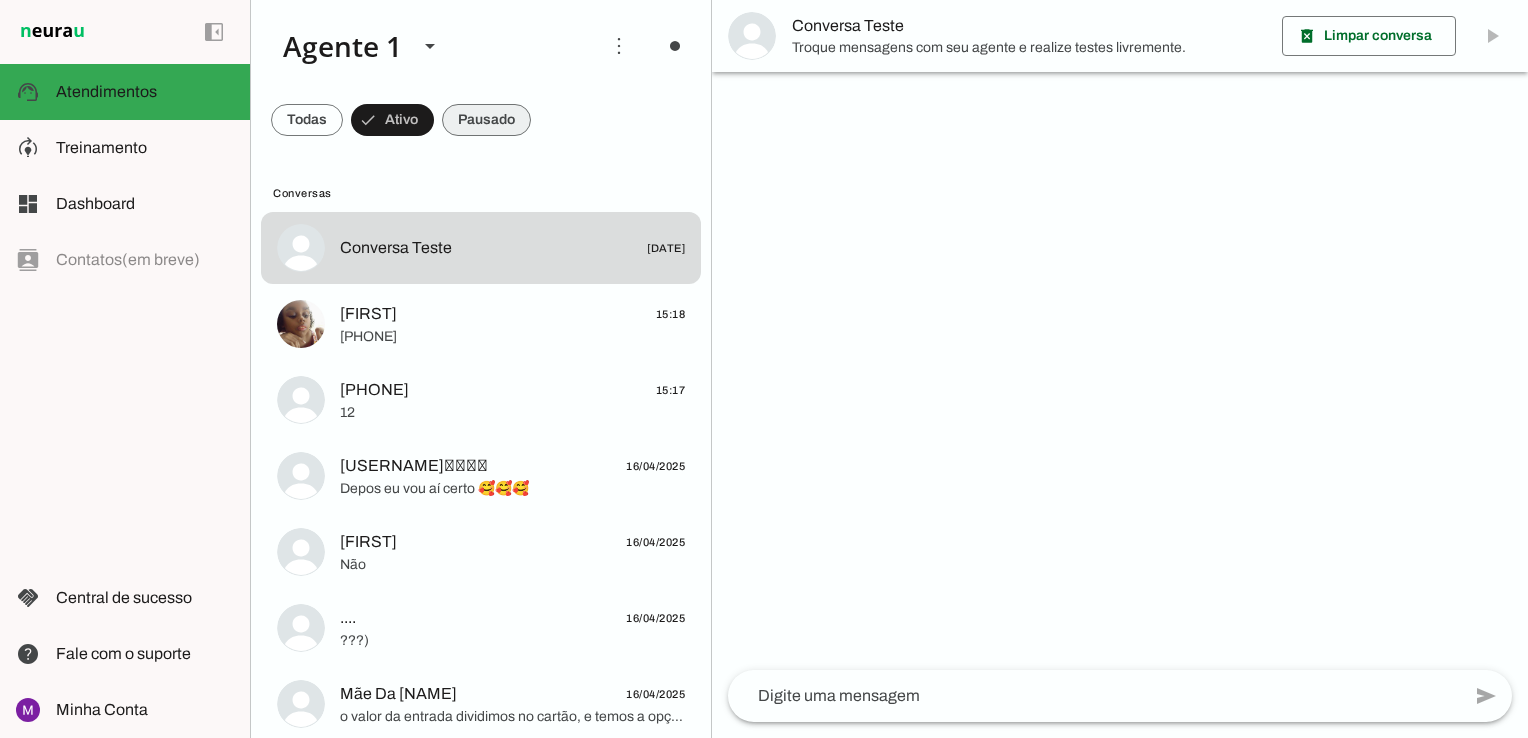 click at bounding box center (307, 120) 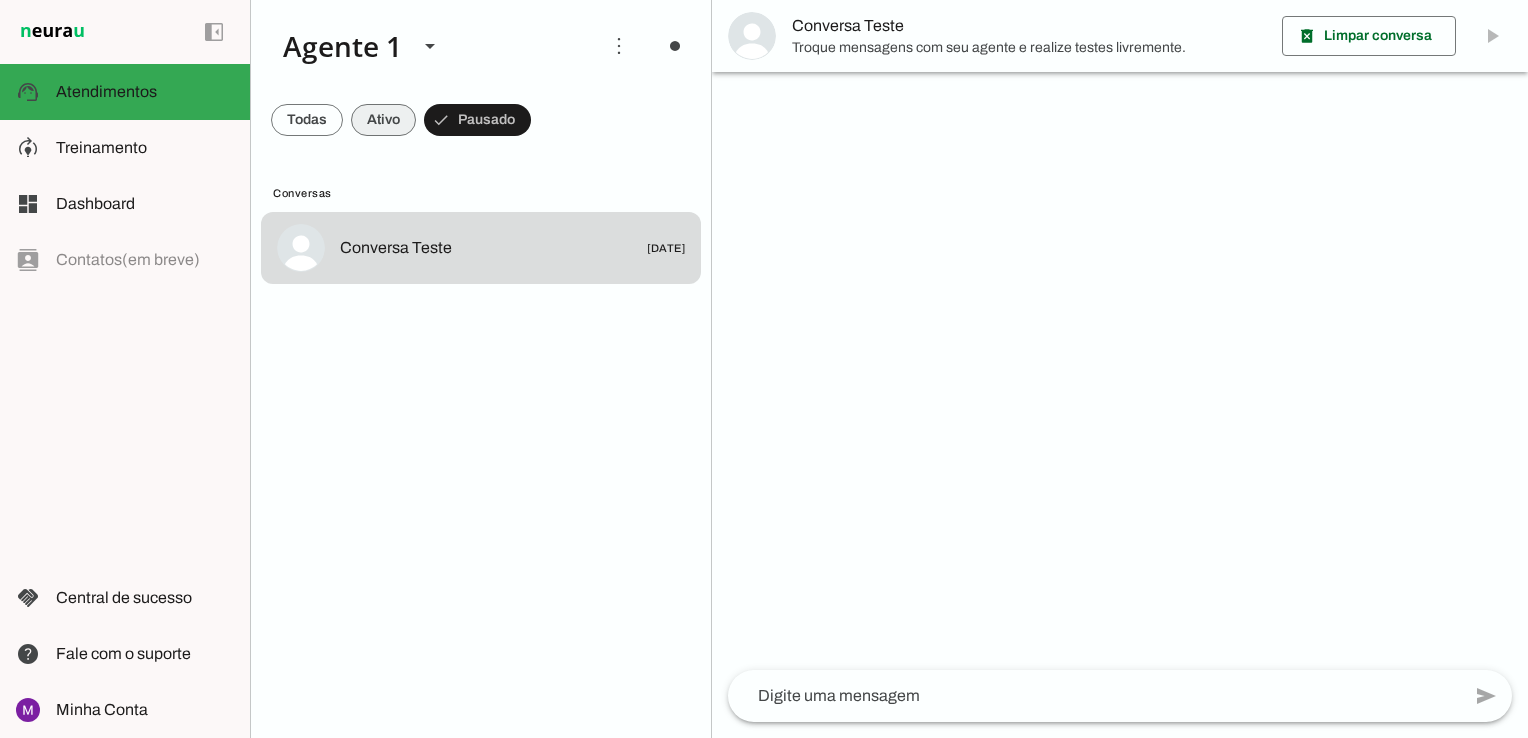 click at bounding box center [307, 120] 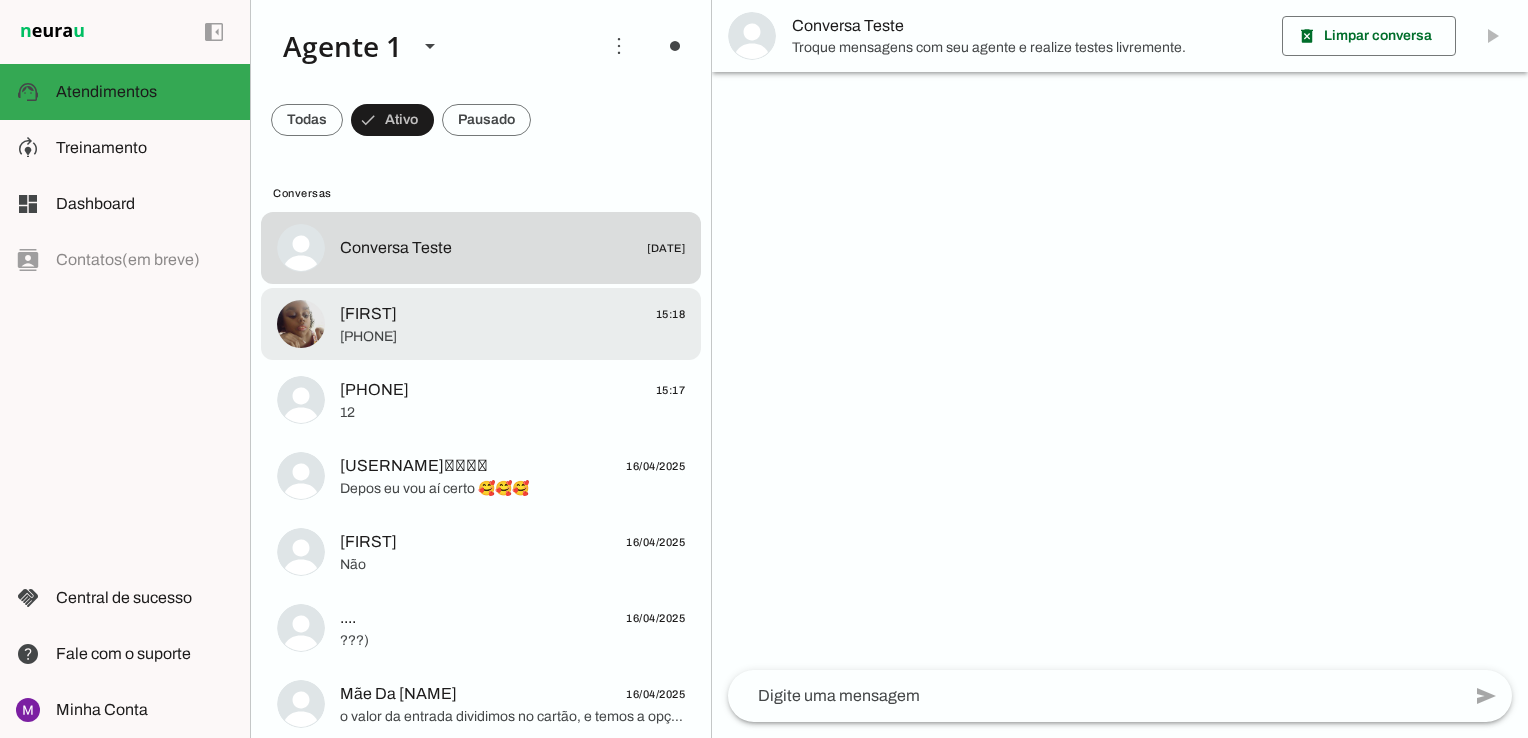 click on "[FIRST]
[TIME]" 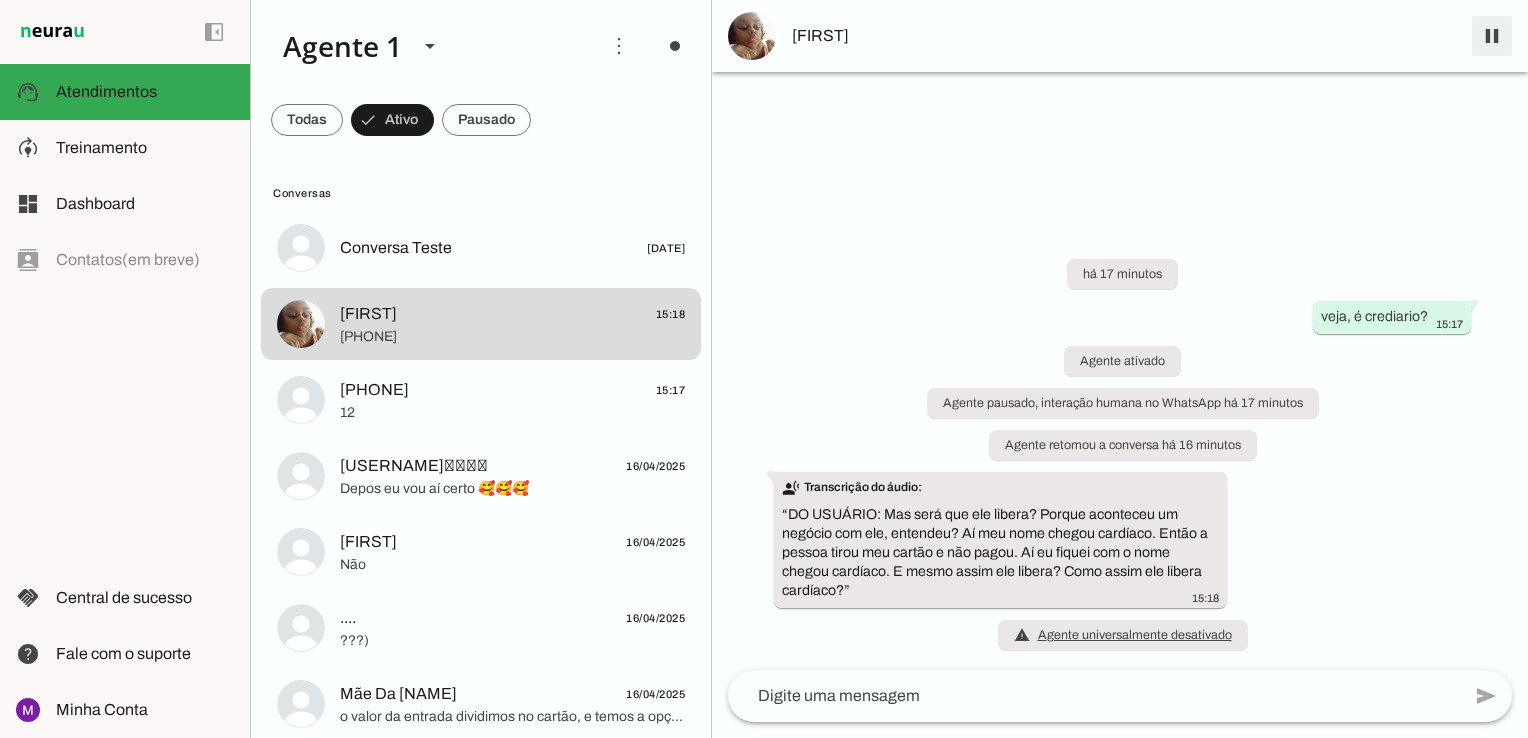 click at bounding box center [1492, 36] 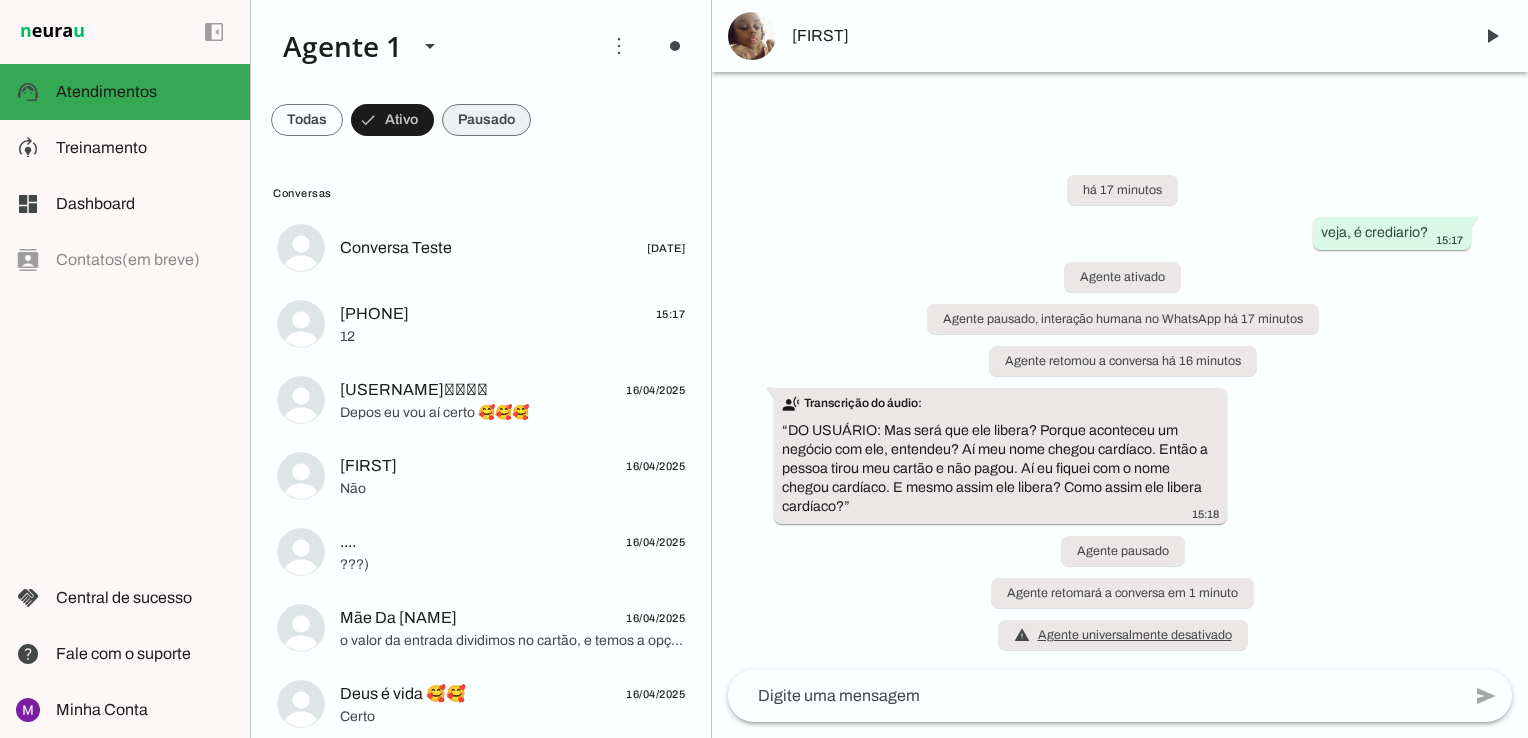 click at bounding box center [307, 120] 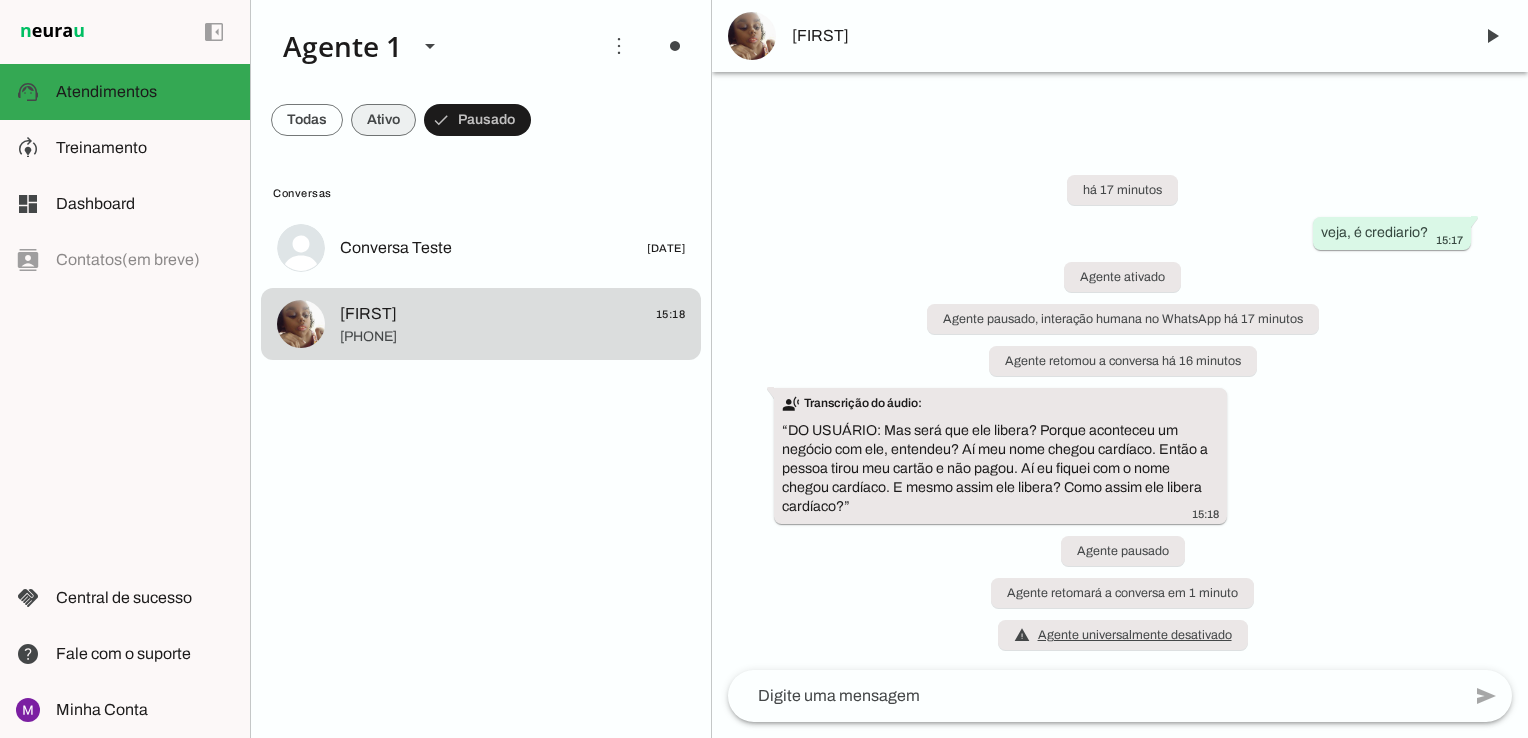 click at bounding box center (307, 120) 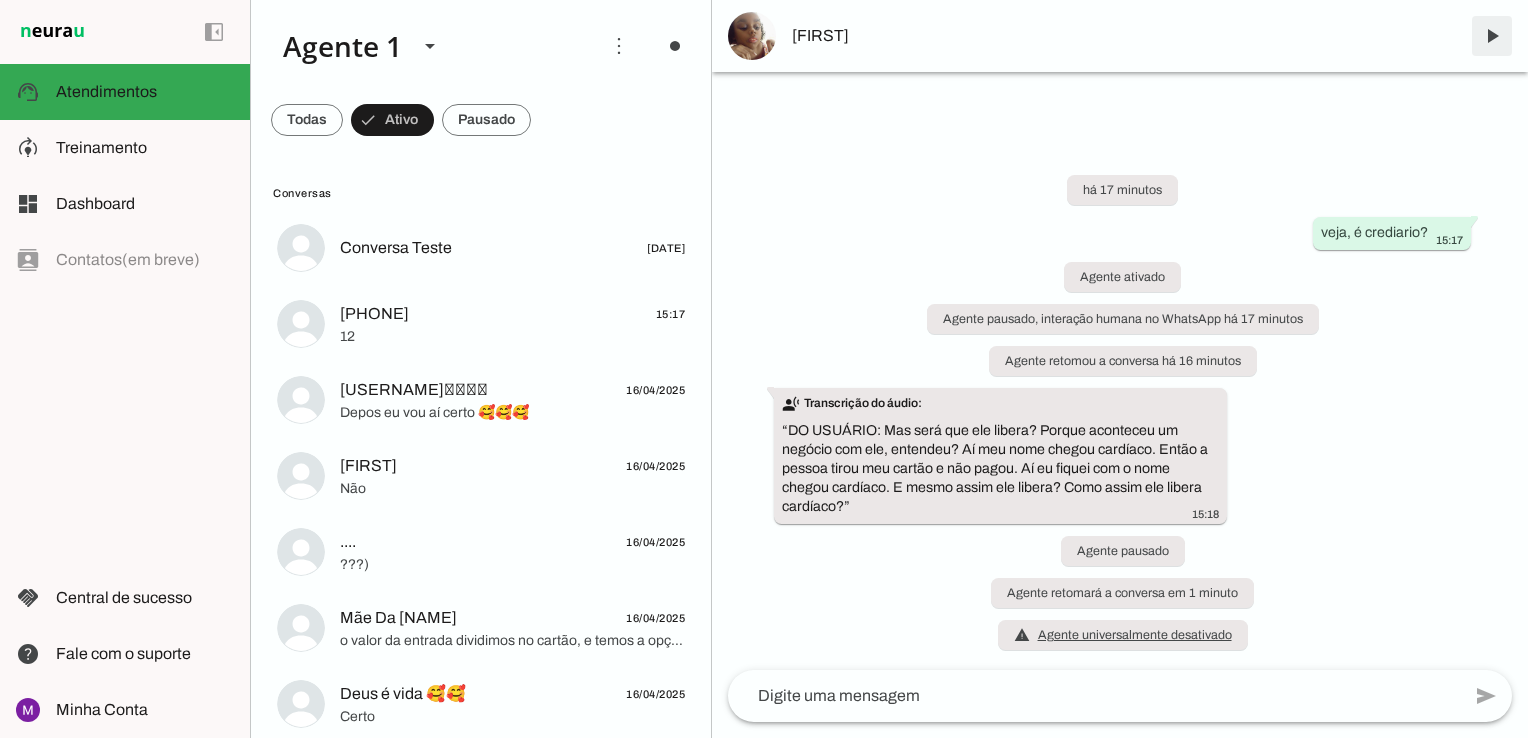 click at bounding box center (1492, 36) 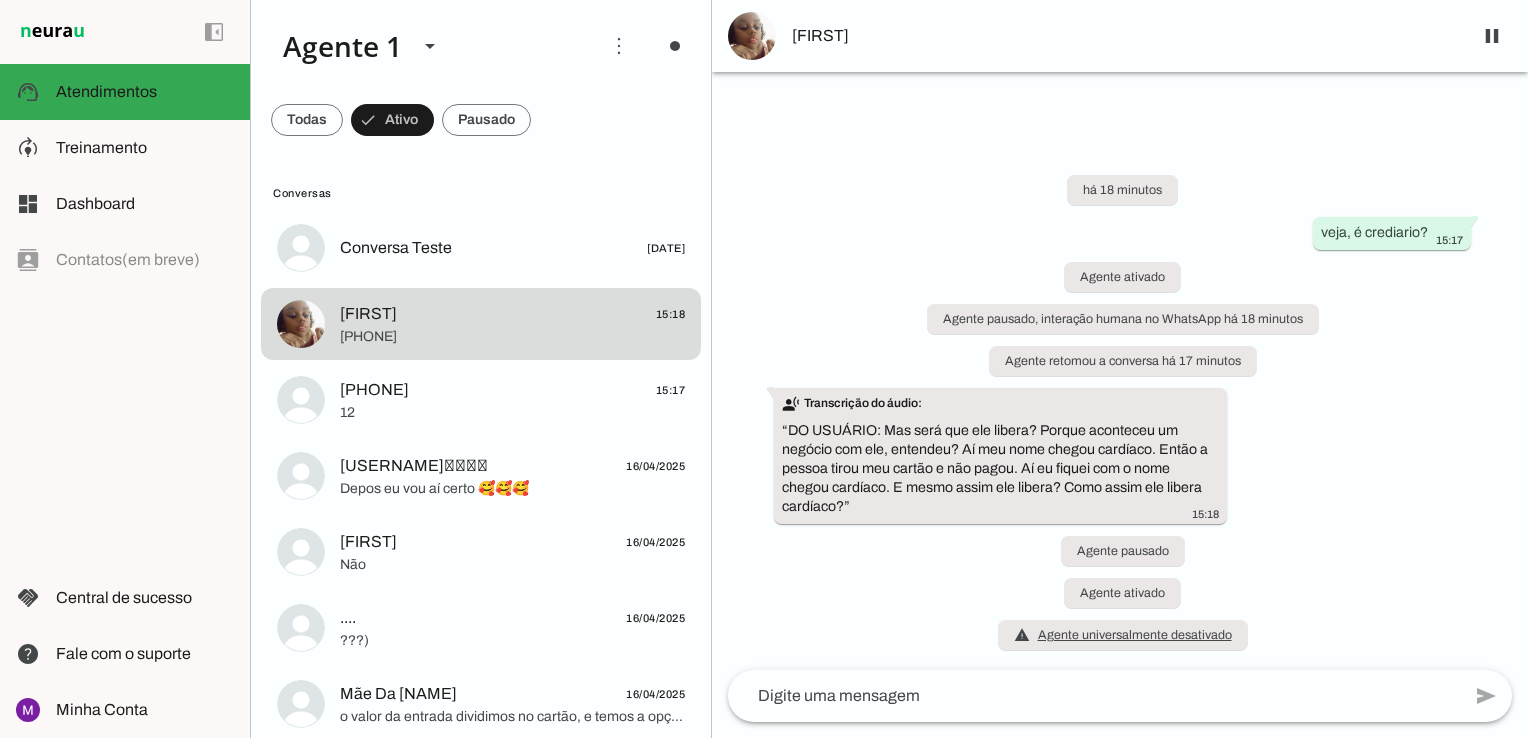 click on "[FIRST]" at bounding box center [1120, 36] 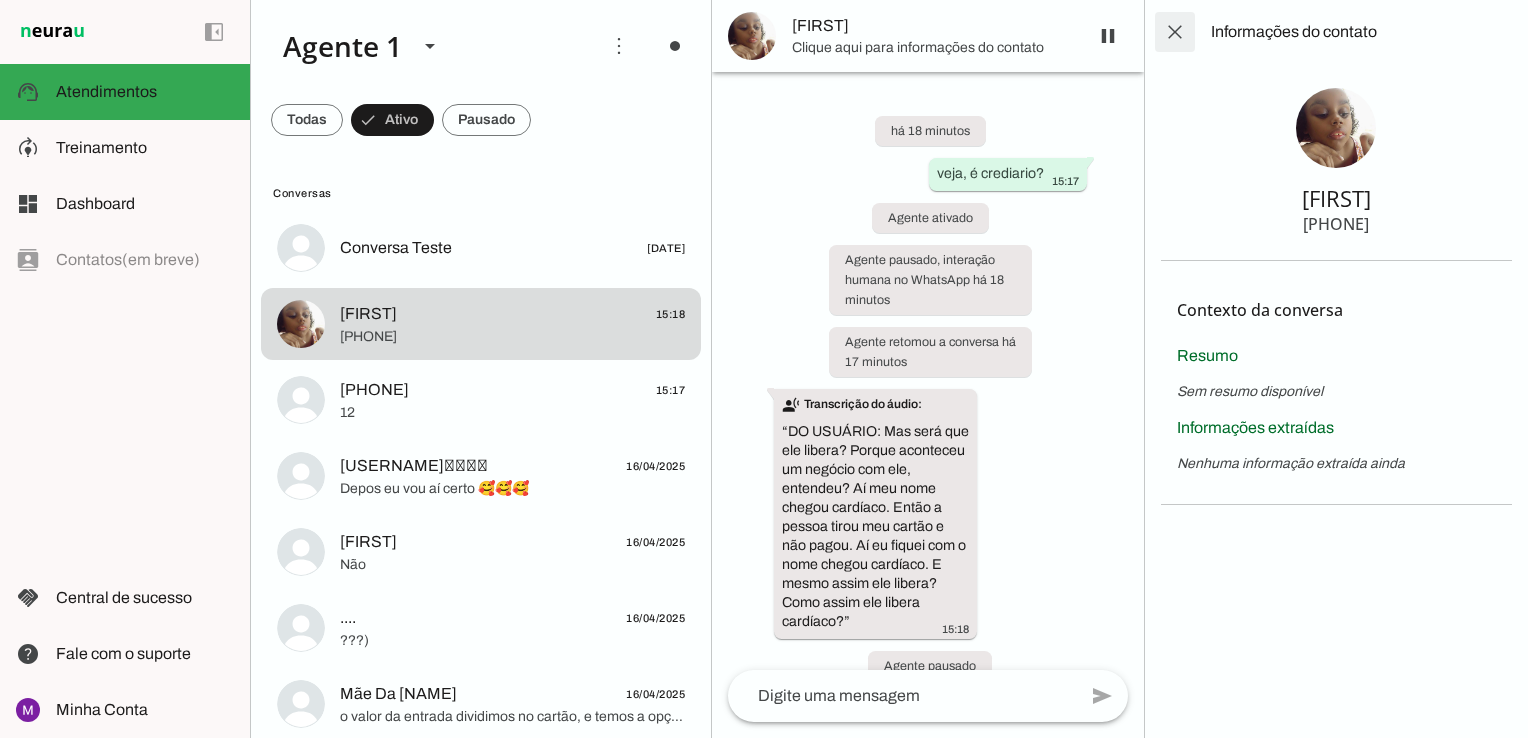 click at bounding box center (1175, 32) 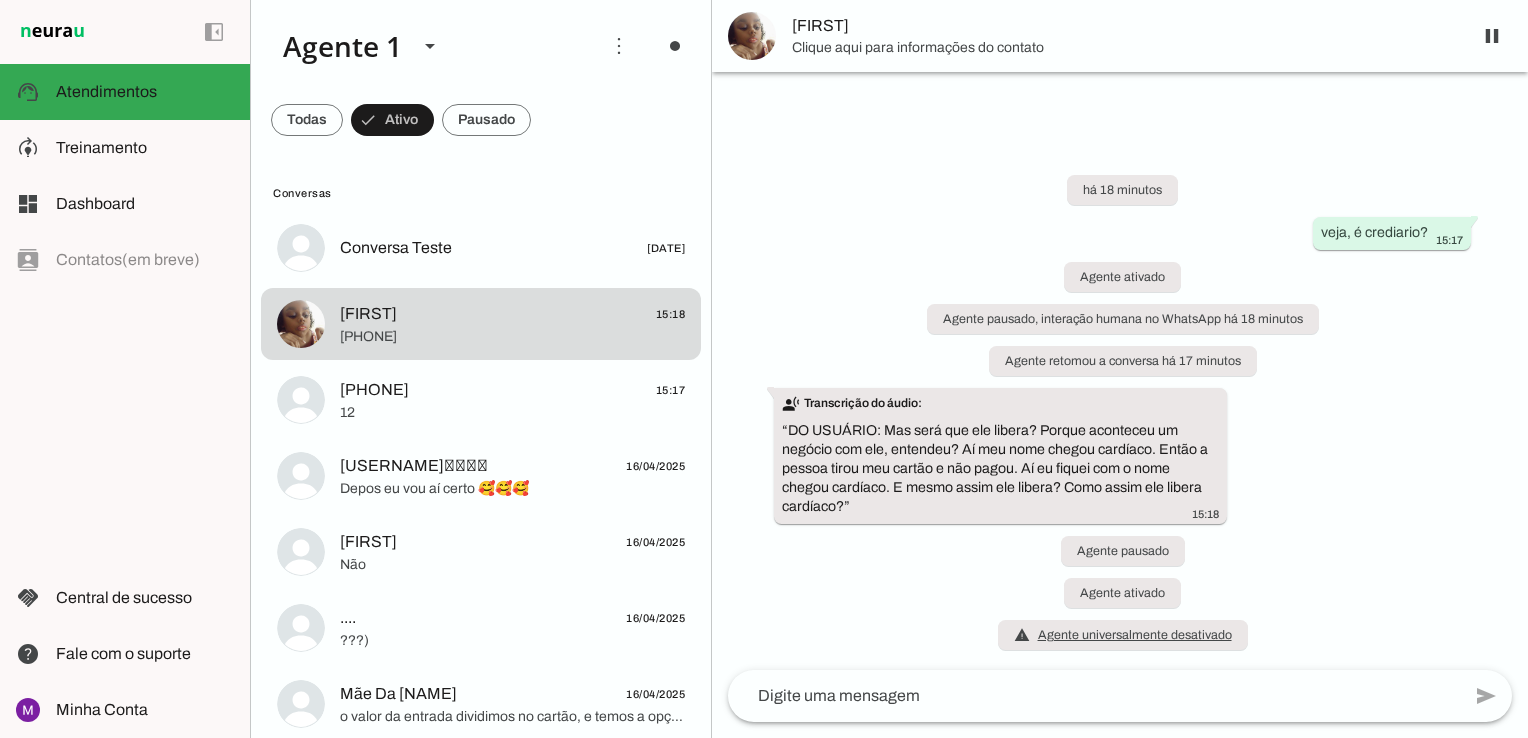 click on "[FIRST]" at bounding box center [1124, 26] 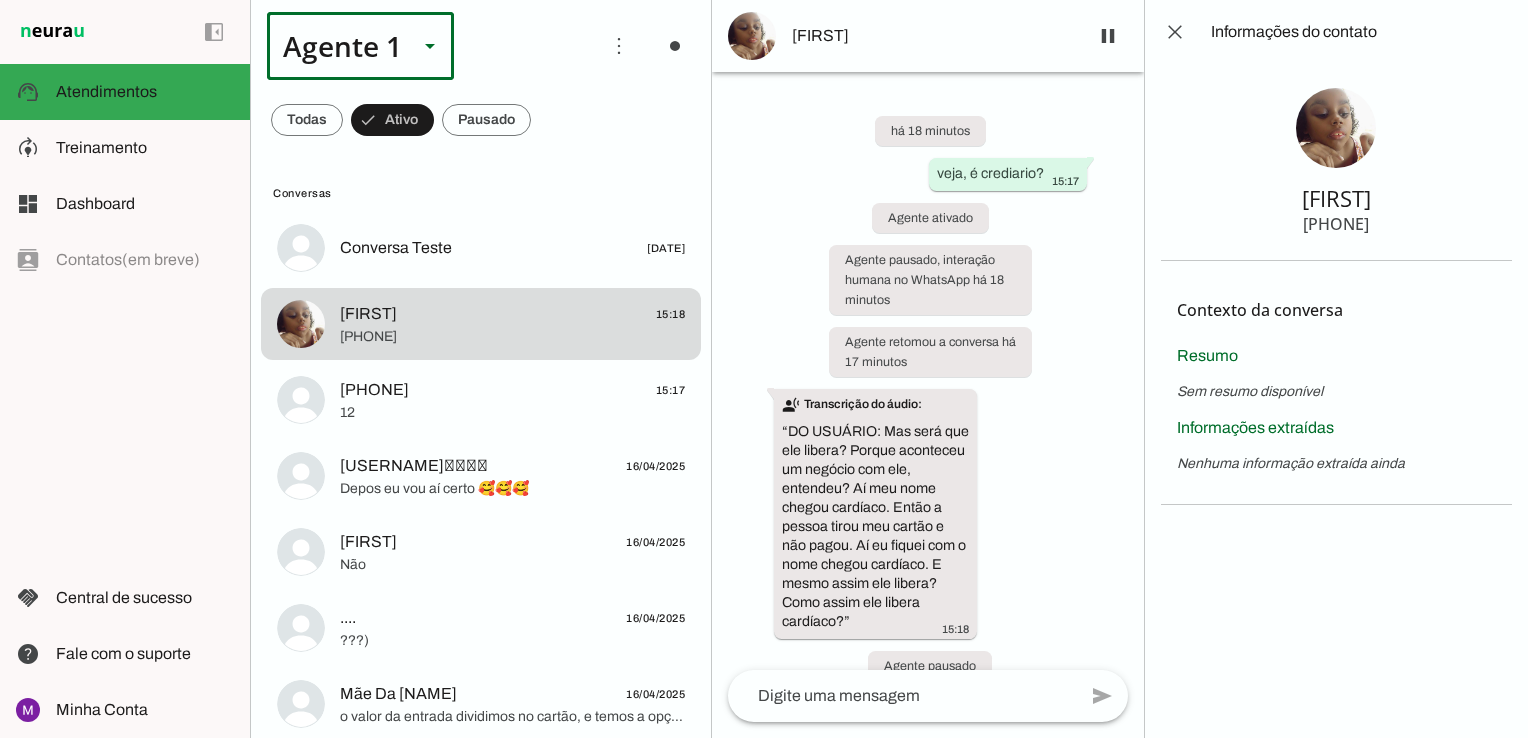 click 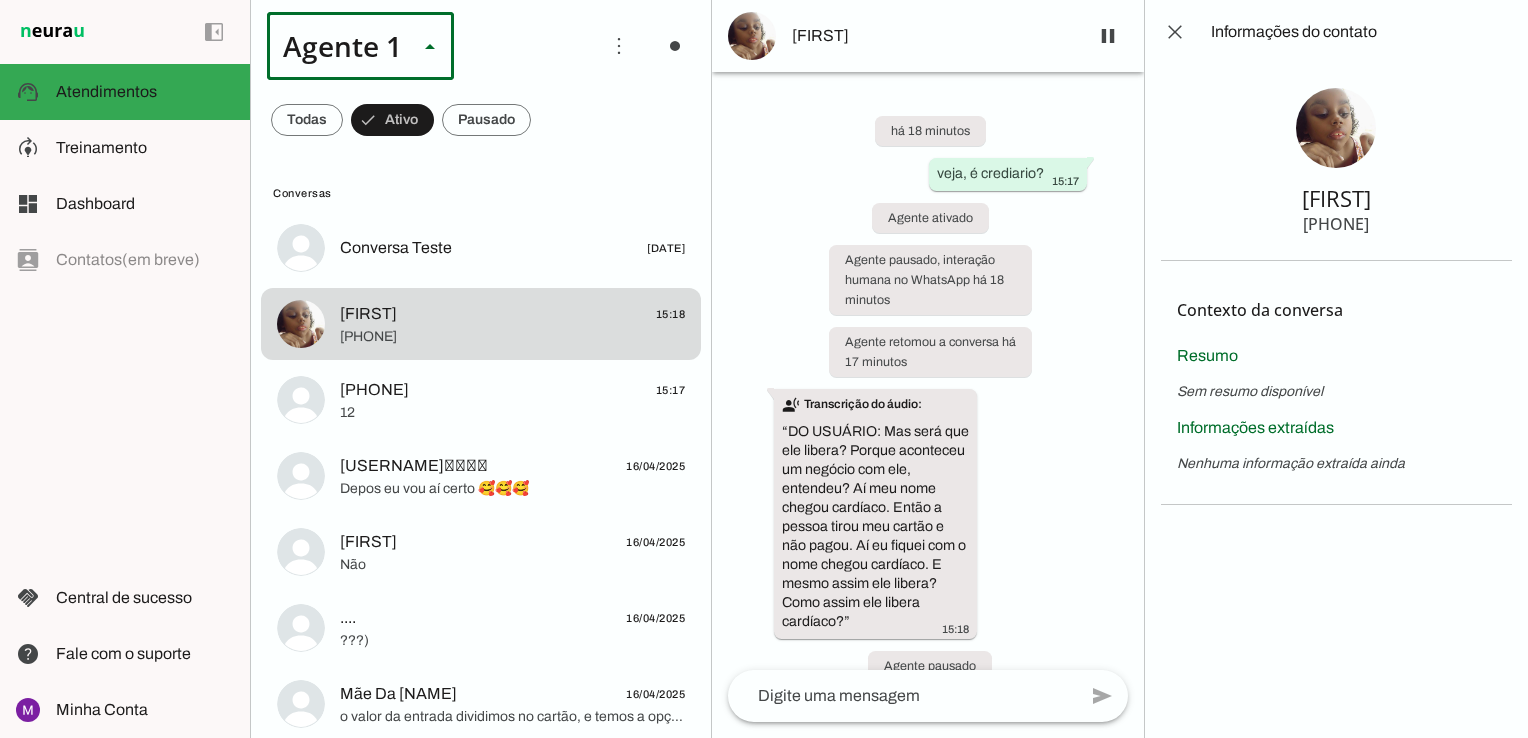 click at bounding box center (430, 46) 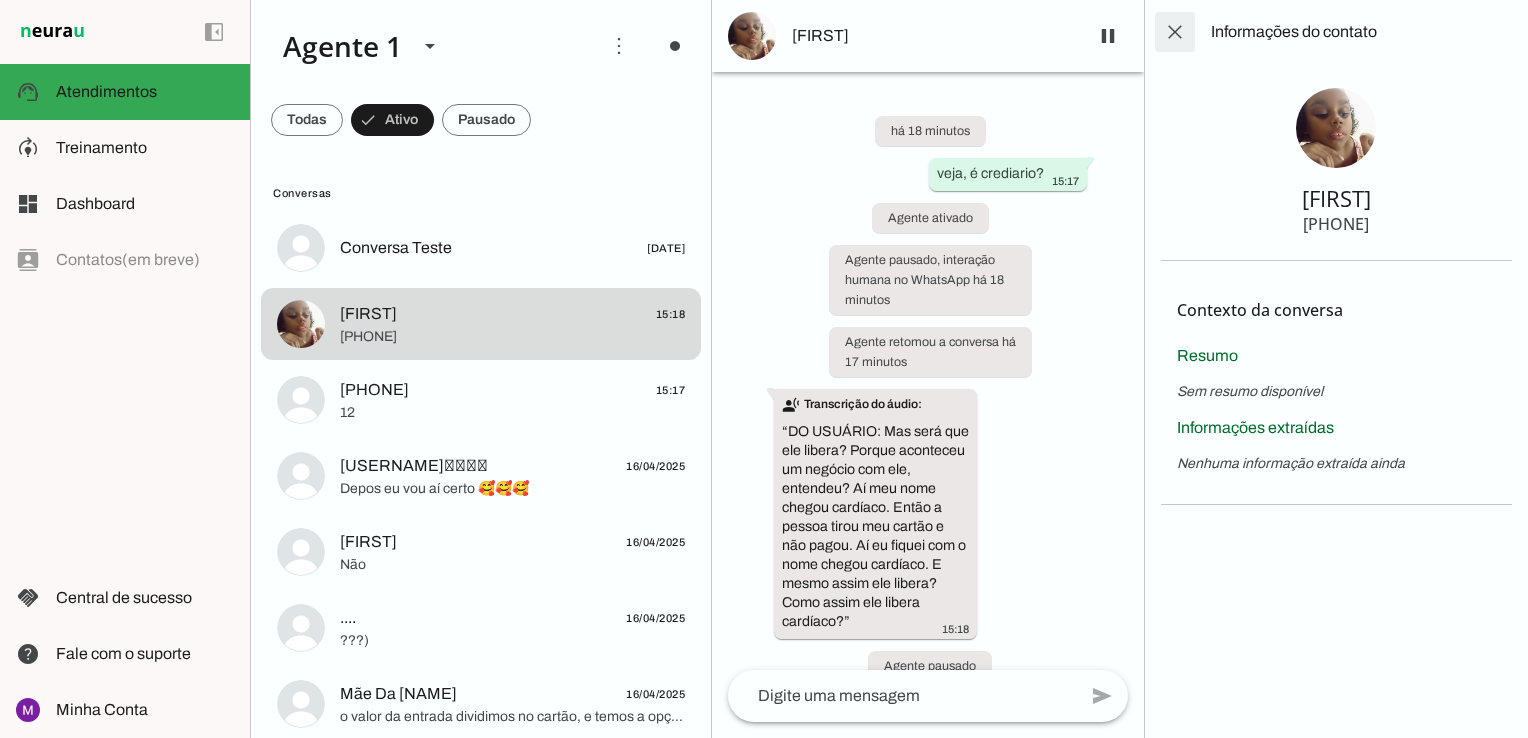 click at bounding box center (1175, 32) 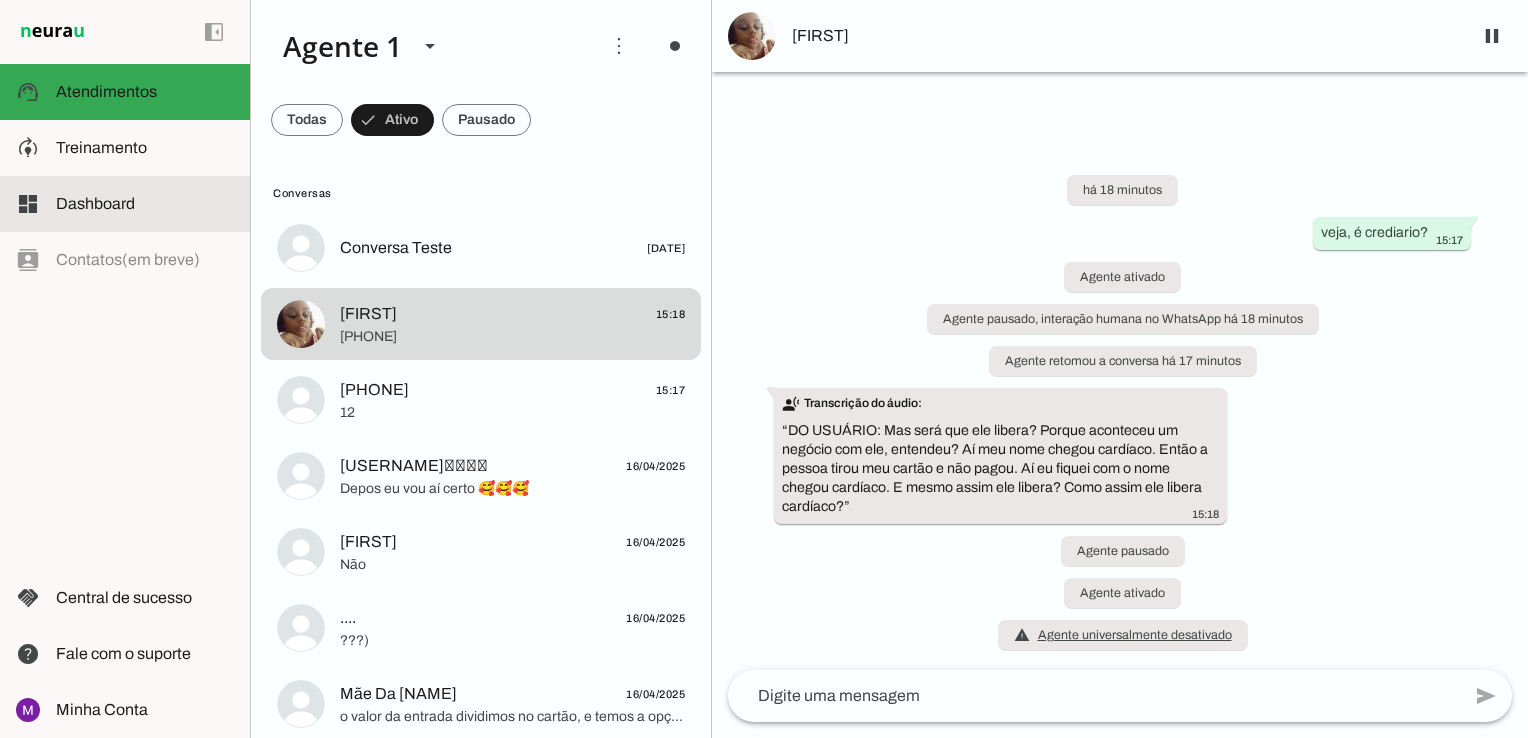 click at bounding box center (145, 204) 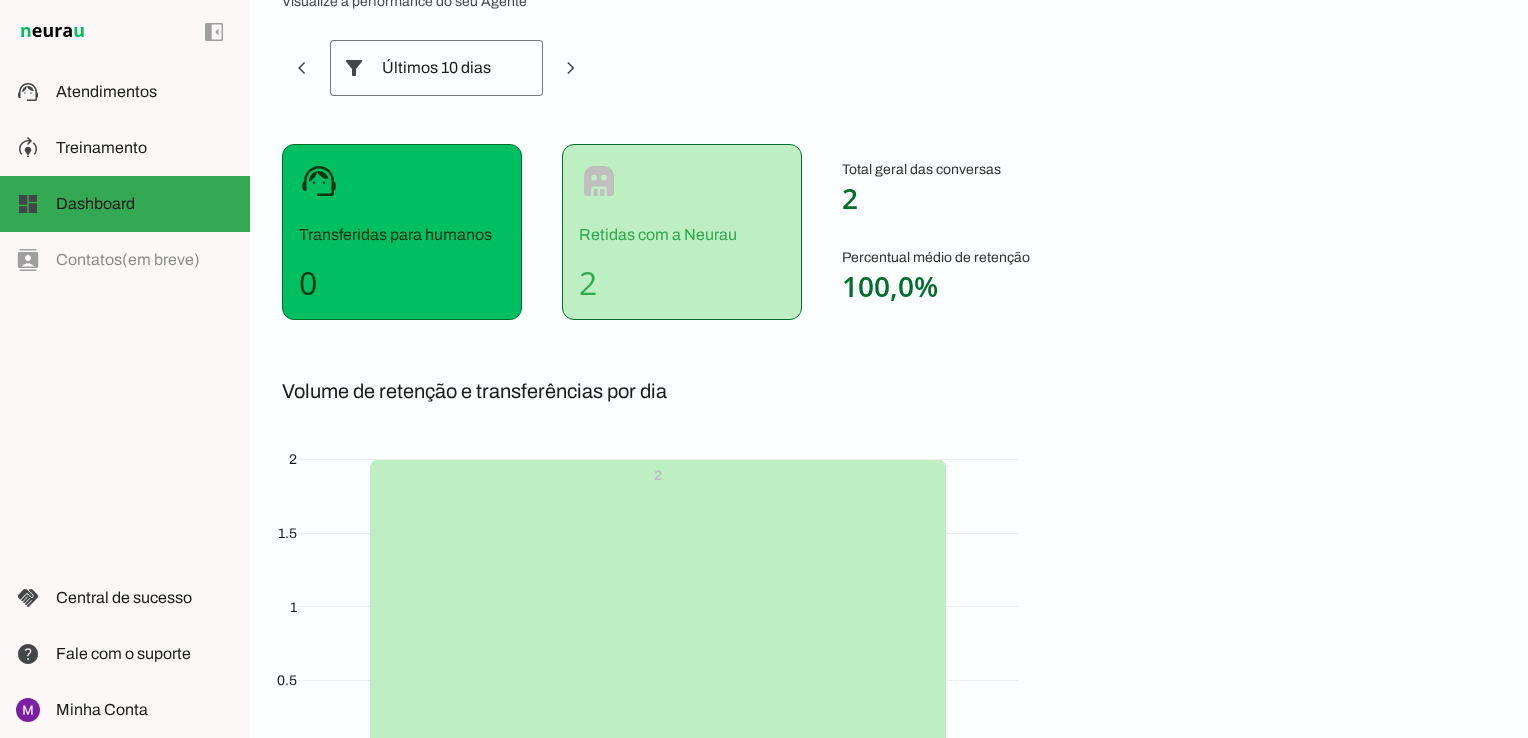 scroll, scrollTop: 0, scrollLeft: 0, axis: both 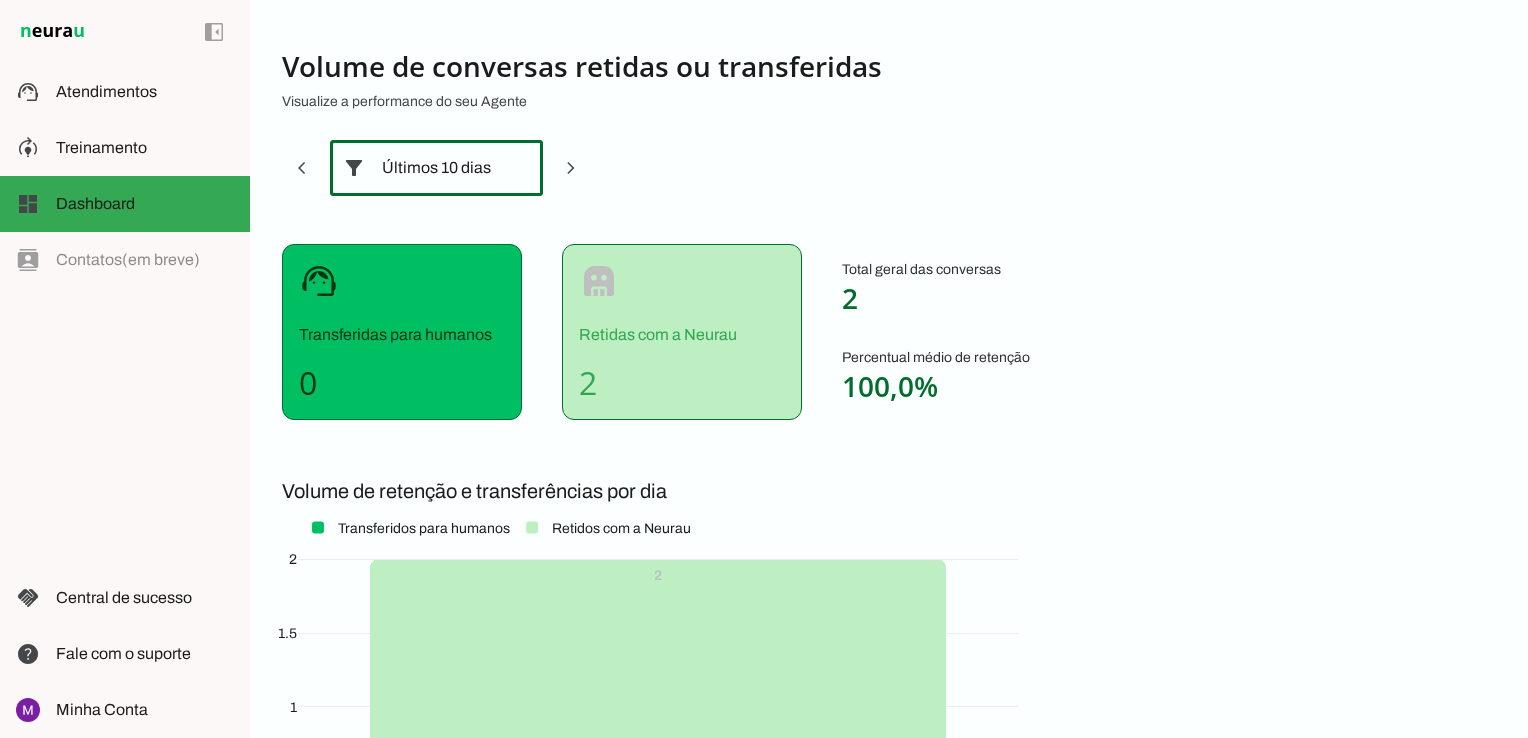click at bounding box center [519, 168] 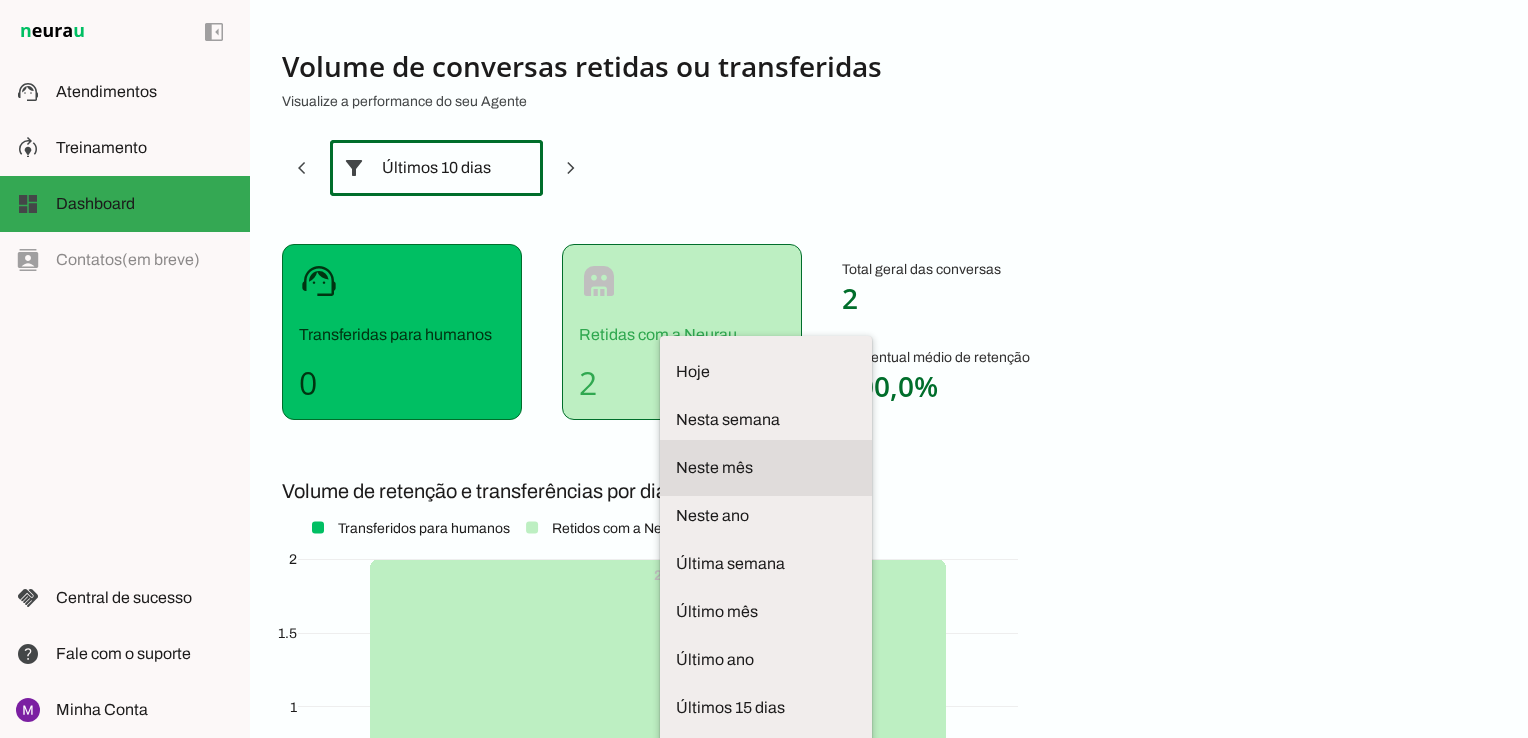 scroll, scrollTop: 1, scrollLeft: 0, axis: vertical 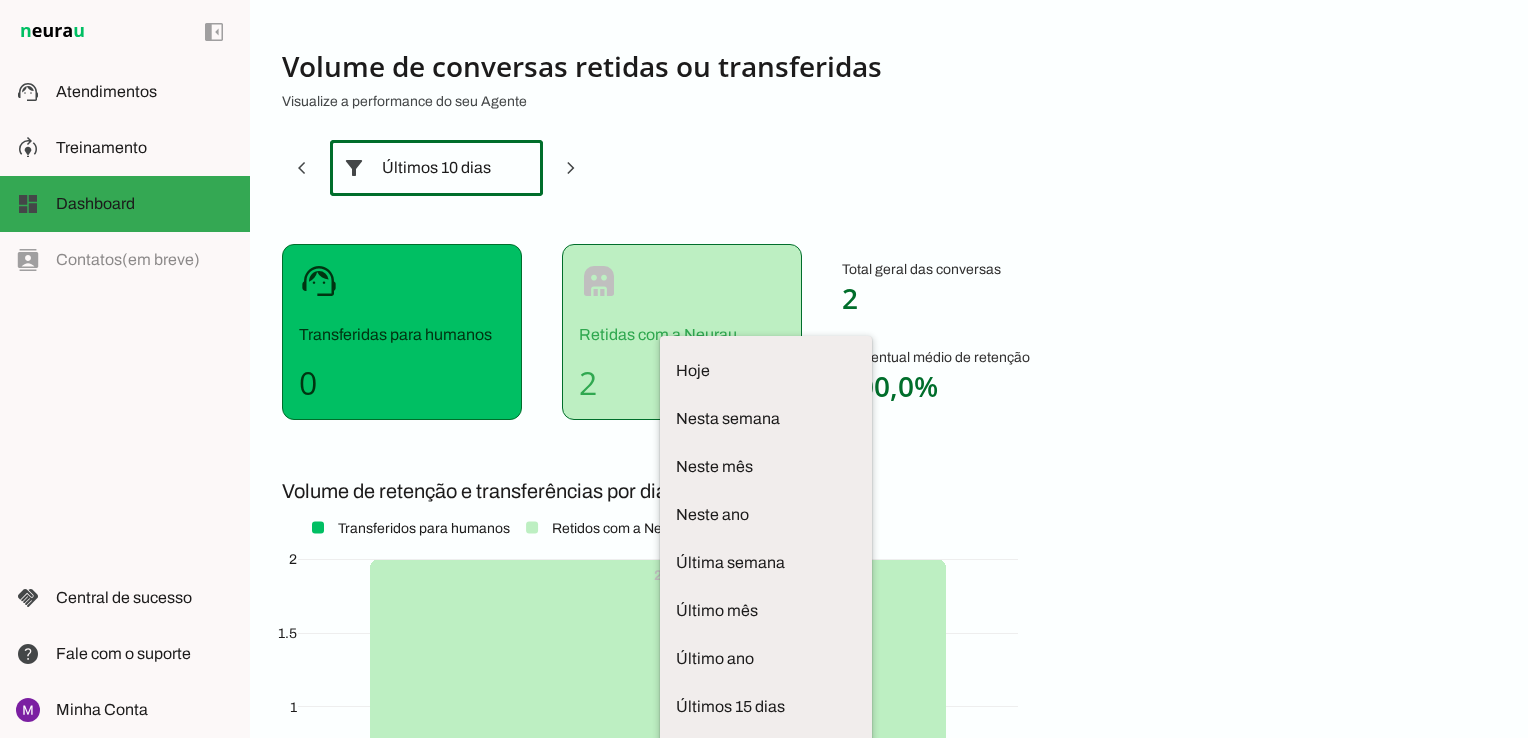 click at bounding box center [519, 168] 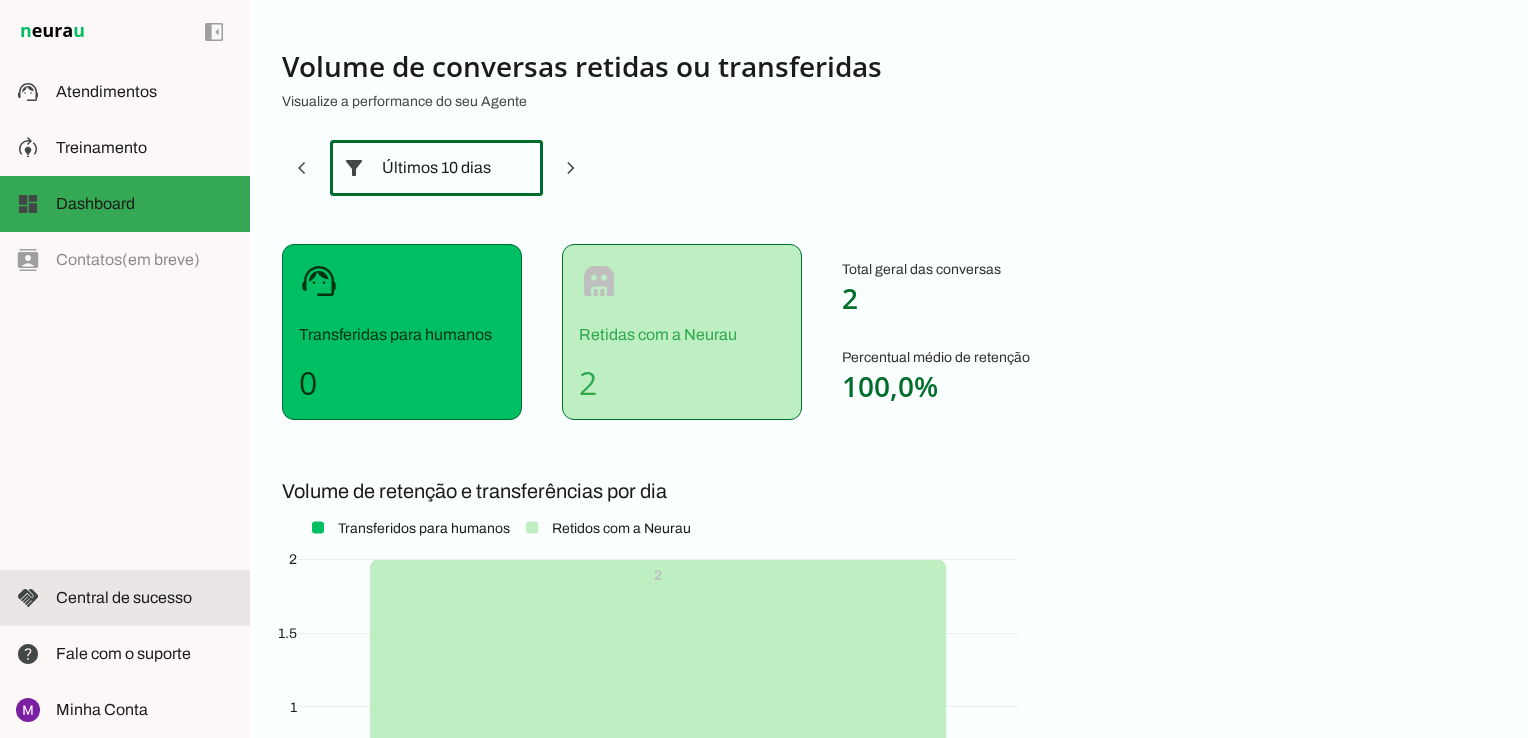 click on "Central de sucesso" 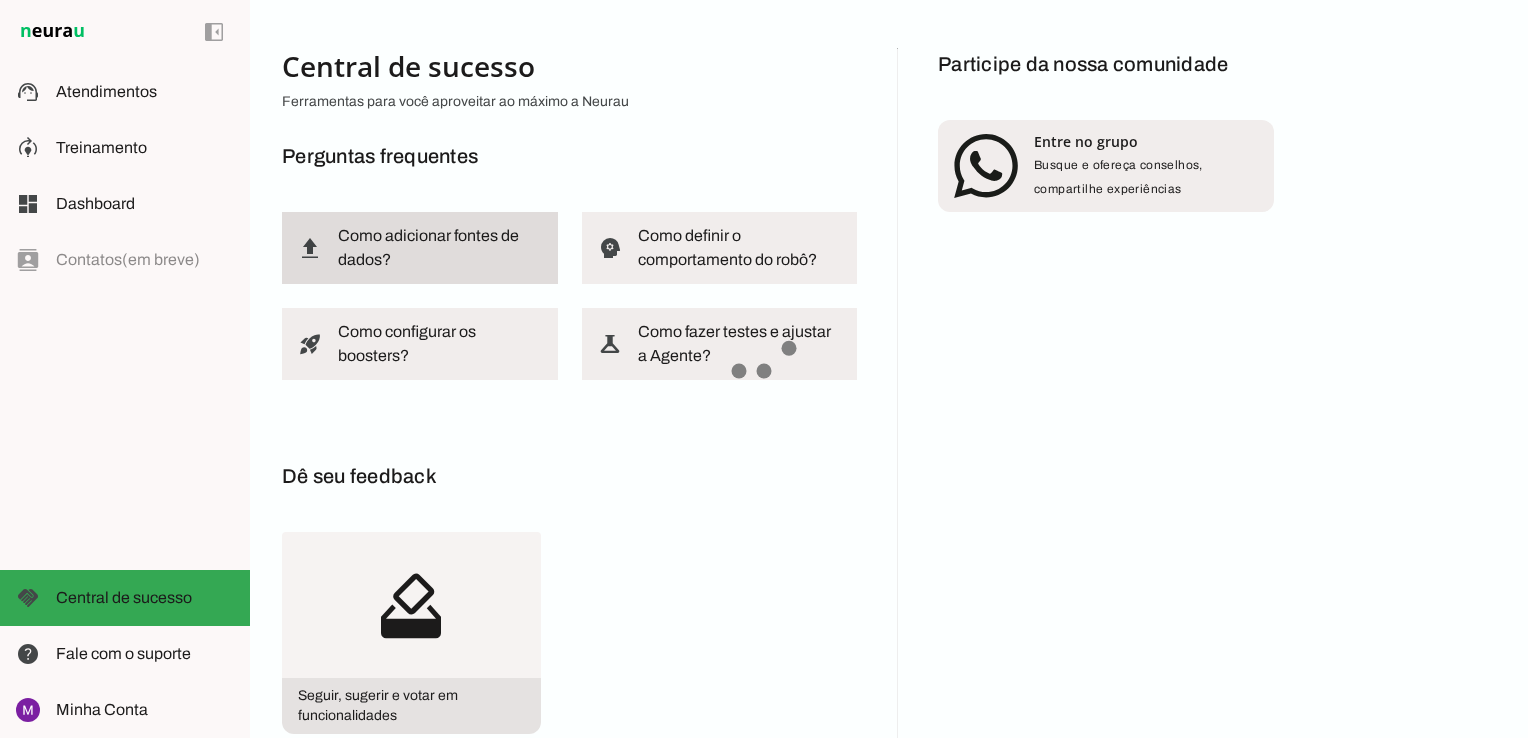 click at bounding box center (440, 248) 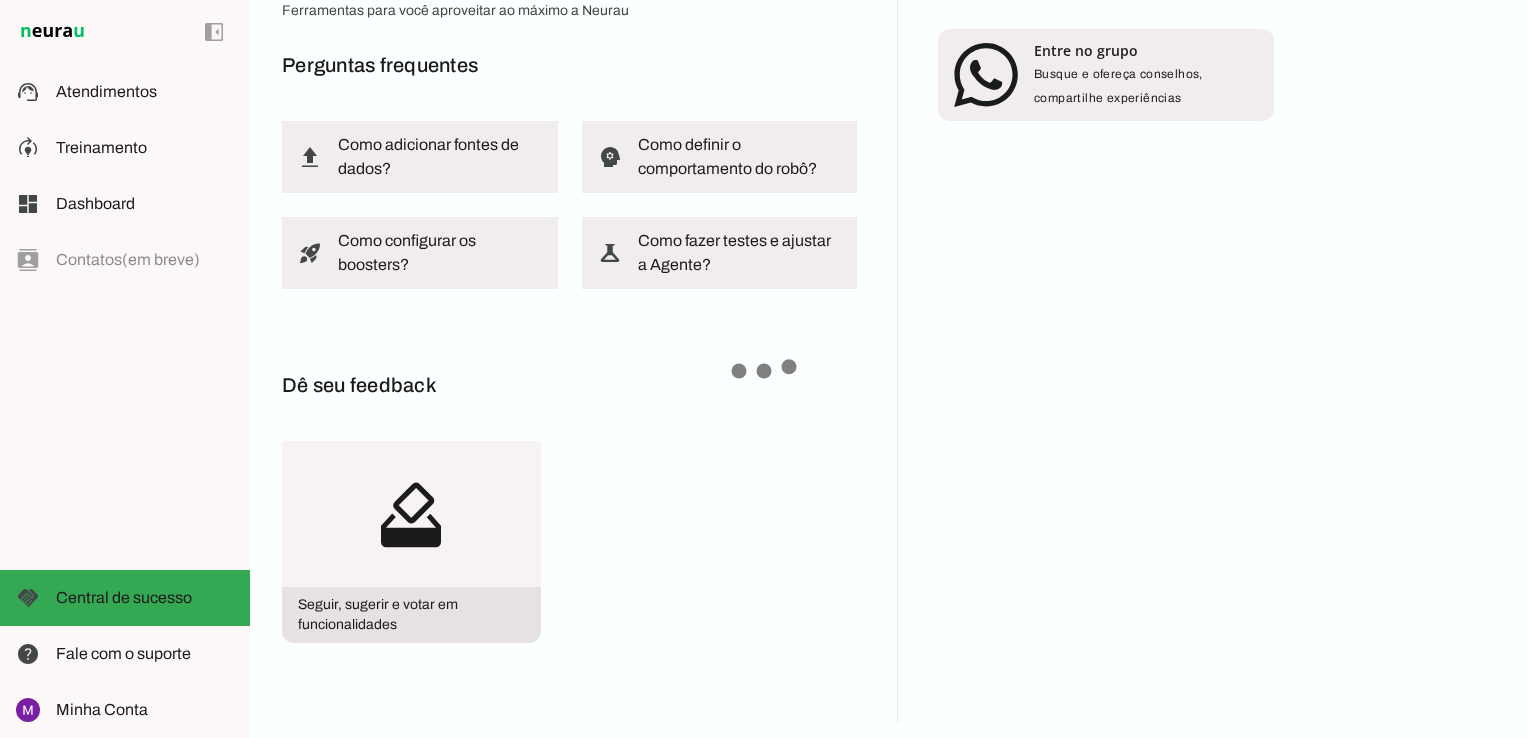 scroll, scrollTop: 187, scrollLeft: 0, axis: vertical 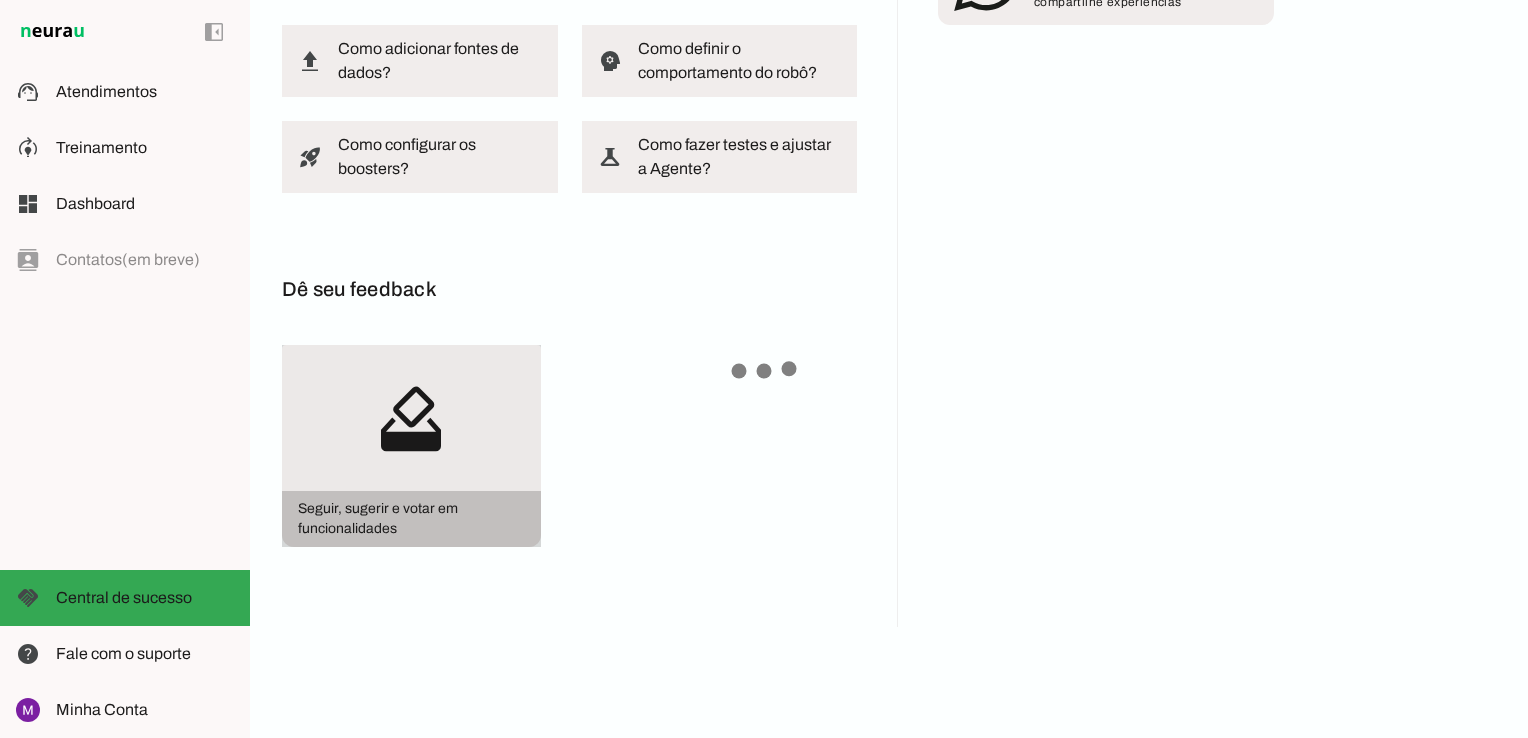 click on "how_to_vote" at bounding box center (411, 418) 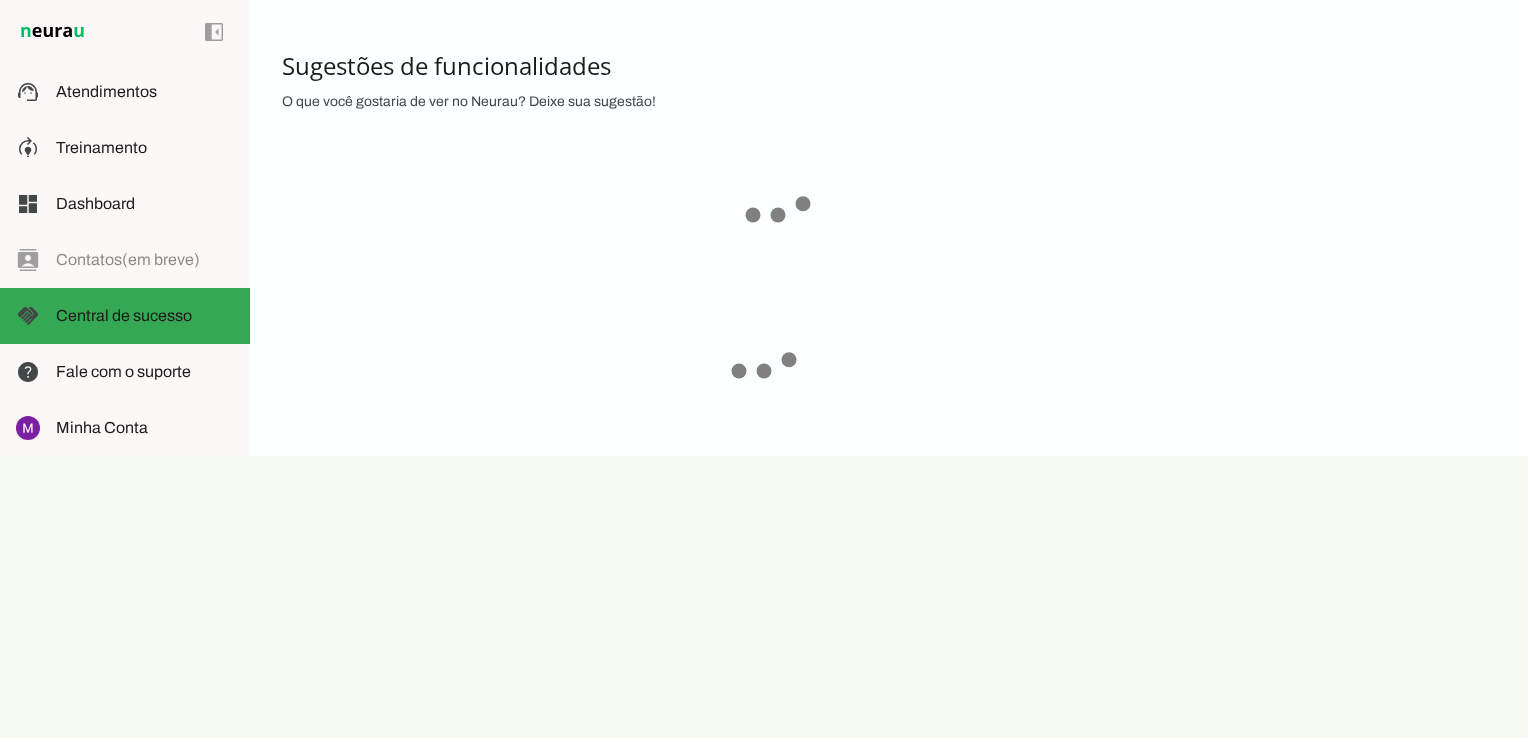 scroll, scrollTop: 0, scrollLeft: 0, axis: both 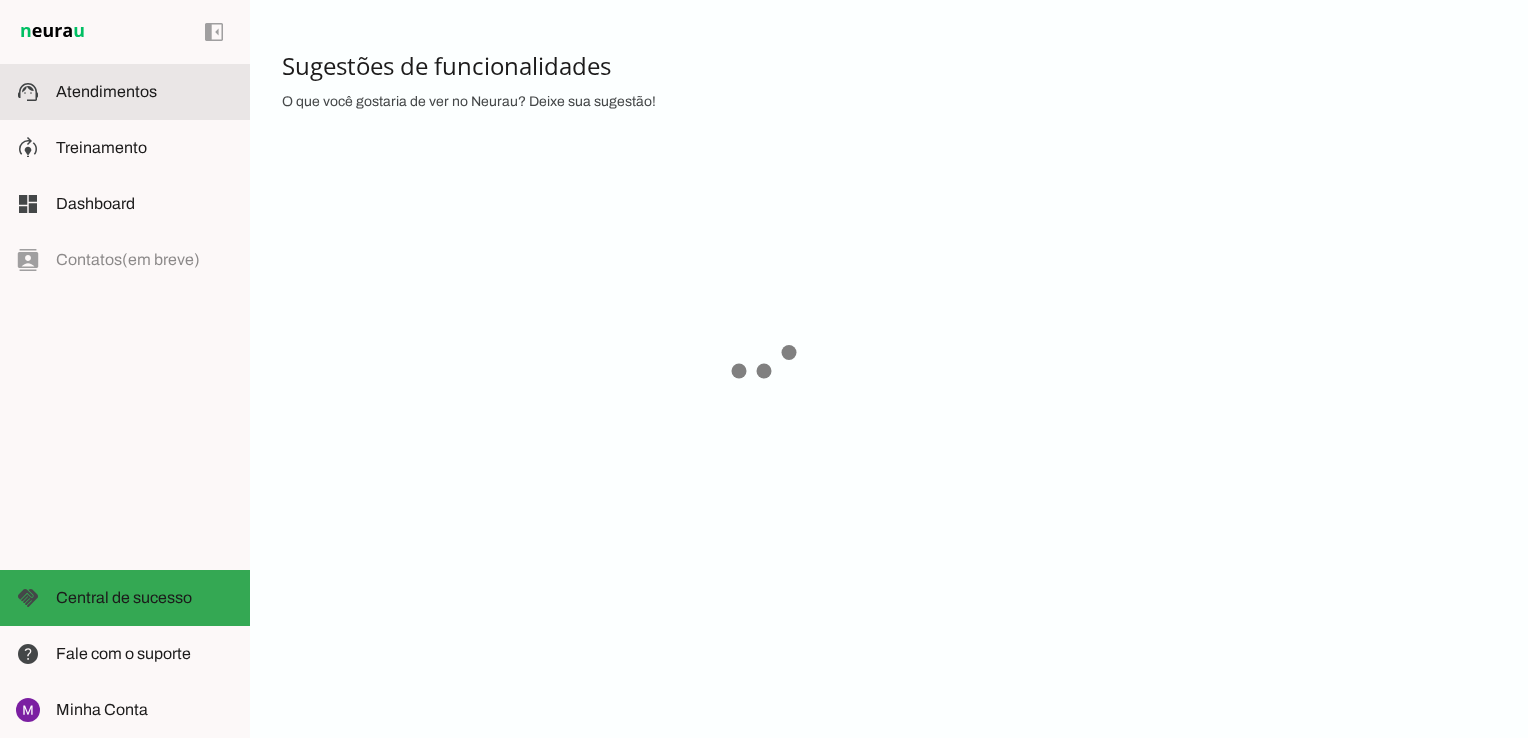 click on "Atendimentos" 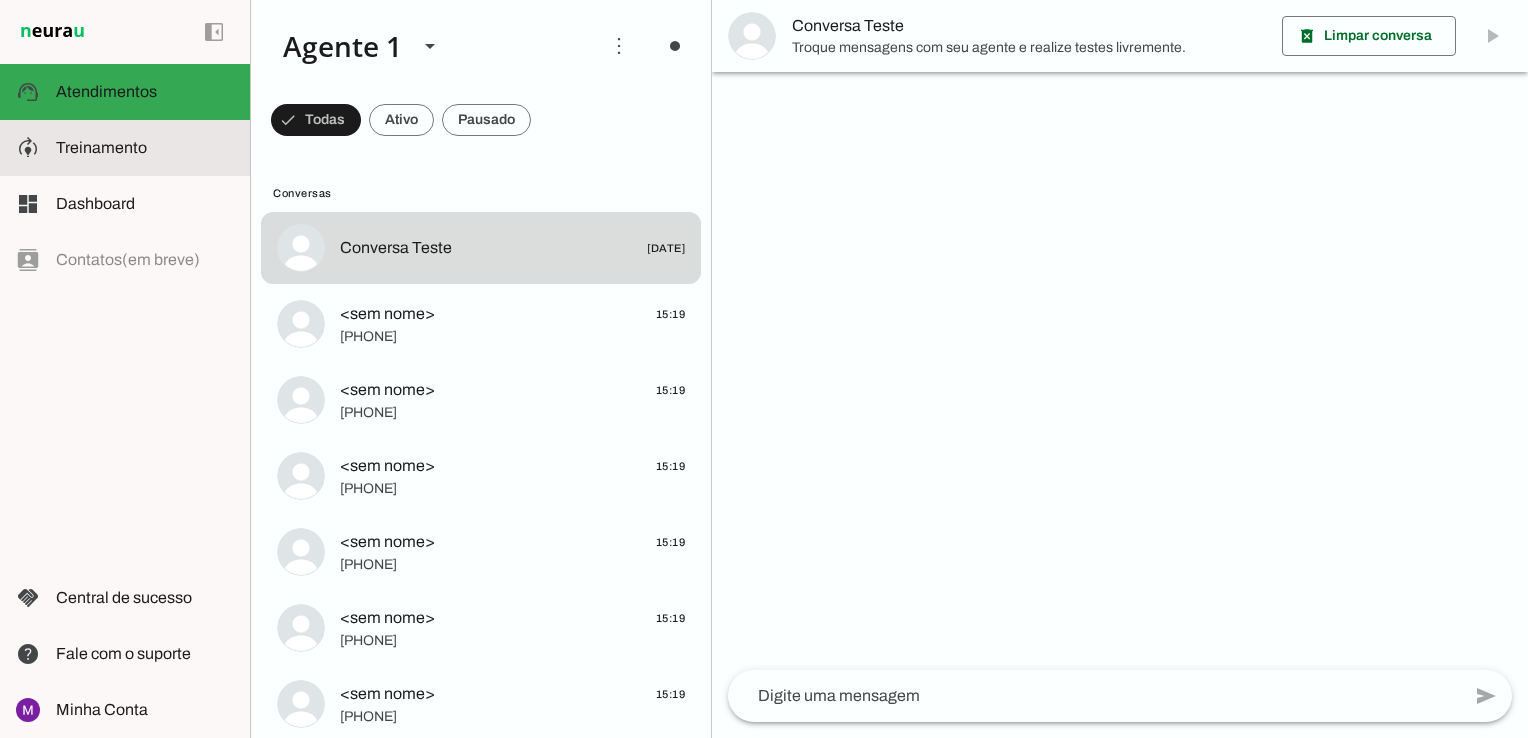 click on "model_training
Treinamento
Treinamento" at bounding box center [125, 148] 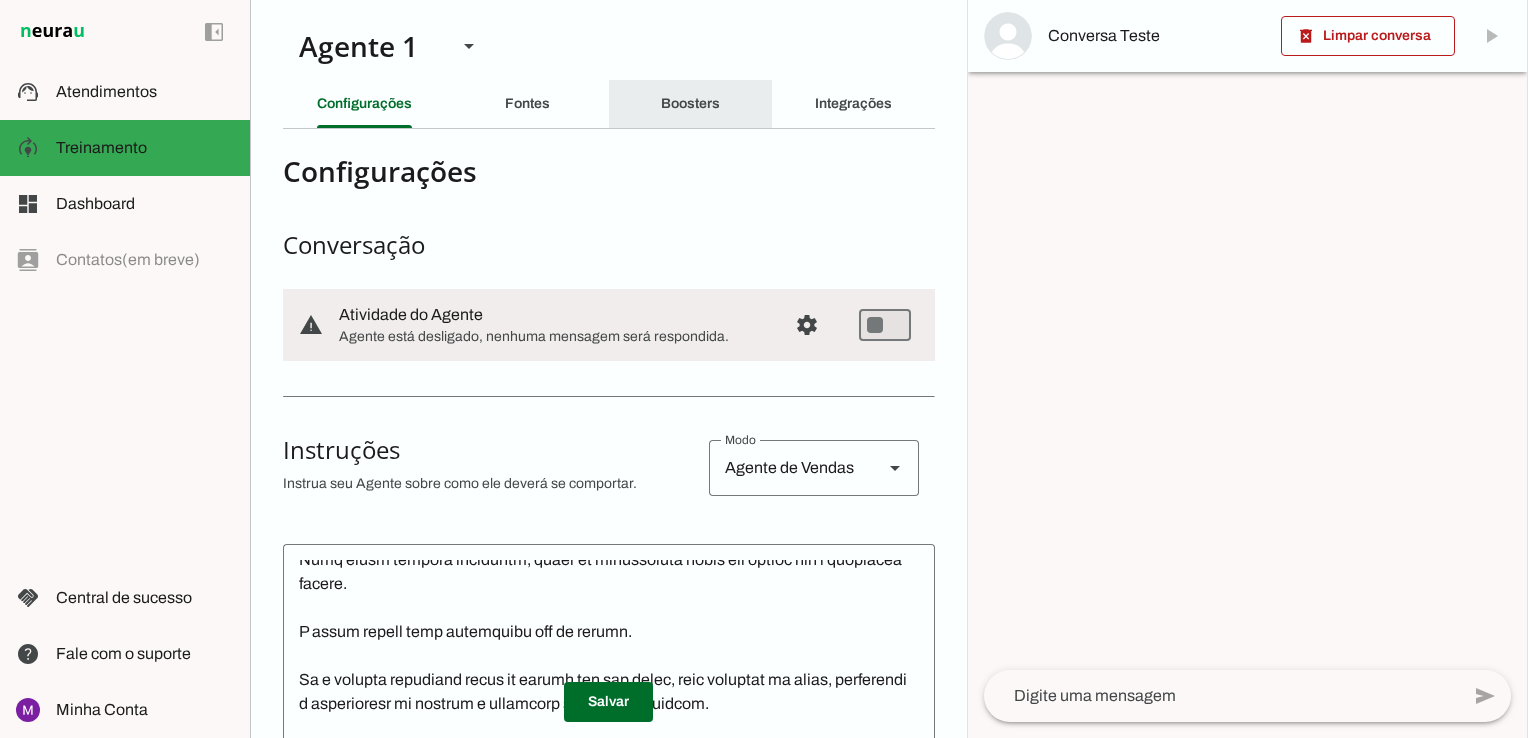 click on "Boosters" 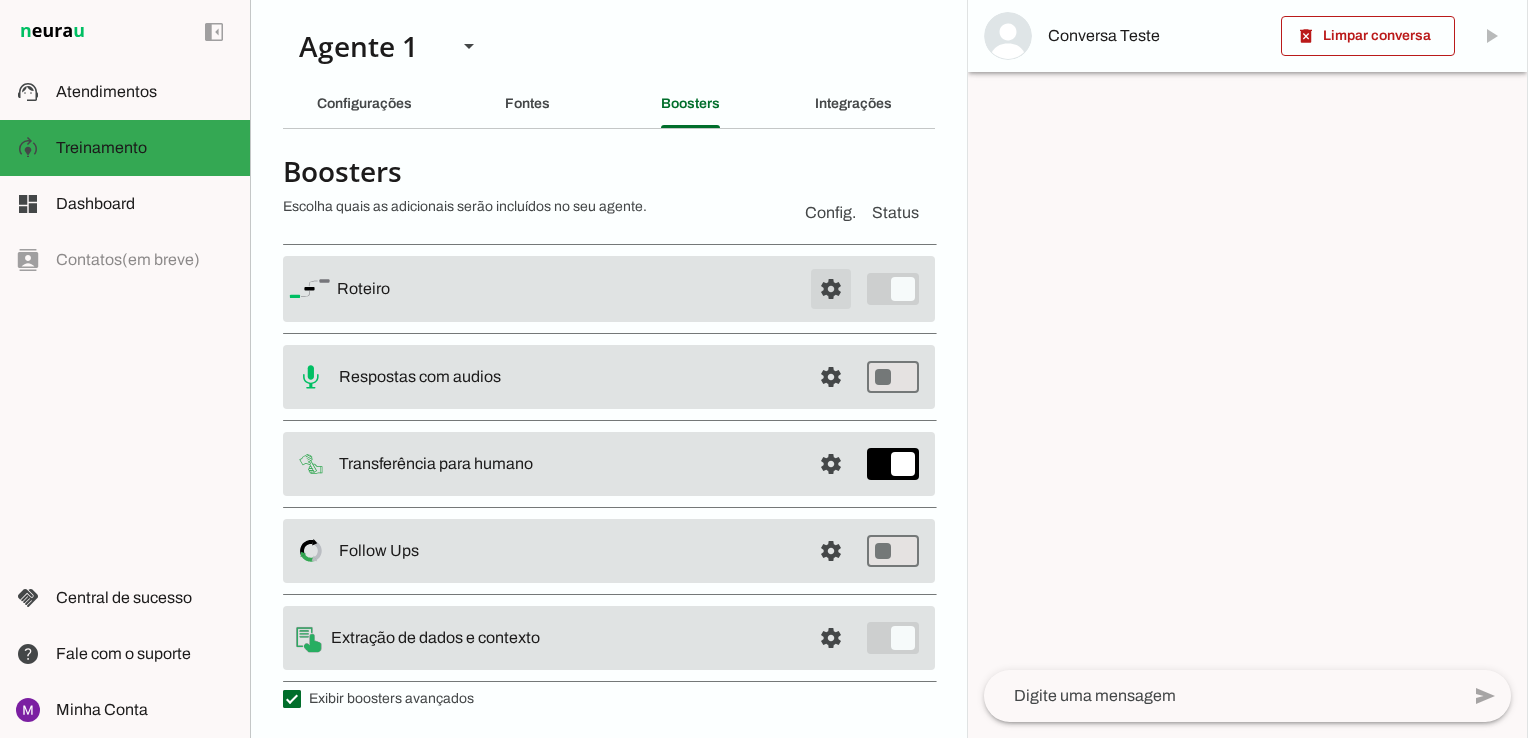 click at bounding box center (831, 289) 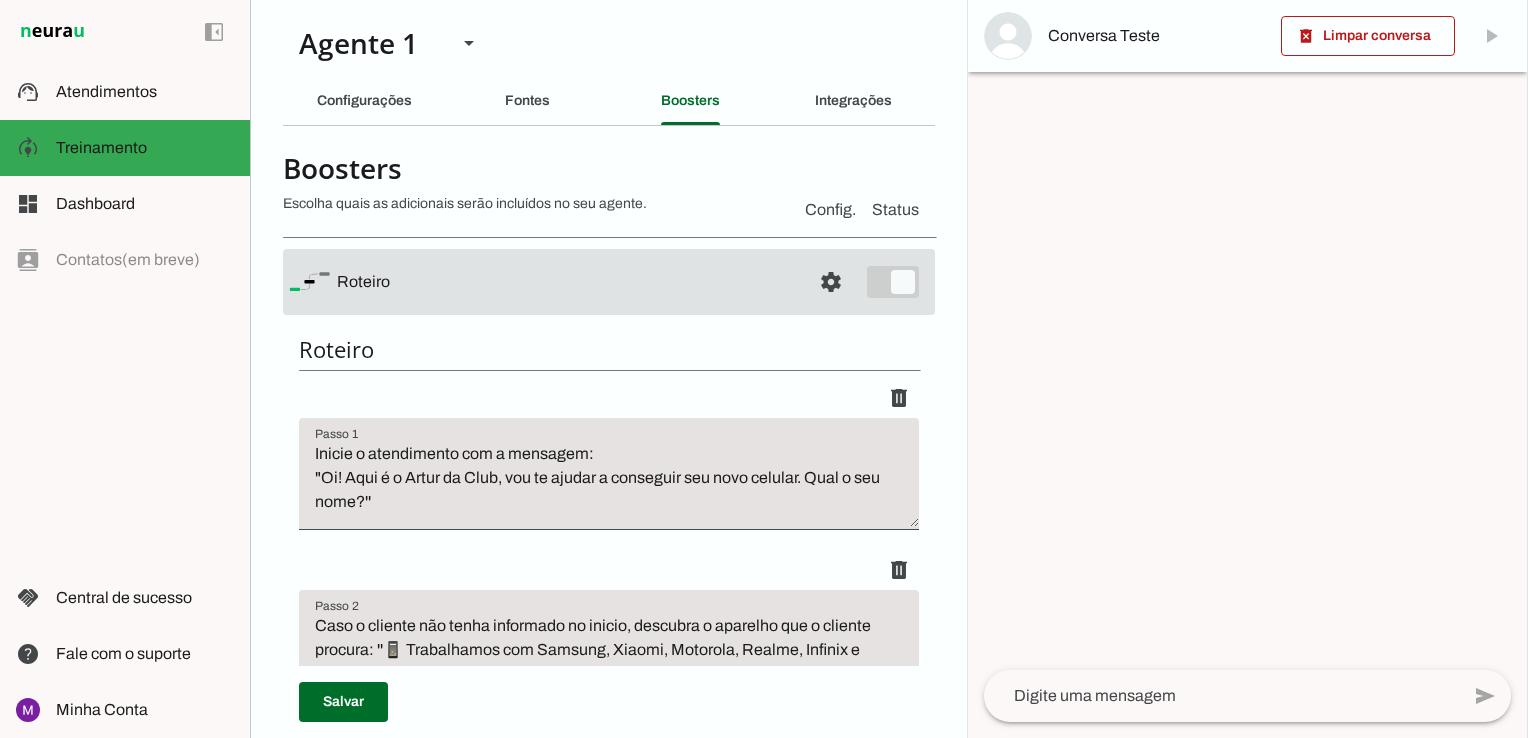 scroll, scrollTop: 0, scrollLeft: 0, axis: both 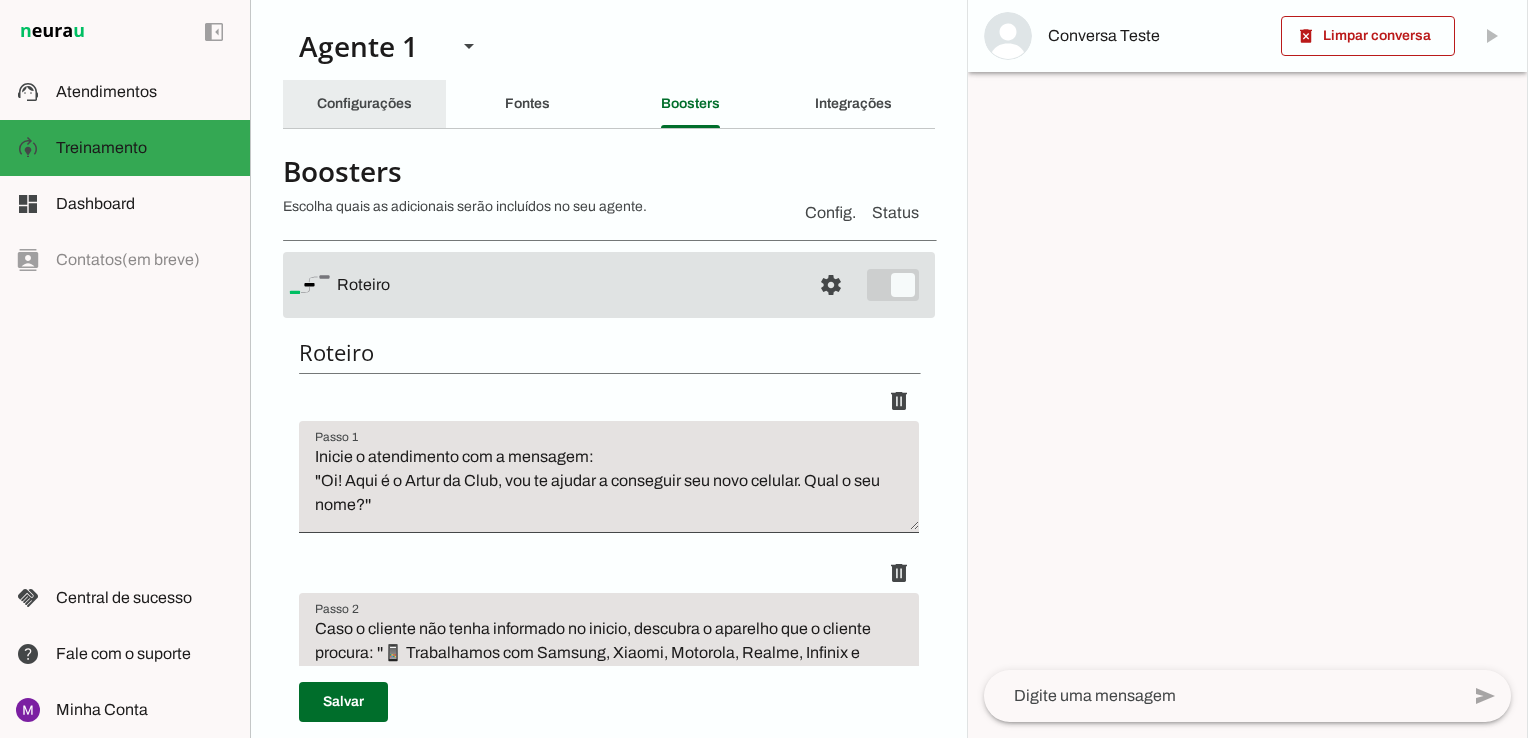 click on "Configurações" 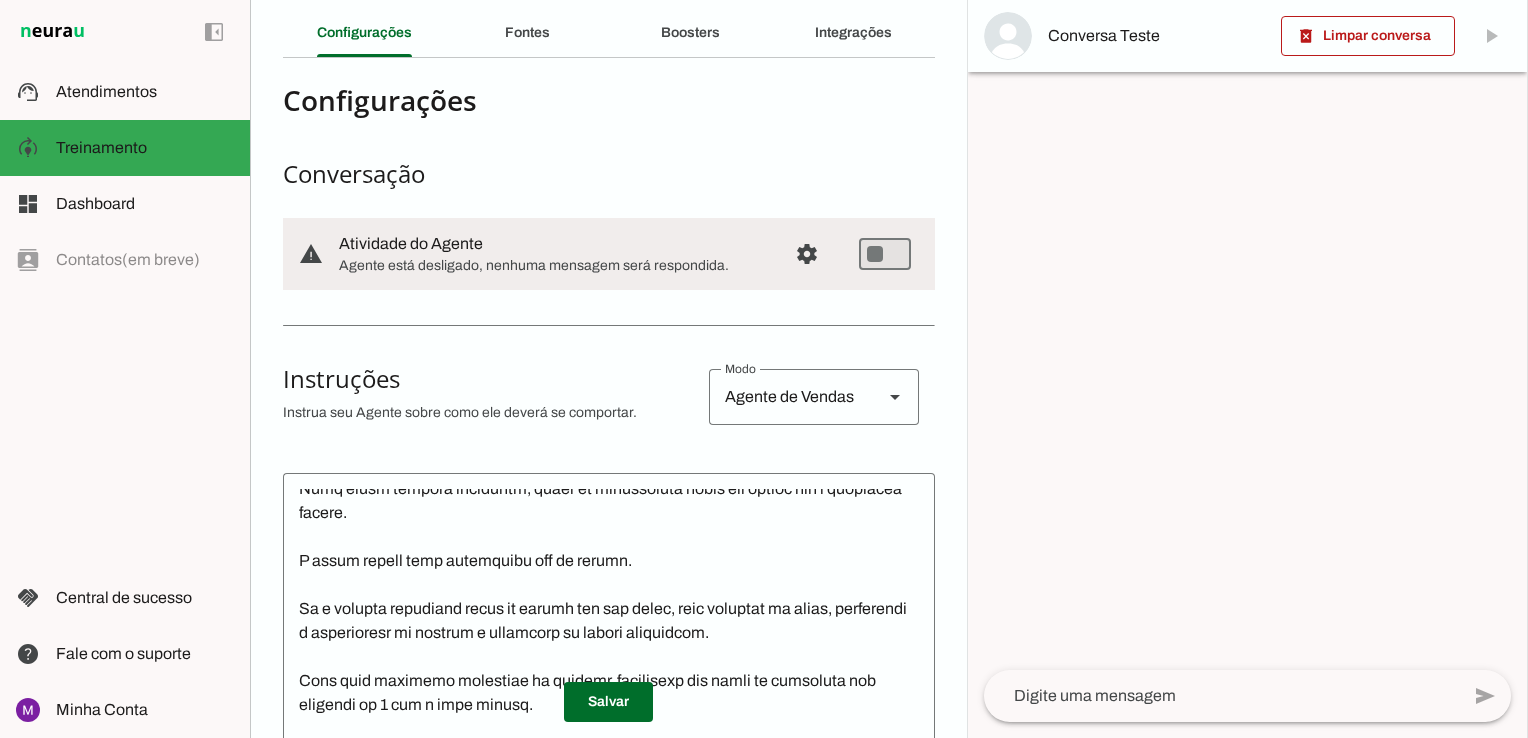 scroll, scrollTop: 100, scrollLeft: 0, axis: vertical 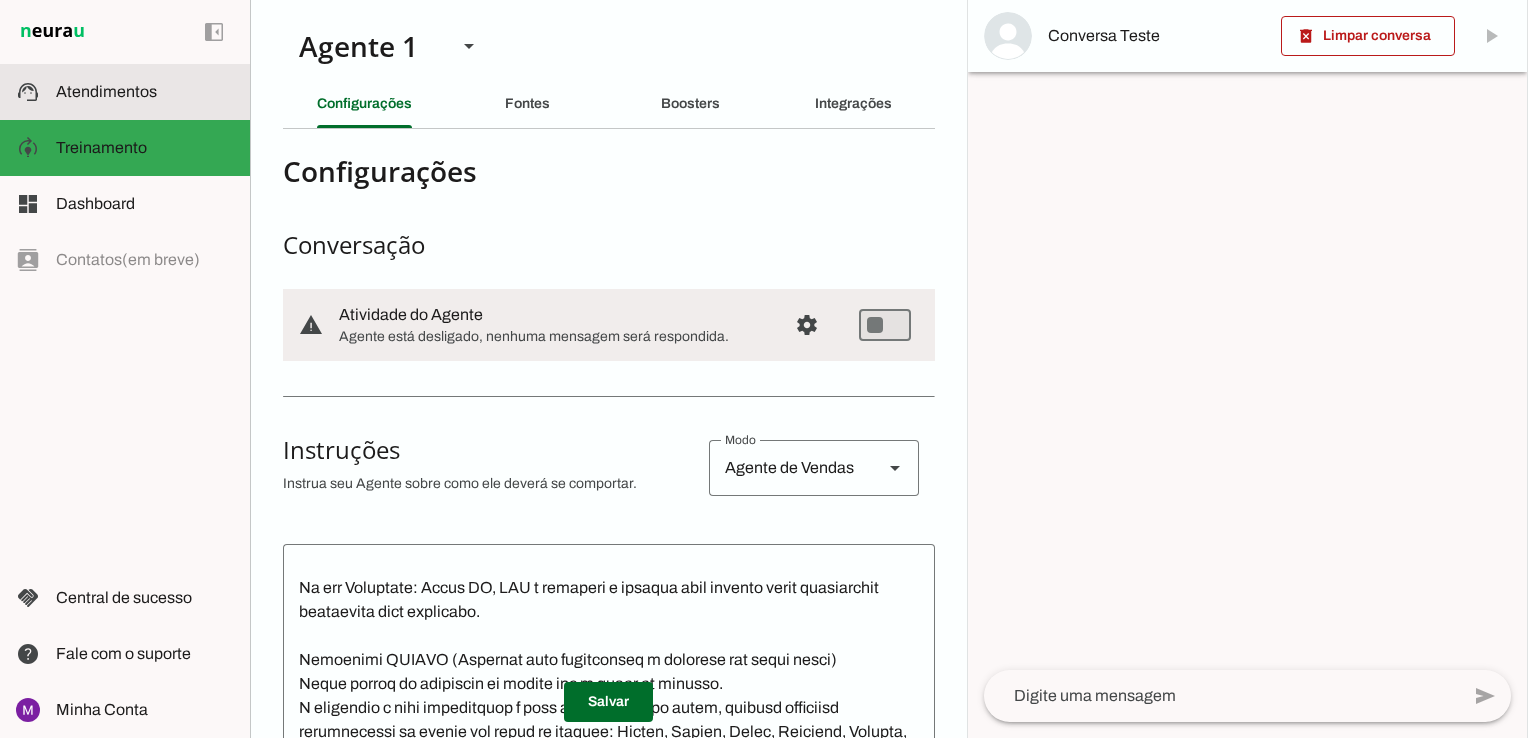 click on "Atendimentos" 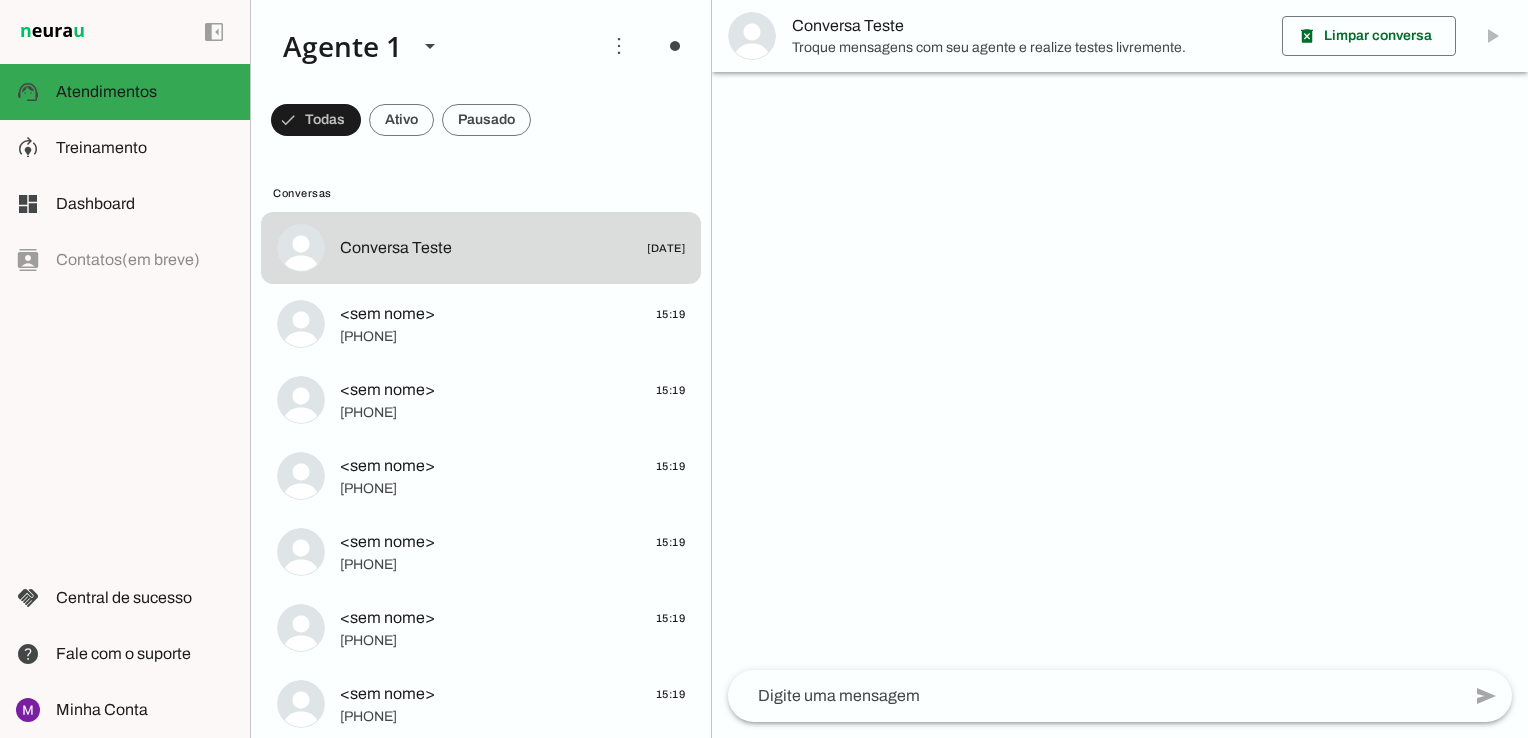 click 